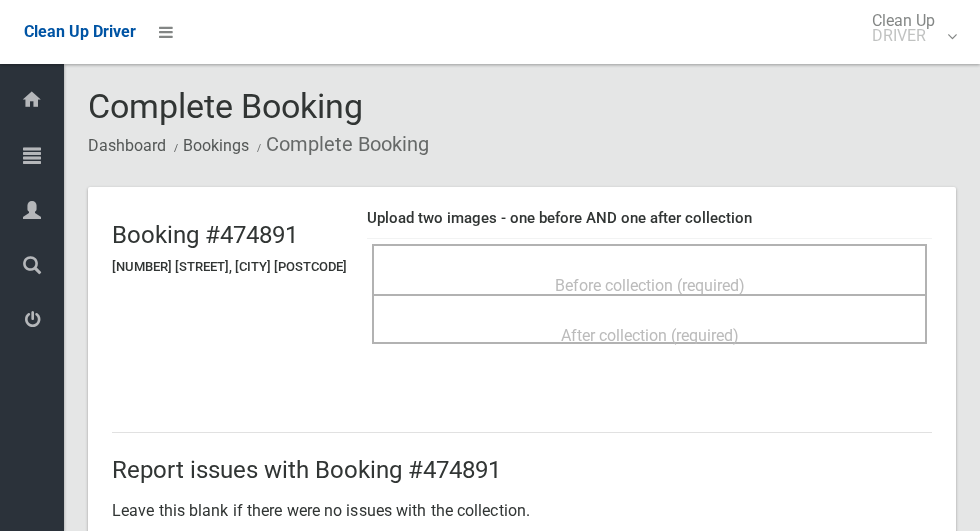 scroll, scrollTop: 0, scrollLeft: 0, axis: both 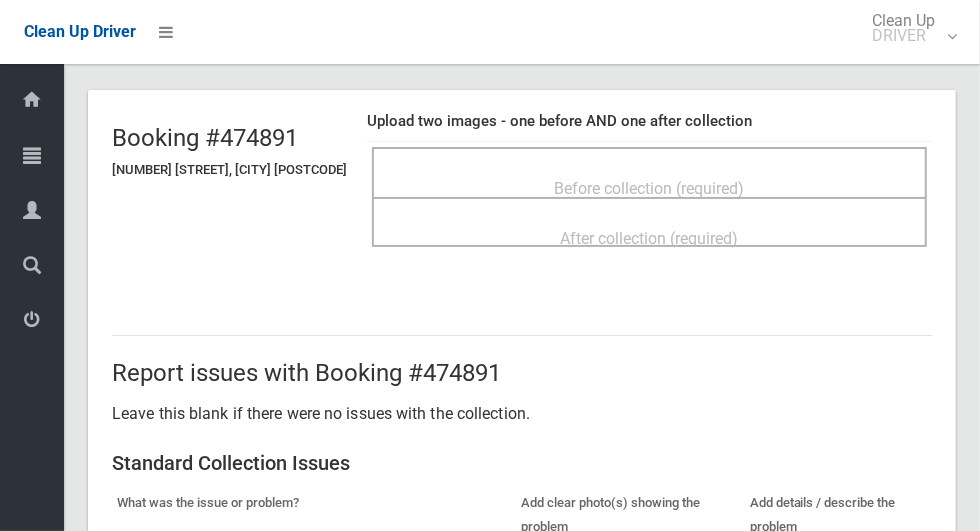 click on "Before collection (required)" at bounding box center [650, 188] 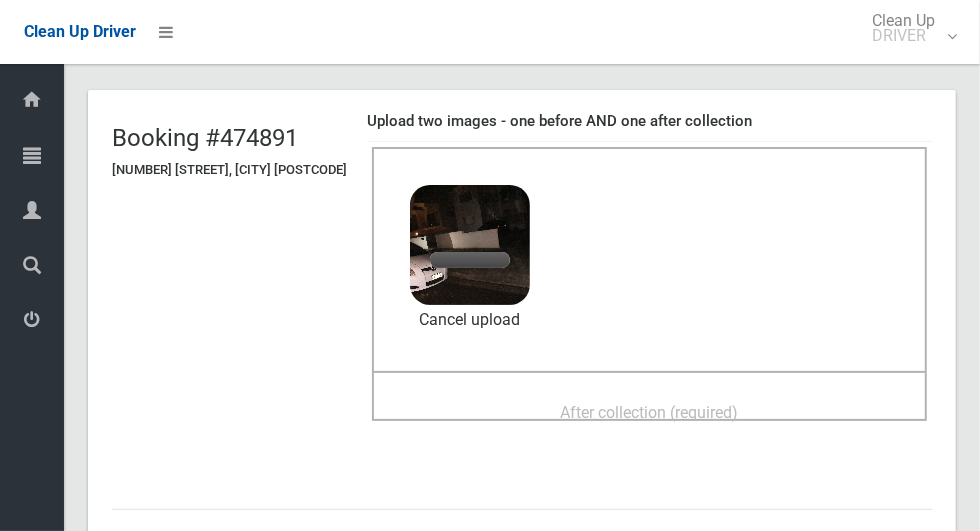 click on "After collection (required)" at bounding box center (650, 412) 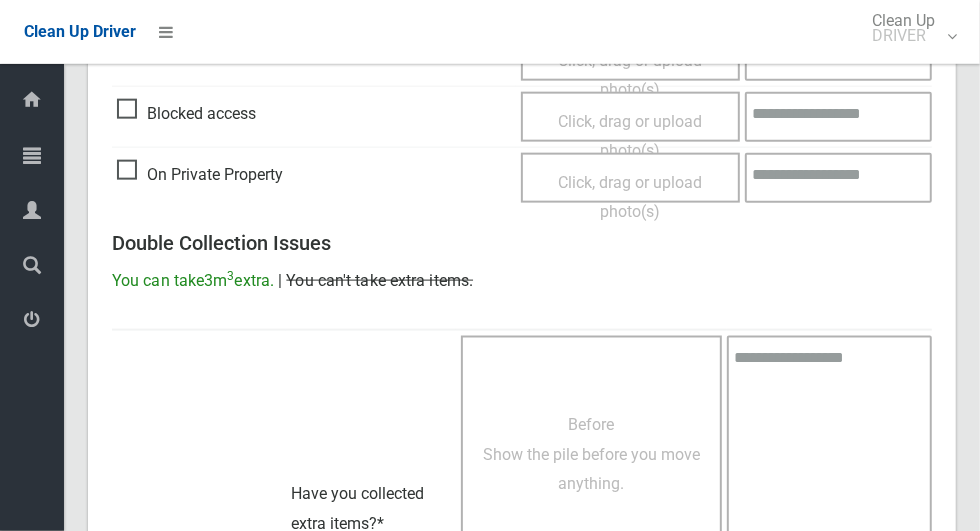 scroll, scrollTop: 1636, scrollLeft: 0, axis: vertical 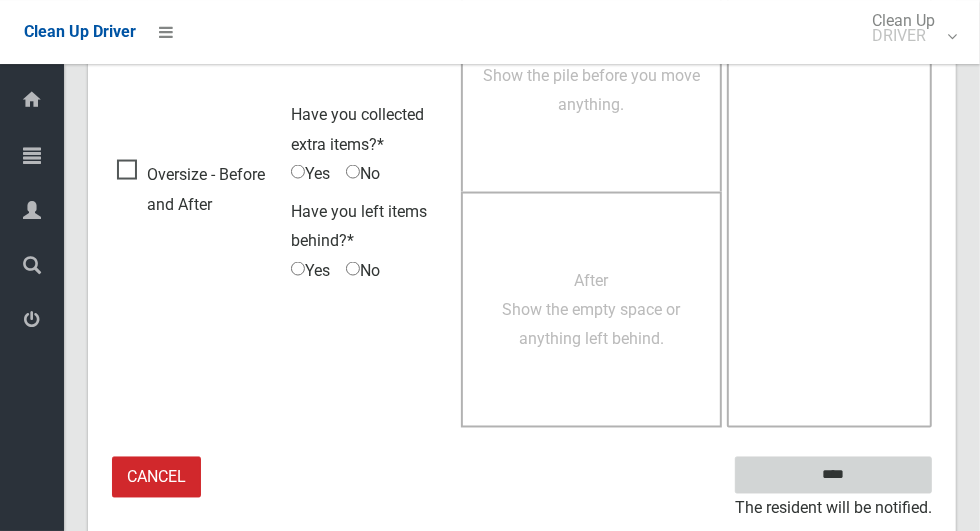click on "****" at bounding box center [833, 475] 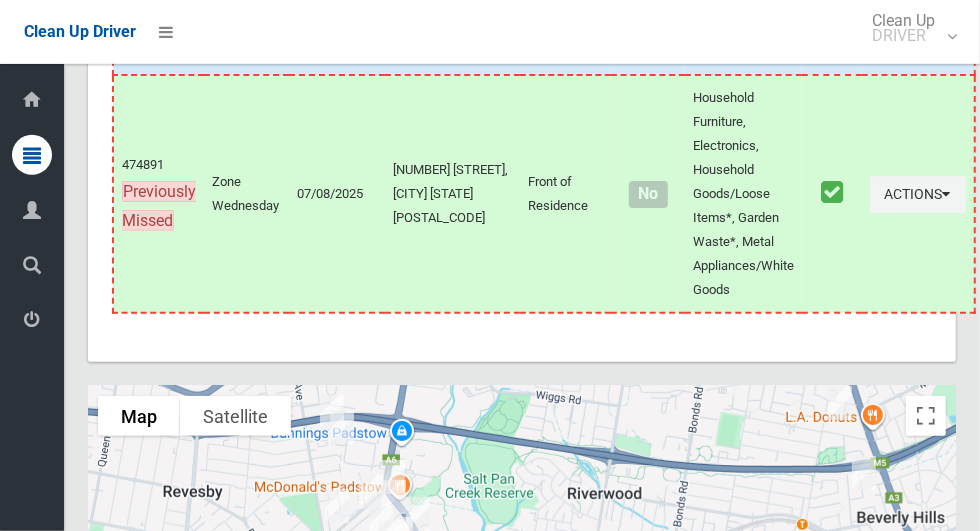 scroll, scrollTop: 11857, scrollLeft: 0, axis: vertical 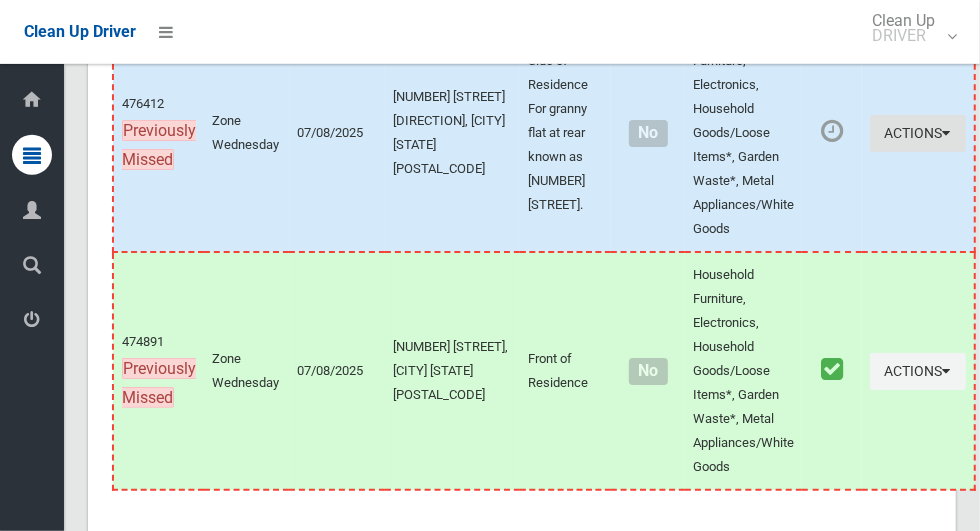 click on "Actions" at bounding box center (918, 133) 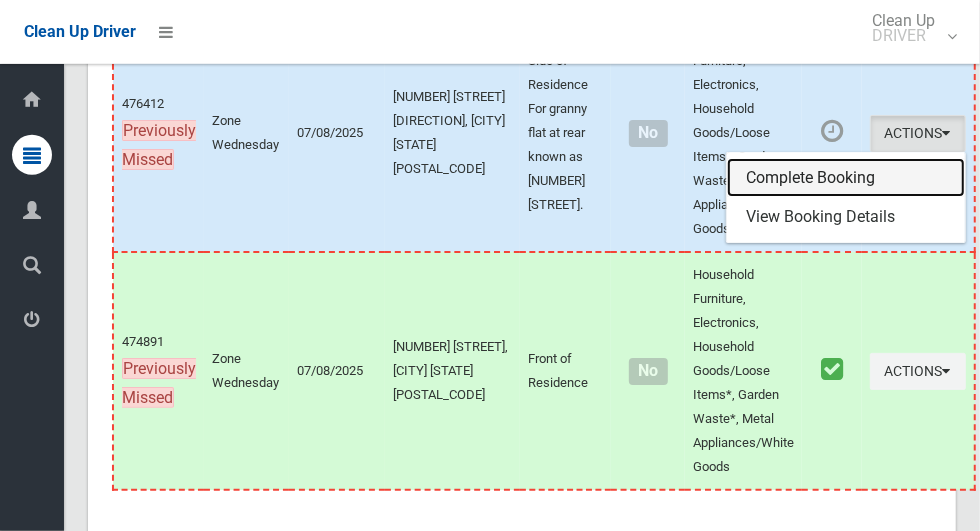click on "Complete Booking" at bounding box center [846, 178] 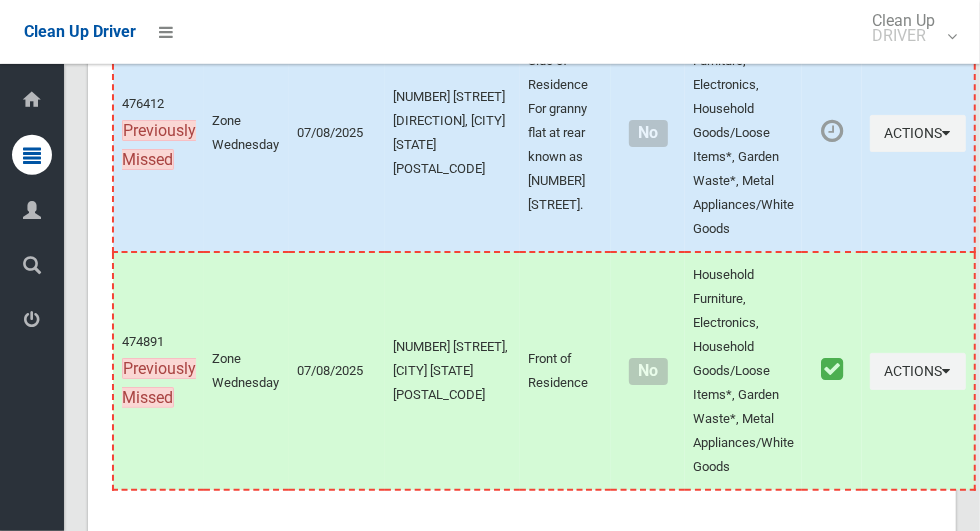 click on "Actions
Complete Booking
View Booking Details" at bounding box center [918, 133] 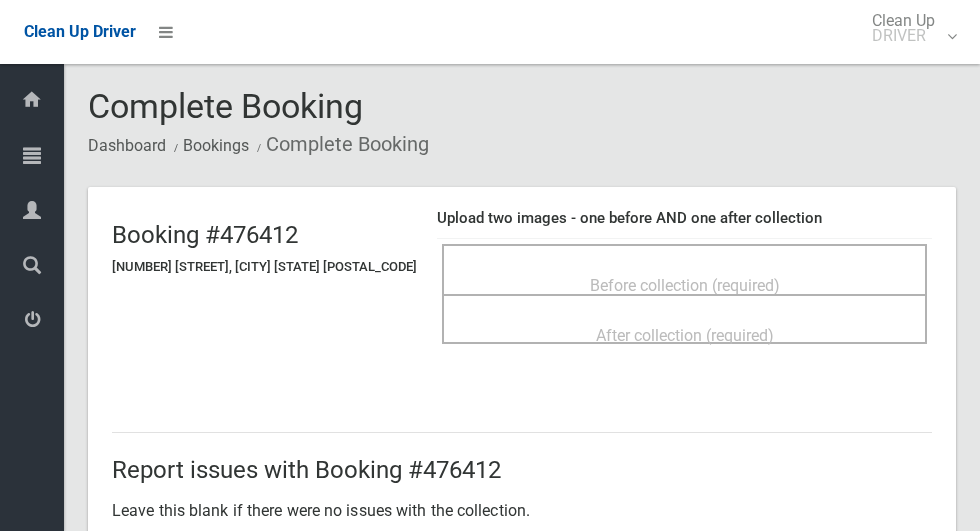 scroll, scrollTop: 0, scrollLeft: 0, axis: both 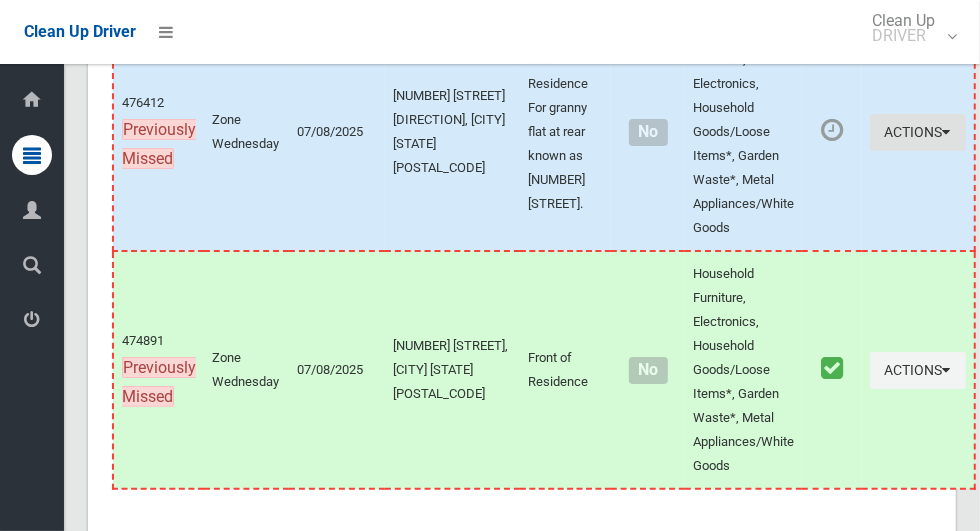 click on "Actions" at bounding box center [918, 132] 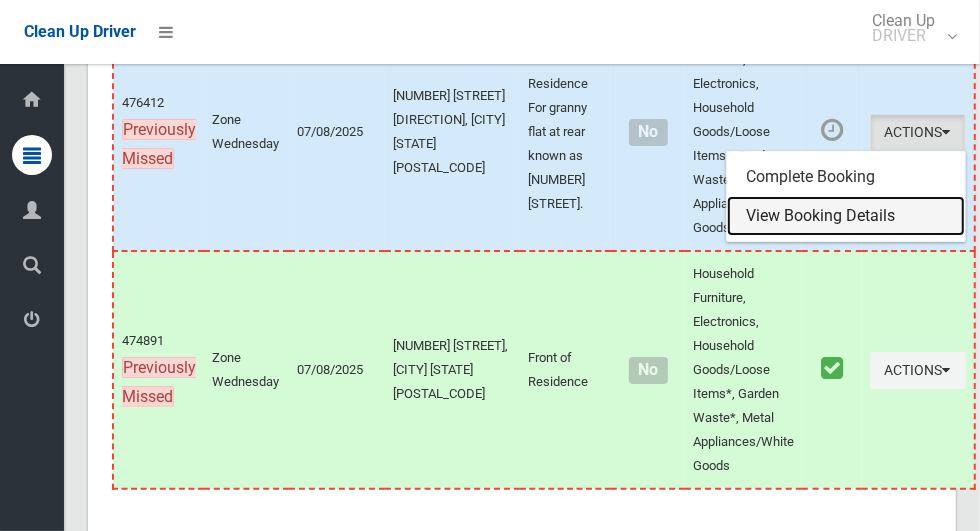 click on "View Booking Details" at bounding box center (846, 216) 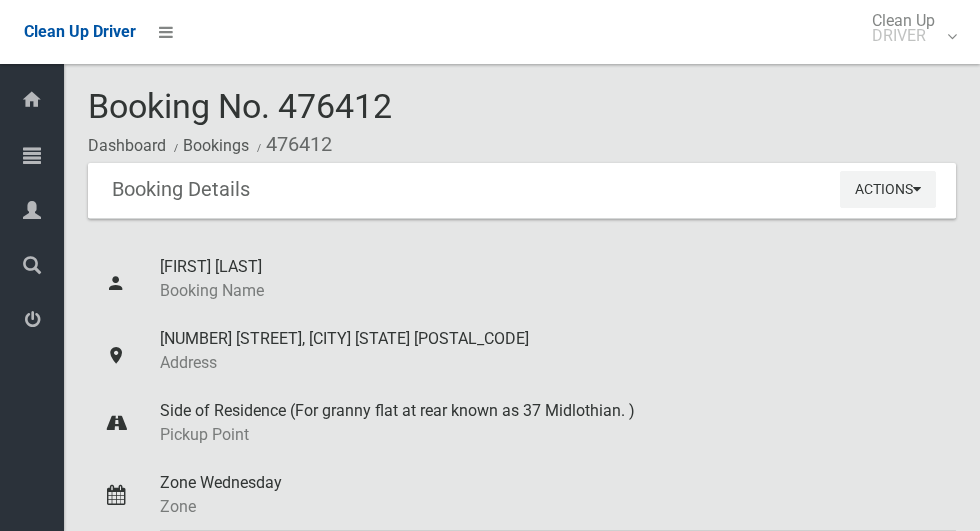 scroll, scrollTop: 0, scrollLeft: 0, axis: both 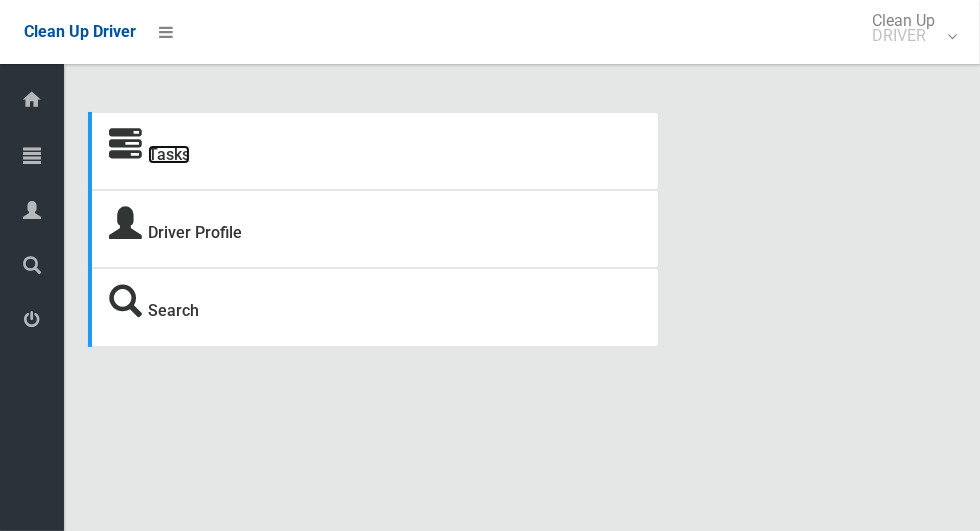 click on "Tasks" at bounding box center [169, 154] 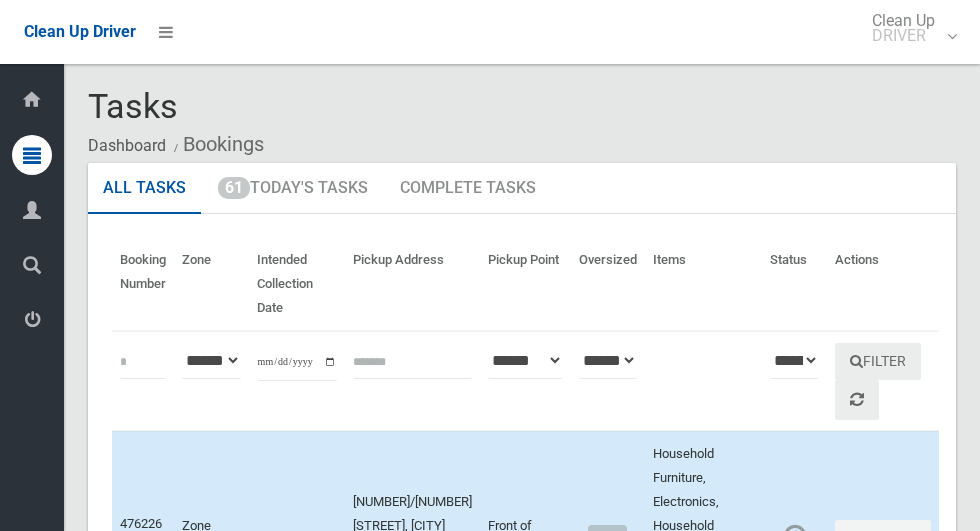 scroll, scrollTop: 0, scrollLeft: 0, axis: both 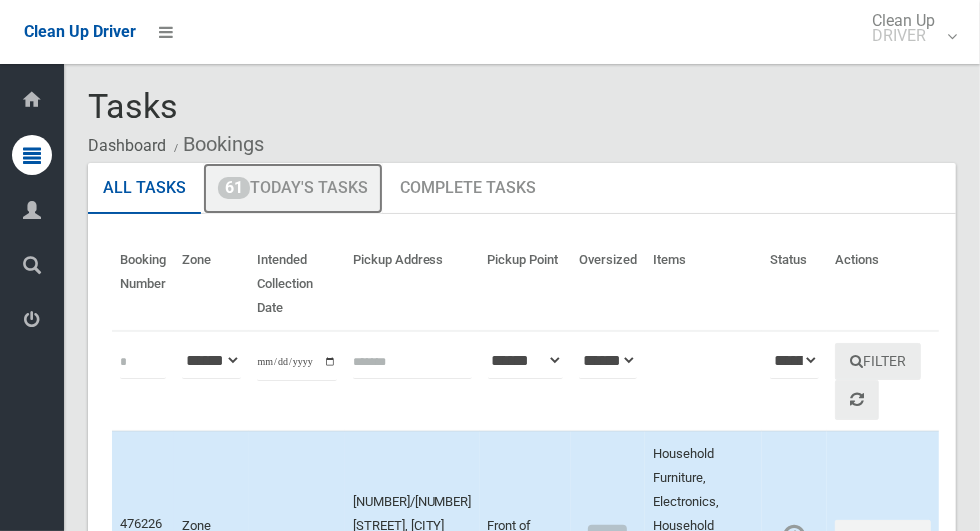 click on "61
Today's Tasks" at bounding box center (293, 189) 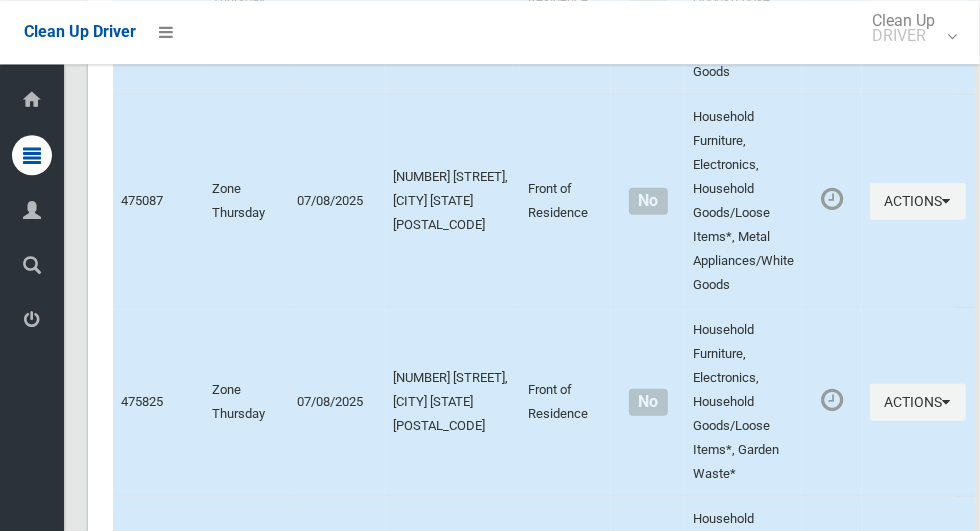 scroll, scrollTop: 10349, scrollLeft: 0, axis: vertical 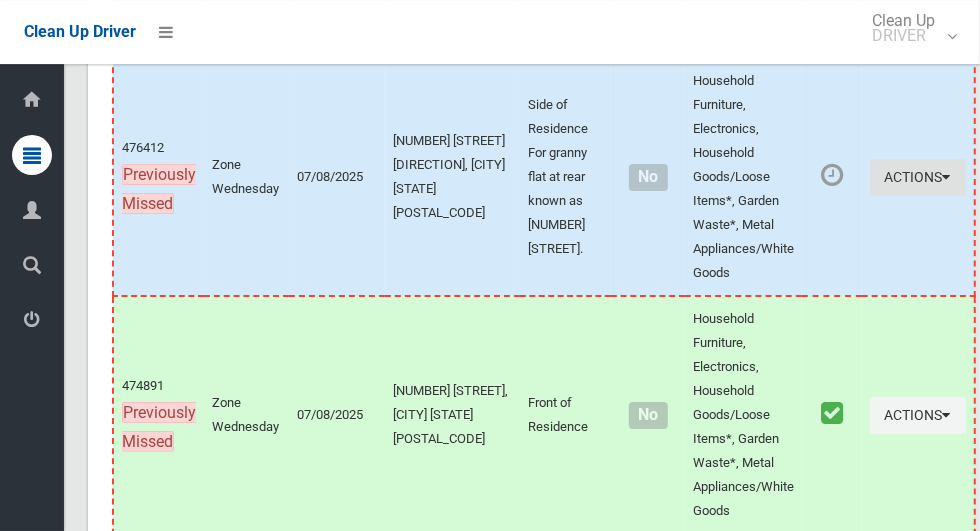 click on "Actions" at bounding box center (918, 177) 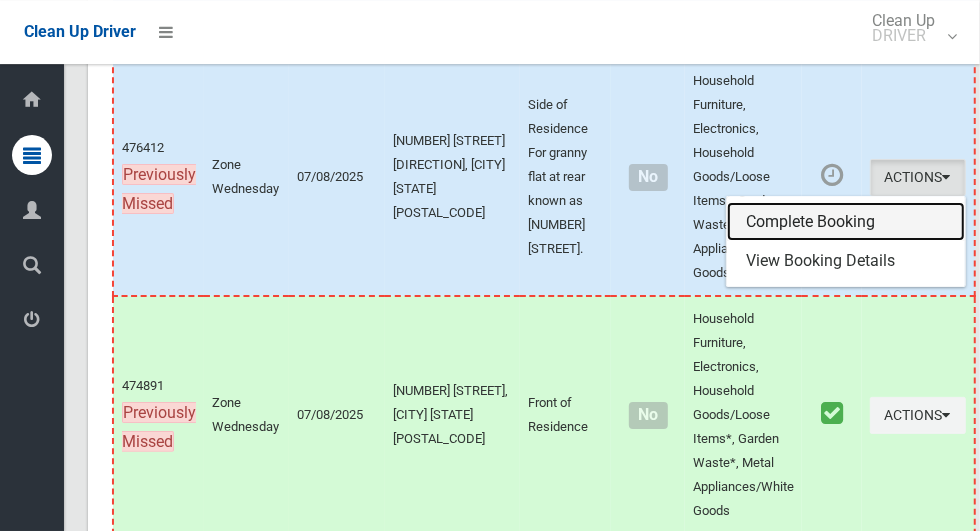 click on "Complete Booking" at bounding box center (846, 222) 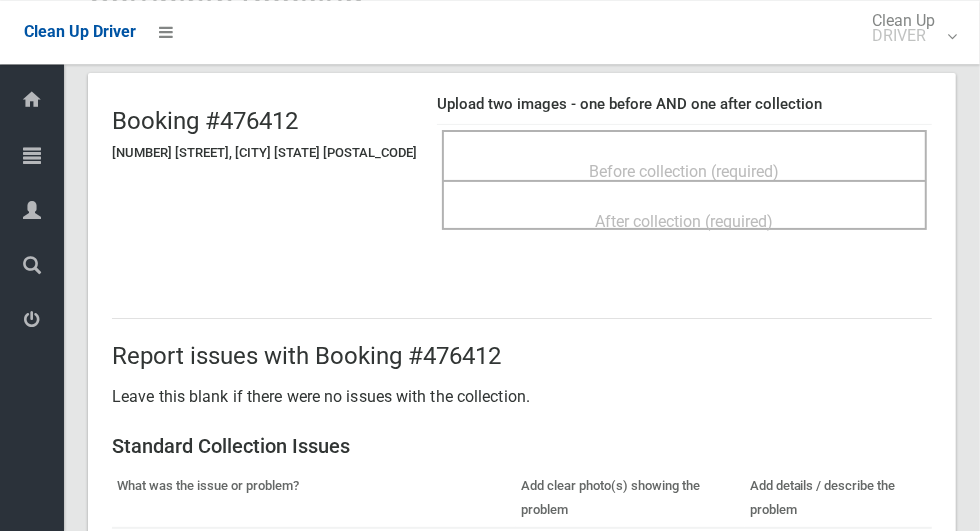 scroll, scrollTop: 114, scrollLeft: 0, axis: vertical 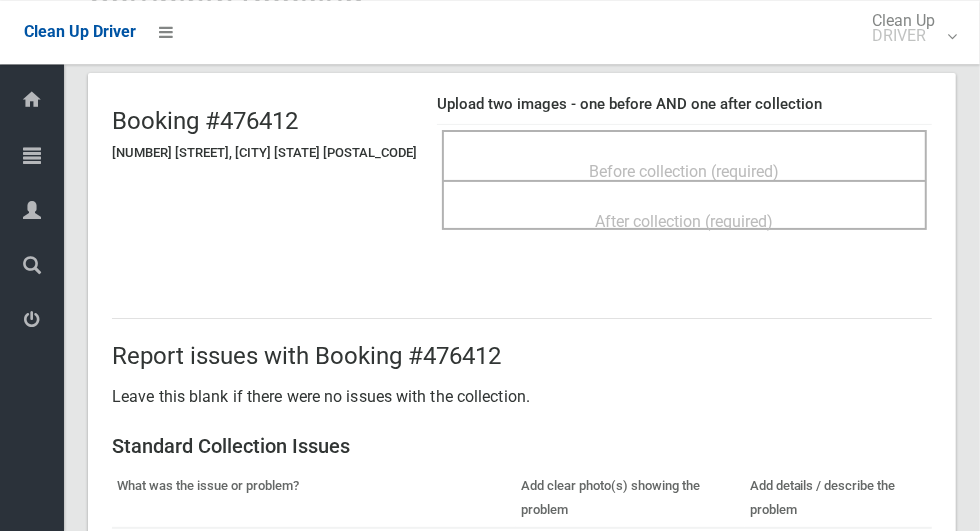 click on "Before collection (required)" at bounding box center [684, 170] 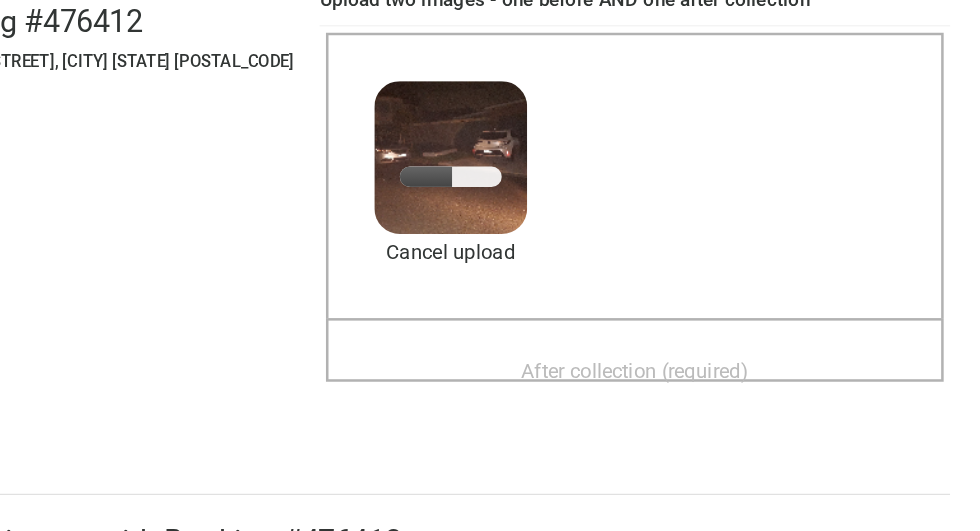 scroll, scrollTop: 114, scrollLeft: 0, axis: vertical 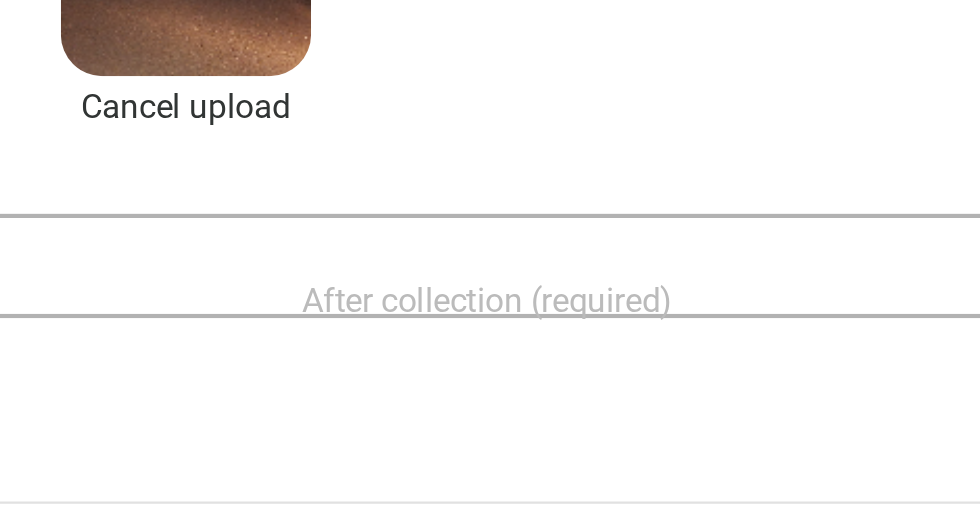 click on "After collection (required)" at bounding box center [684, 394] 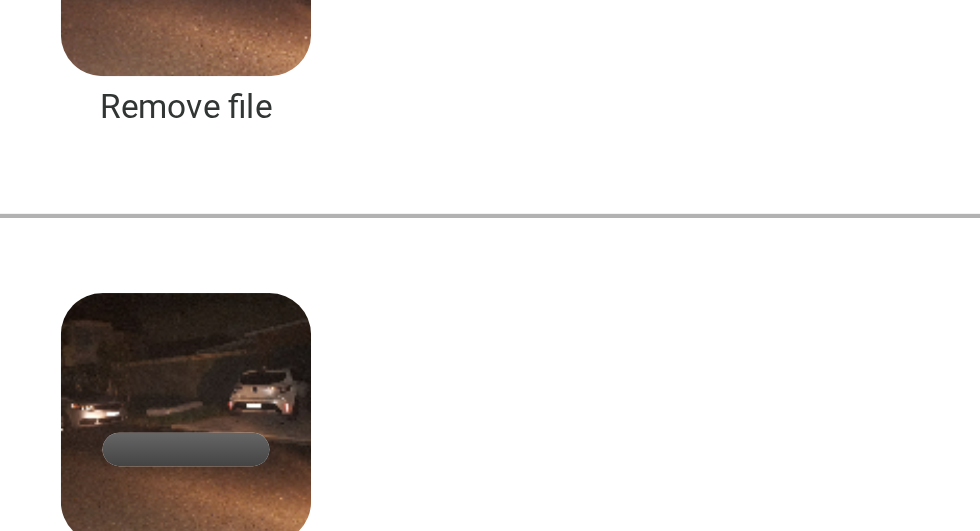 click on "After collection (required)
2.7  MB      [DATE][TIME][FILENAME]                         Check                                                      Error                                                           Cancel upload" at bounding box center [684, 467] 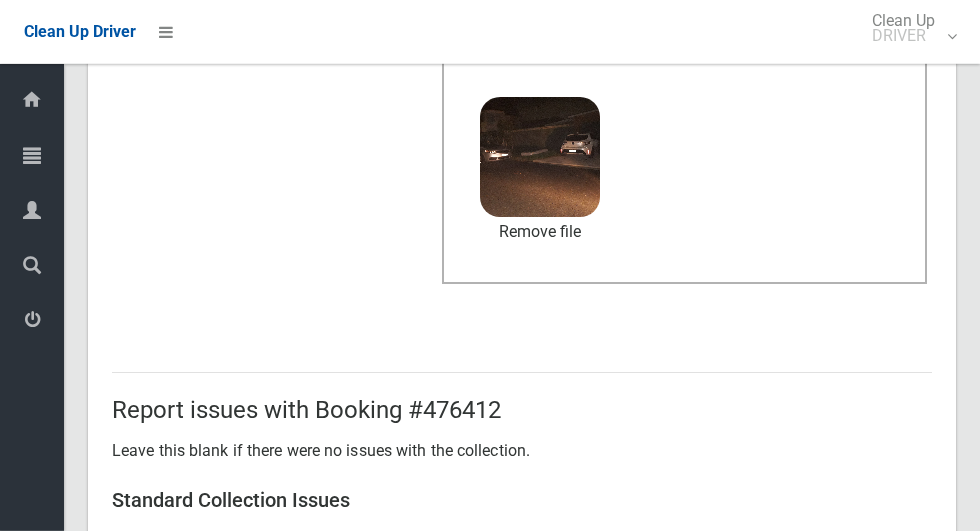 scroll, scrollTop: 1635, scrollLeft: 0, axis: vertical 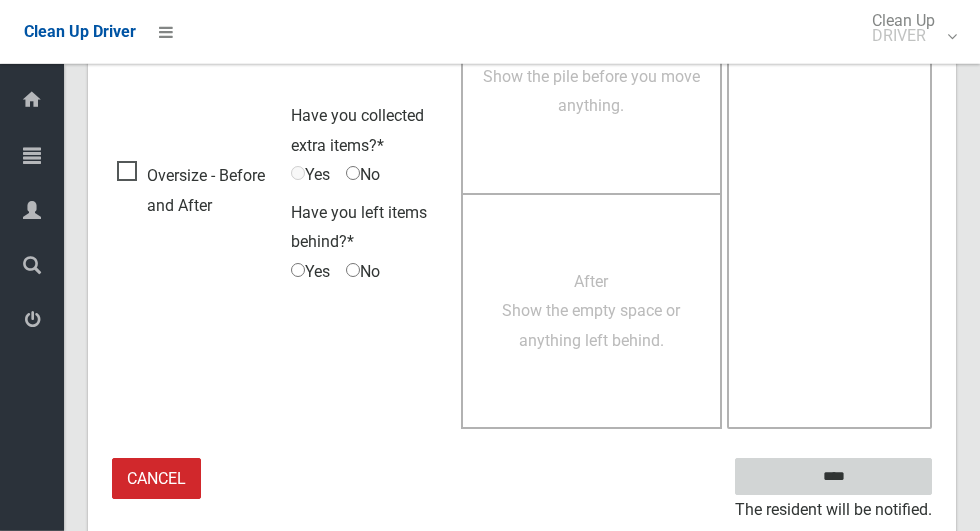 click on "****" at bounding box center [833, 476] 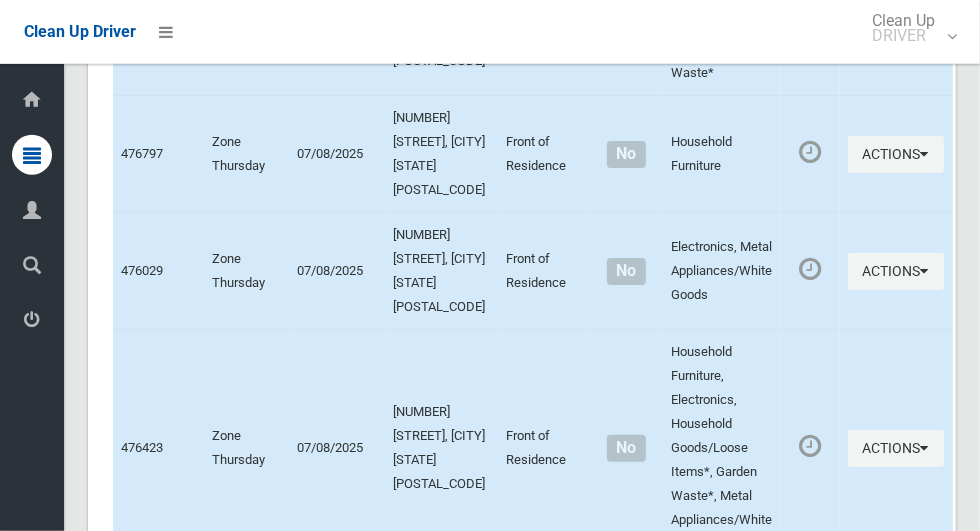 scroll, scrollTop: 12433, scrollLeft: 0, axis: vertical 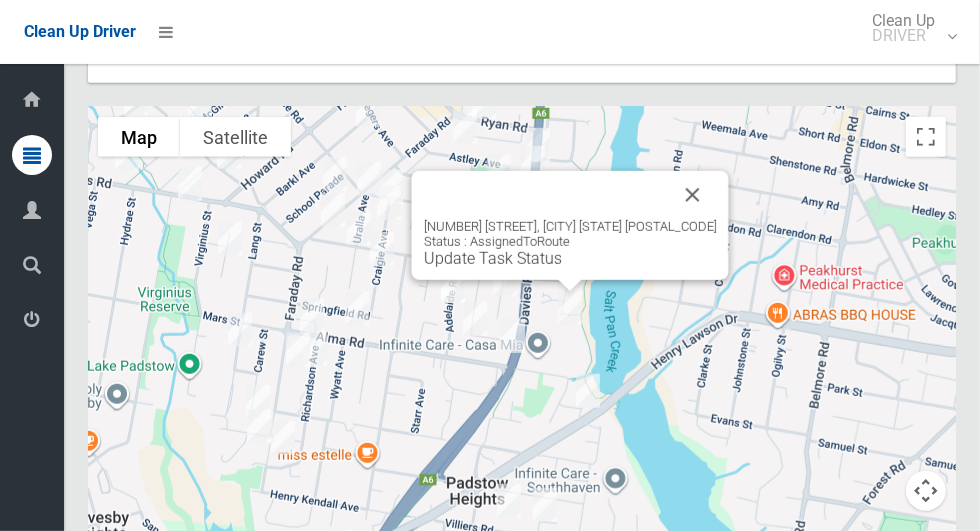 click on "34 Werona Avenue, PADSTOW NSW 2211 Status : AssignedToRoute Update Task Status" at bounding box center (570, 243) 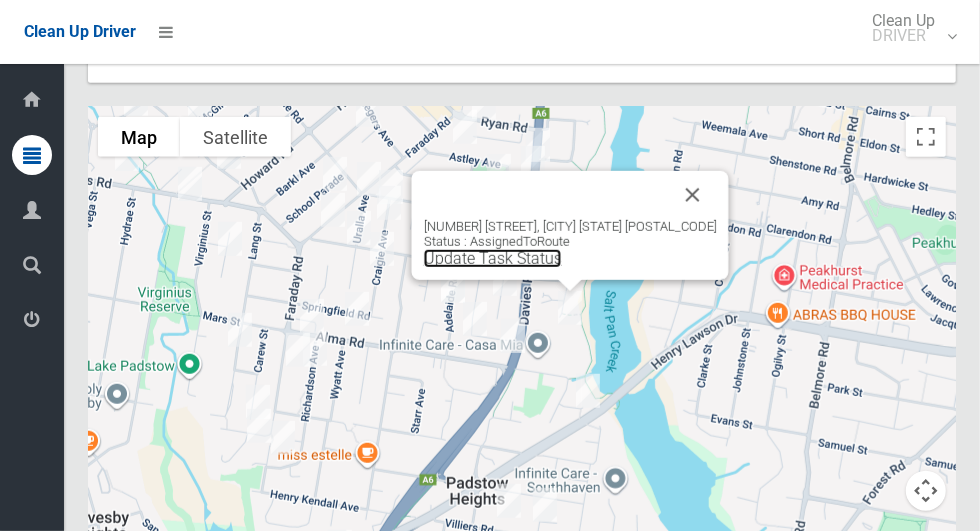click on "Update Task Status" at bounding box center (493, 258) 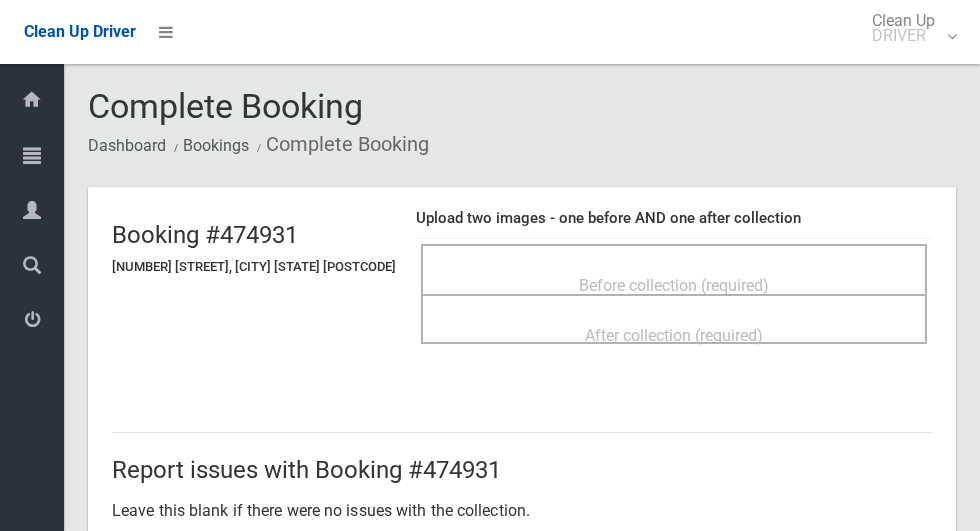 scroll, scrollTop: 0, scrollLeft: 0, axis: both 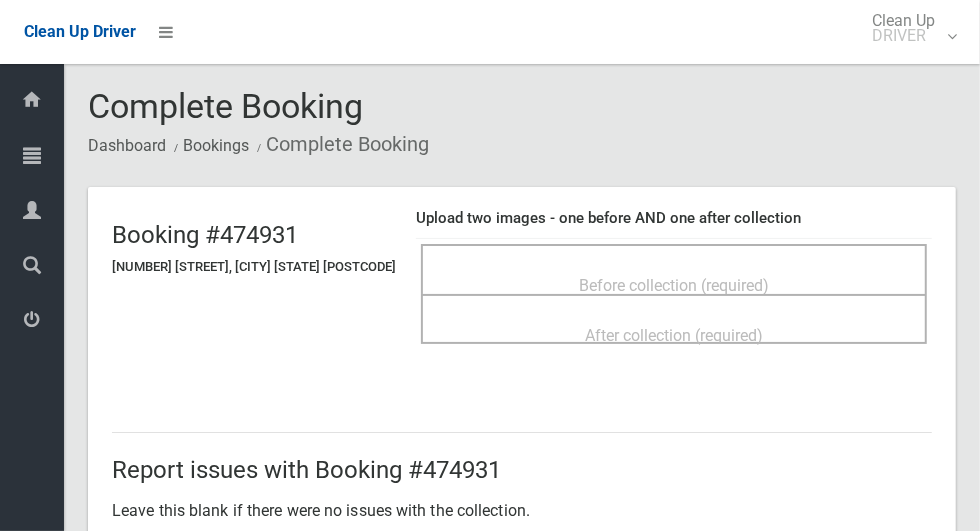 click on "Before collection (required)" at bounding box center (674, 285) 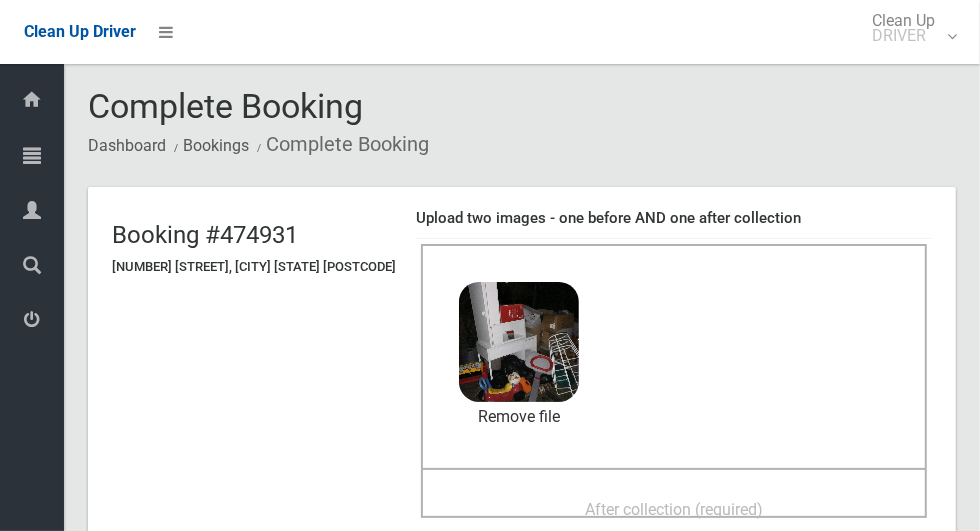 click on "After collection (required)" at bounding box center (674, 493) 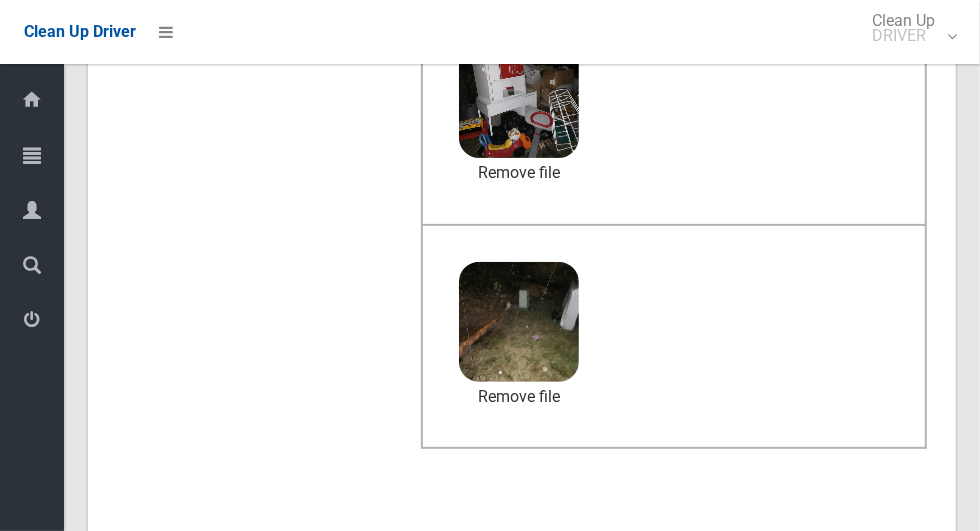 scroll, scrollTop: 1033, scrollLeft: 0, axis: vertical 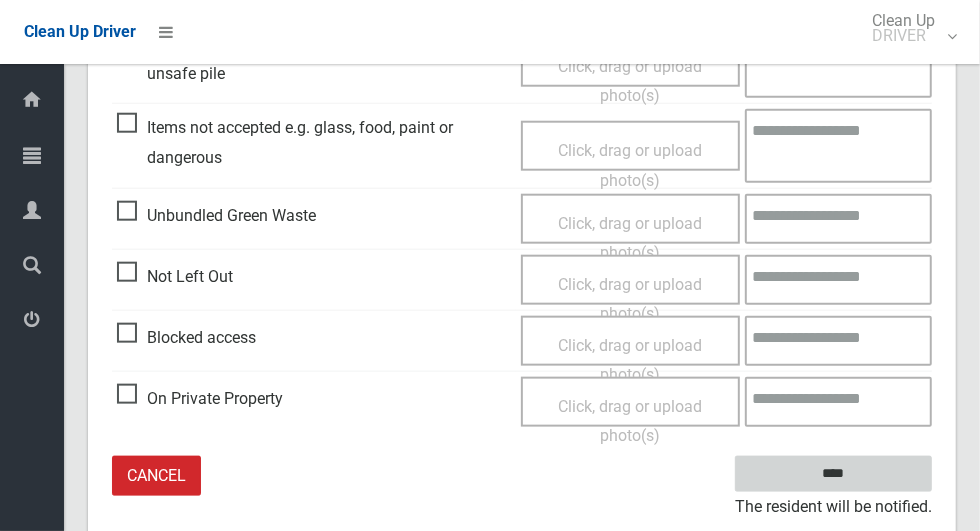 click on "****" at bounding box center (833, 474) 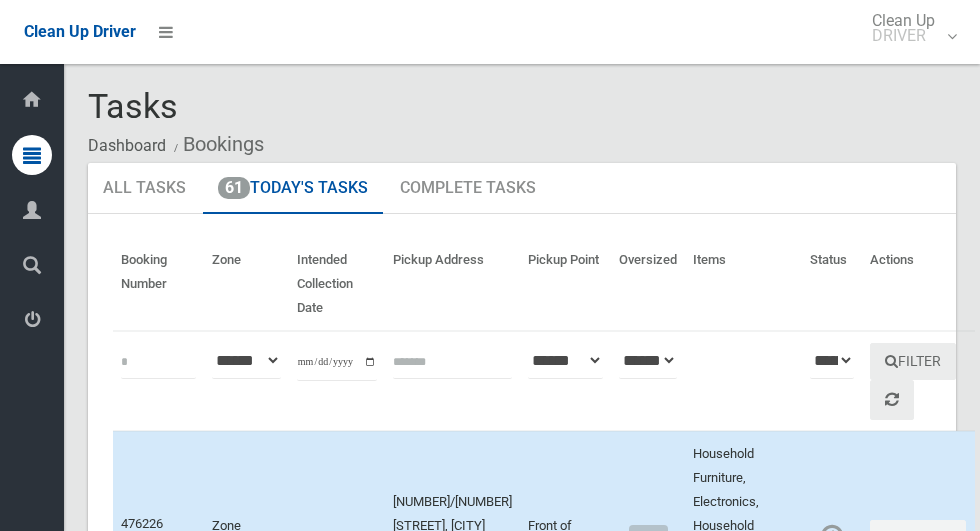 scroll, scrollTop: 0, scrollLeft: 0, axis: both 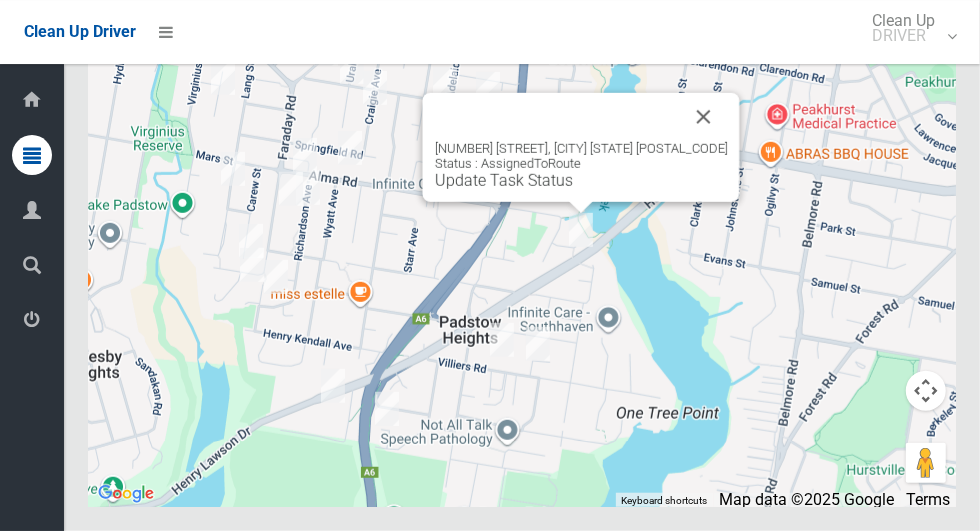 click on "9 Patterson Close, PADSTOW NSW 2211 Status : AssignedToRoute Update Task Status" at bounding box center [581, 147] 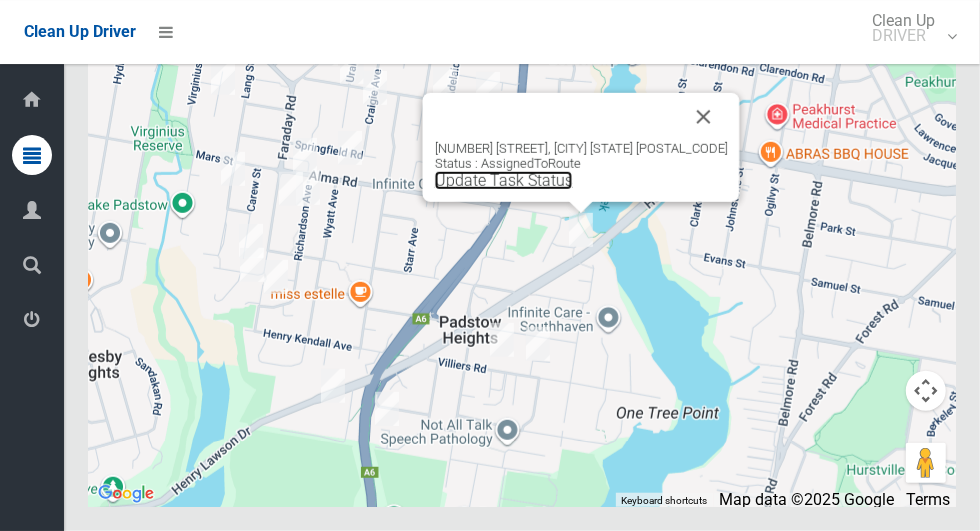 click on "Update Task Status" at bounding box center (504, 180) 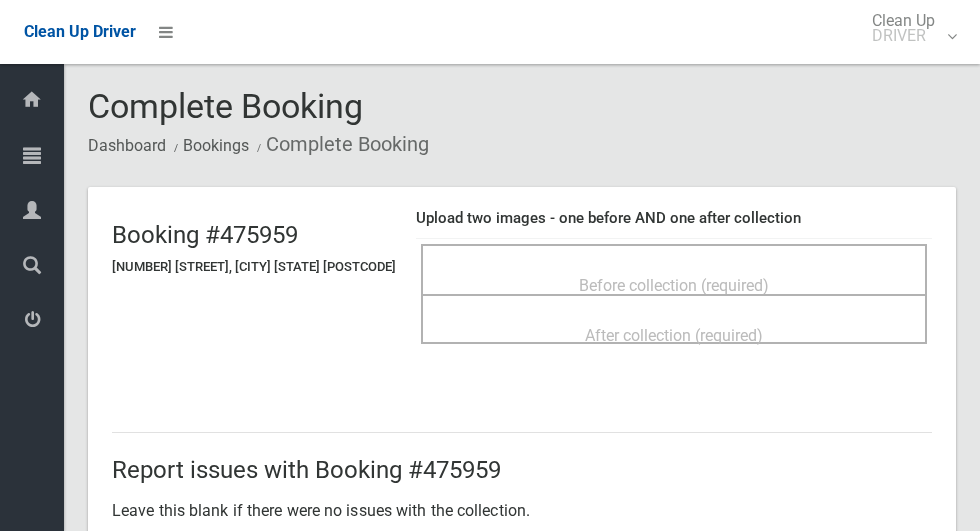 scroll, scrollTop: 0, scrollLeft: 0, axis: both 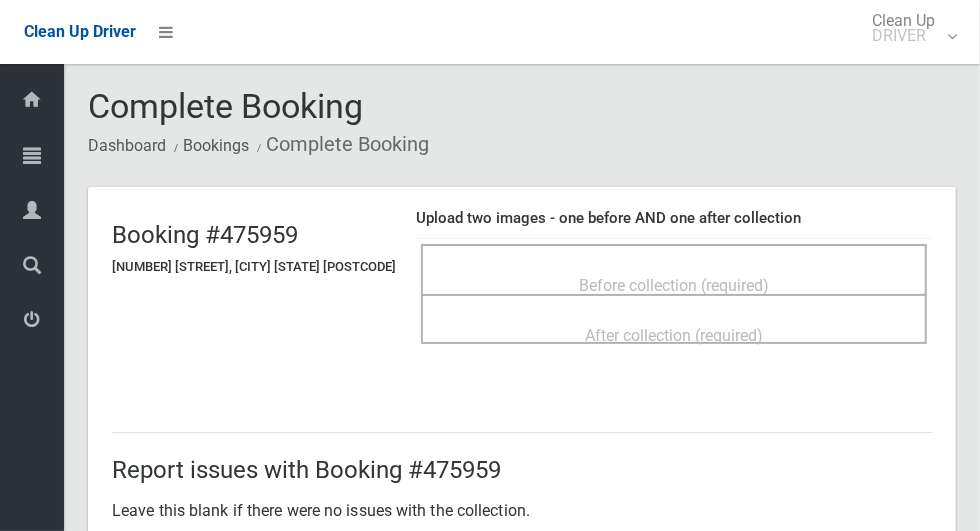 click on "Before collection (required)" at bounding box center (674, 285) 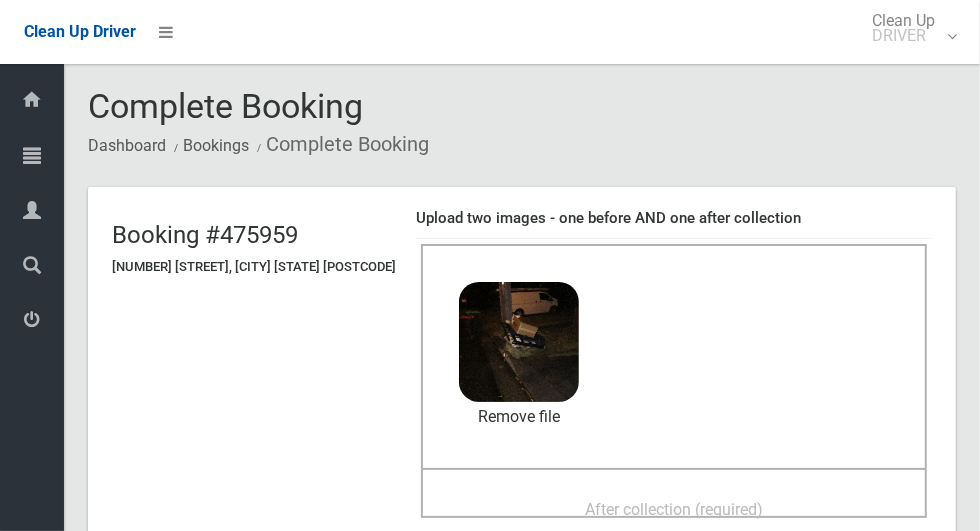 click on "After collection (required)" at bounding box center [674, 509] 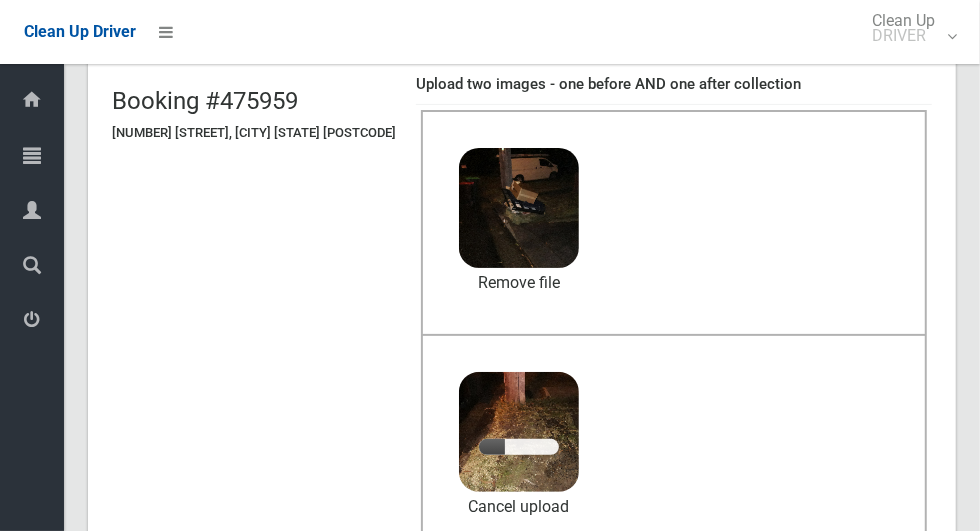 scroll, scrollTop: 139, scrollLeft: 0, axis: vertical 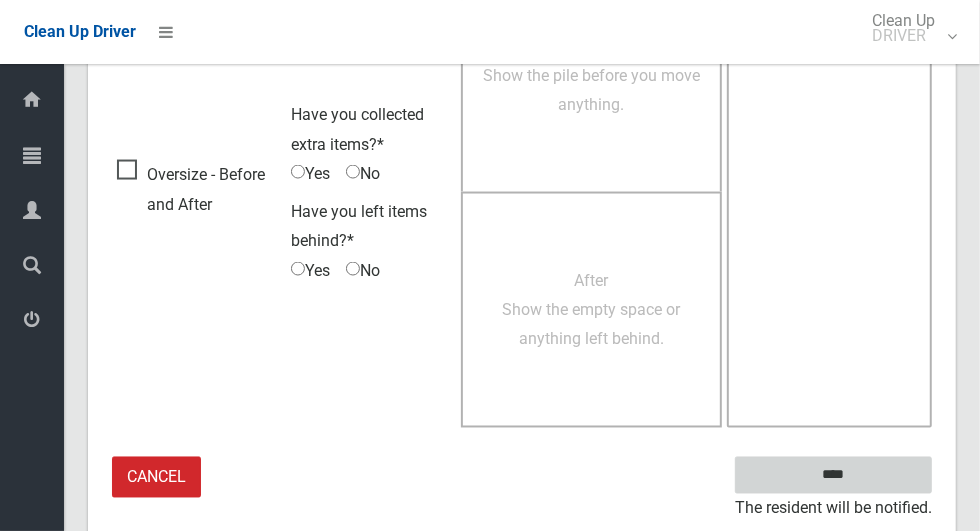 click on "****" at bounding box center [833, 475] 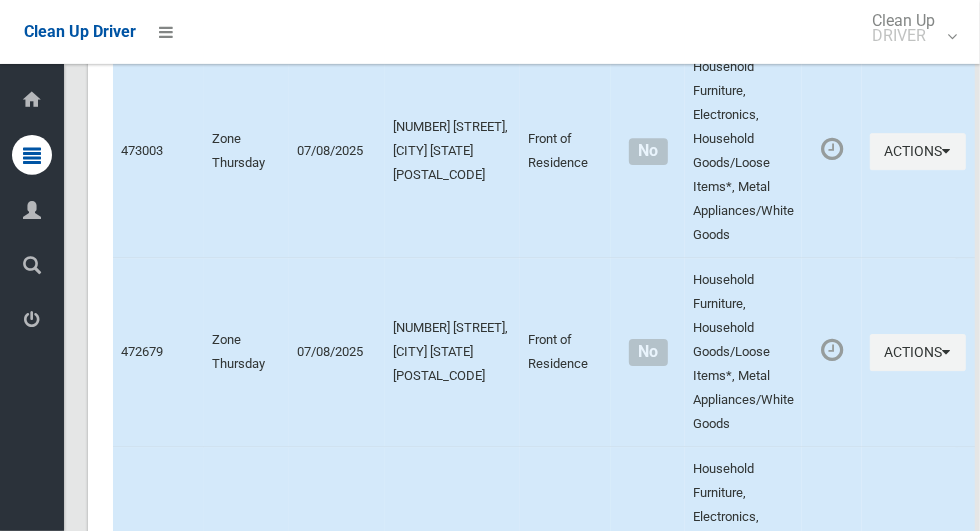 scroll, scrollTop: 12433, scrollLeft: 0, axis: vertical 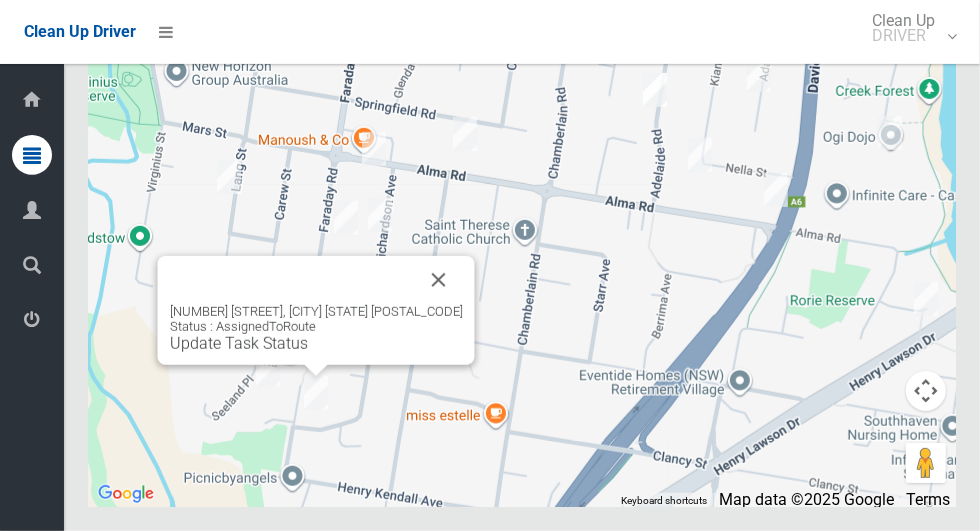 click at bounding box center [439, 280] 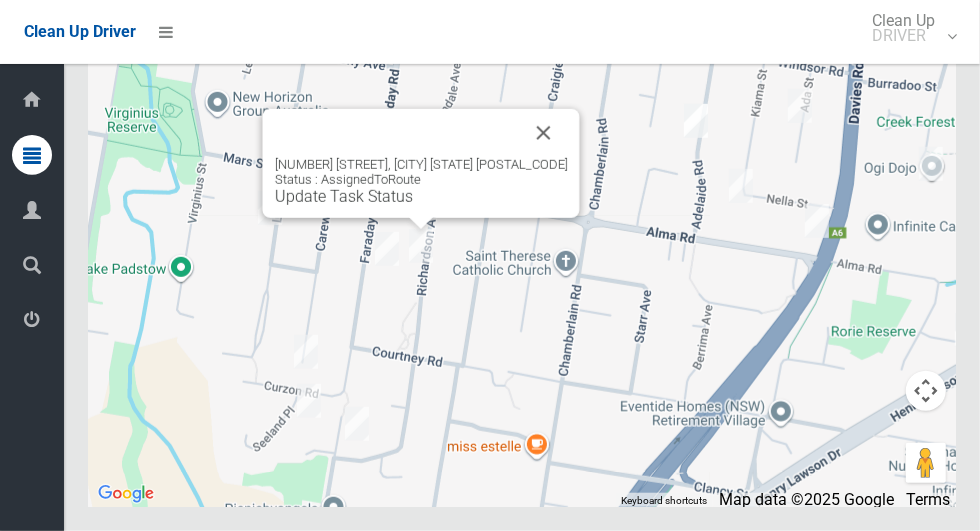 click at bounding box center [544, 133] 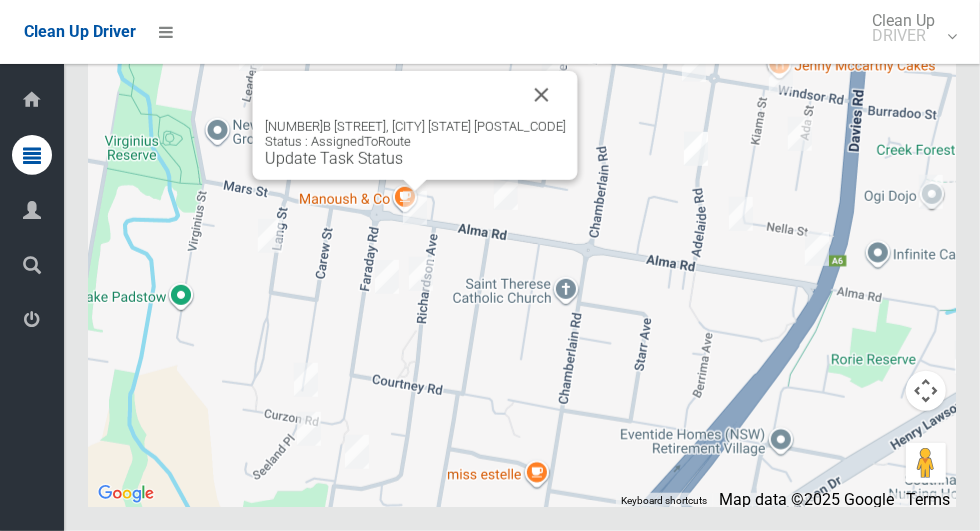 click at bounding box center (542, 95) 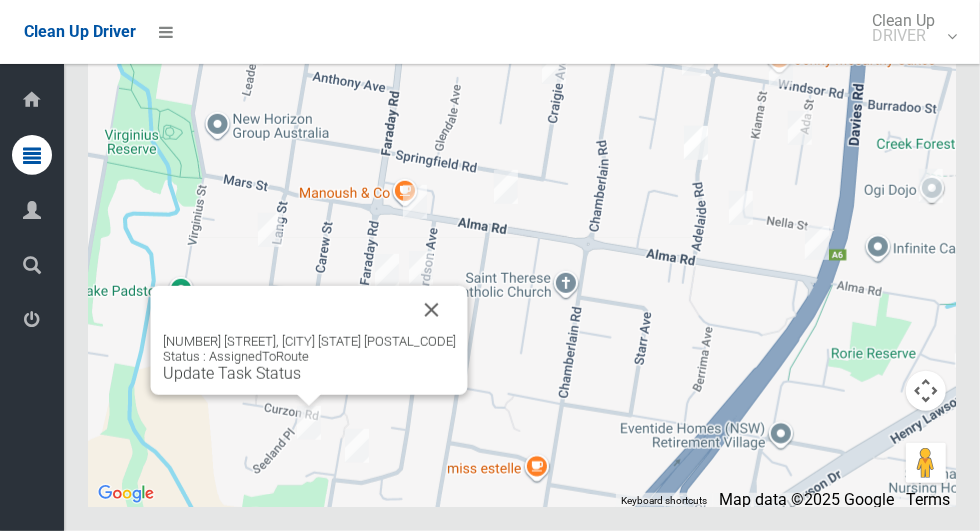 click at bounding box center [432, 310] 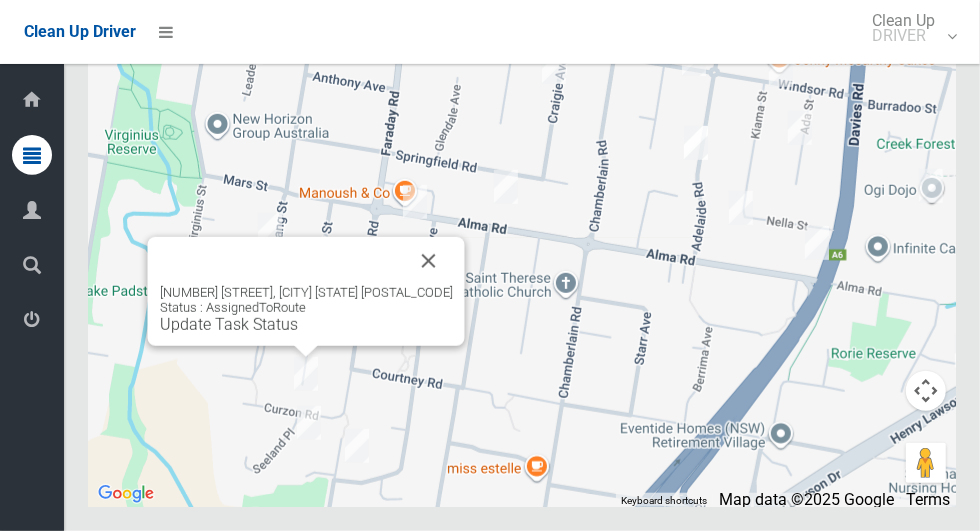 click at bounding box center (429, 261) 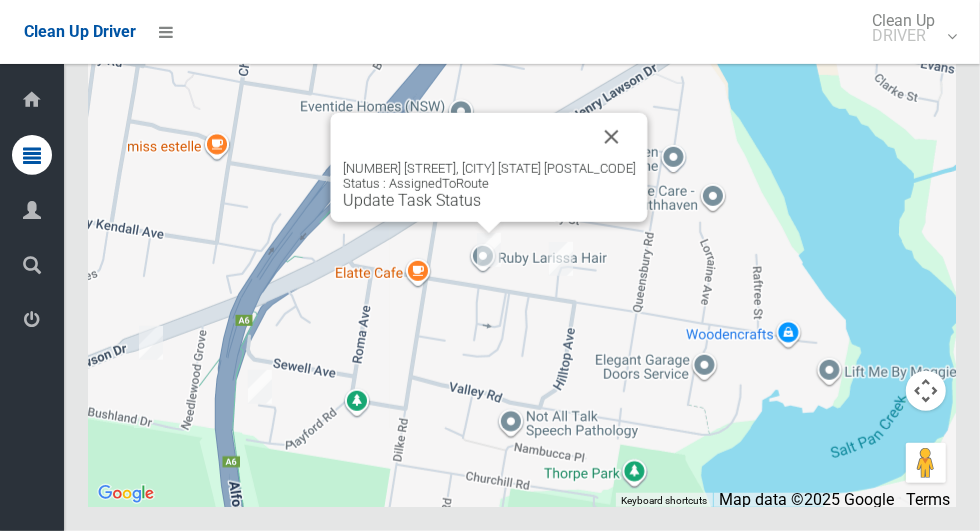 click at bounding box center [612, 137] 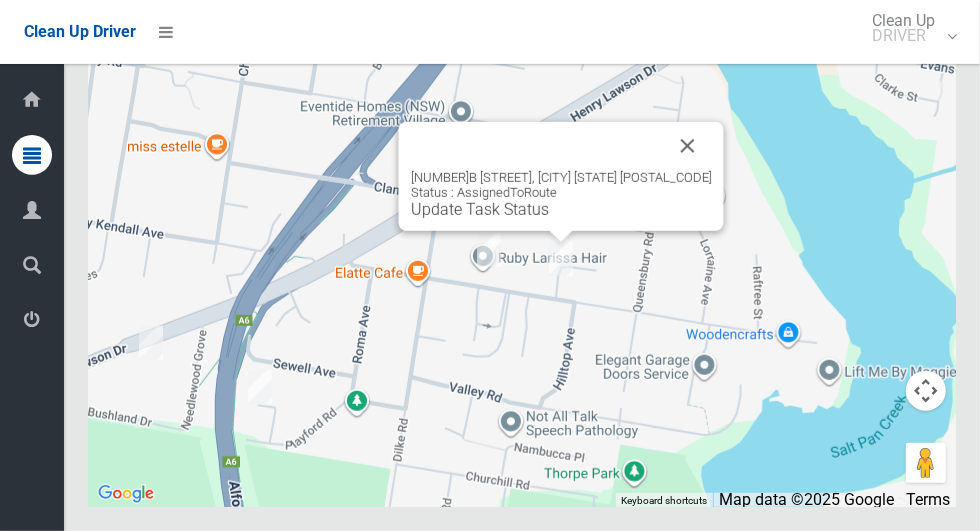 click at bounding box center [688, 146] 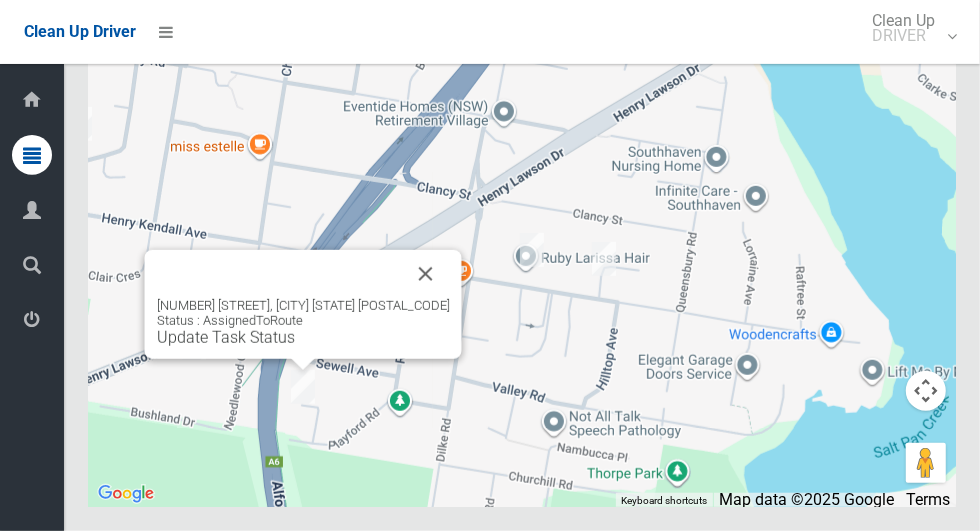click on "Update Task Status" at bounding box center [226, 337] 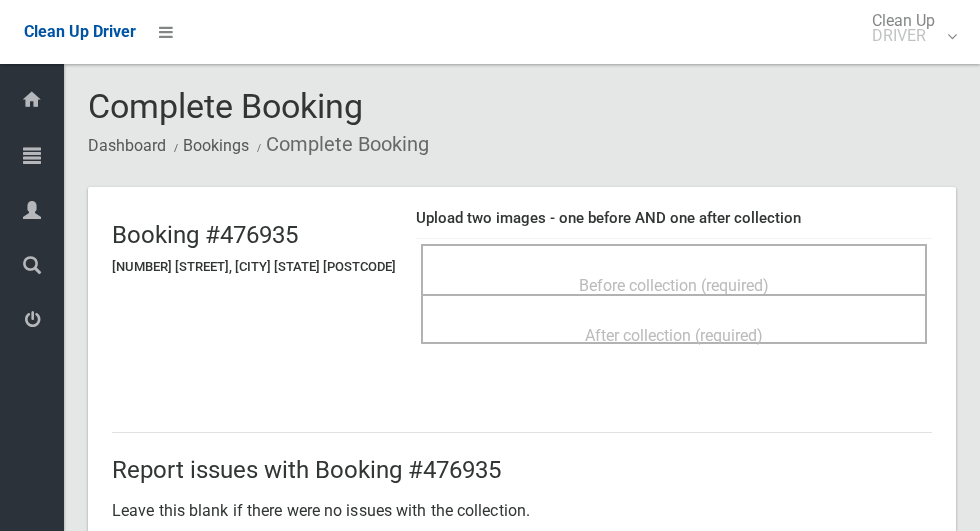 scroll, scrollTop: 0, scrollLeft: 0, axis: both 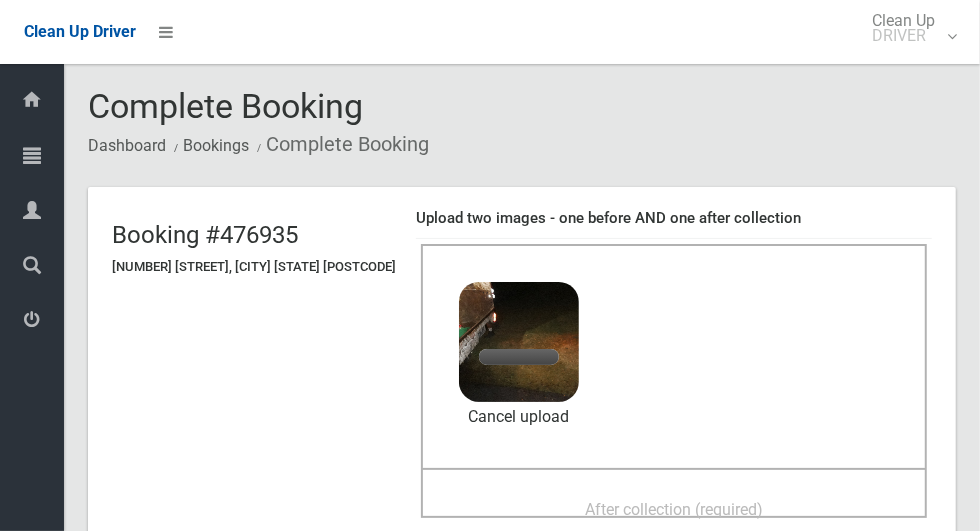 click on "After collection (required)" at bounding box center (674, 509) 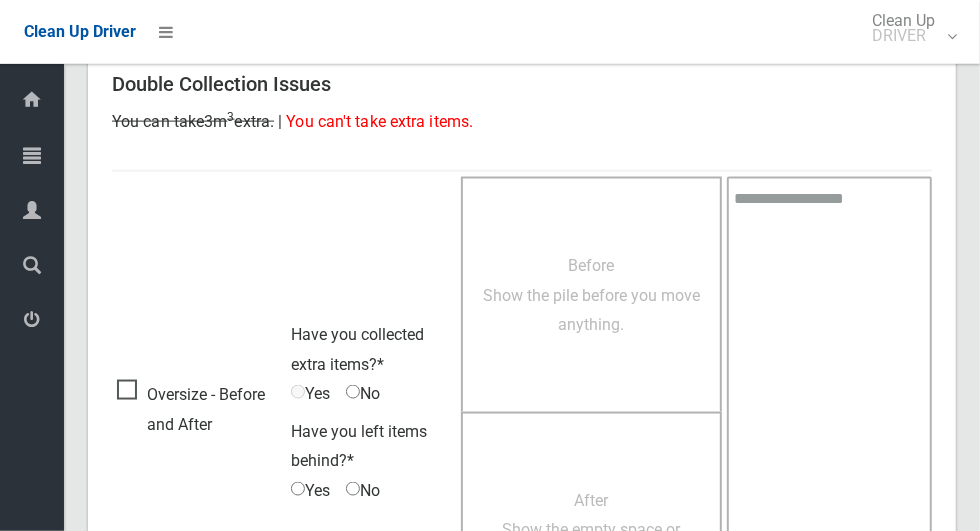 scroll, scrollTop: 1636, scrollLeft: 0, axis: vertical 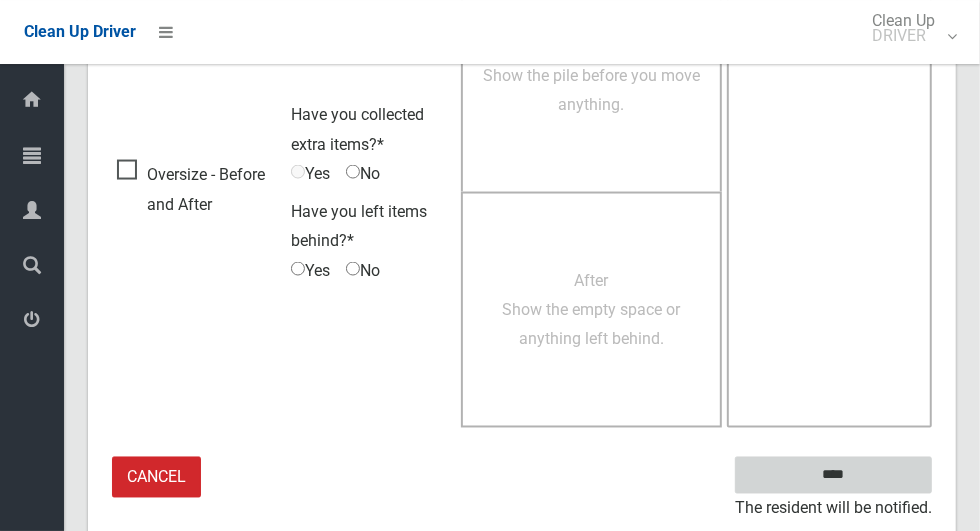 click on "****" at bounding box center [833, 475] 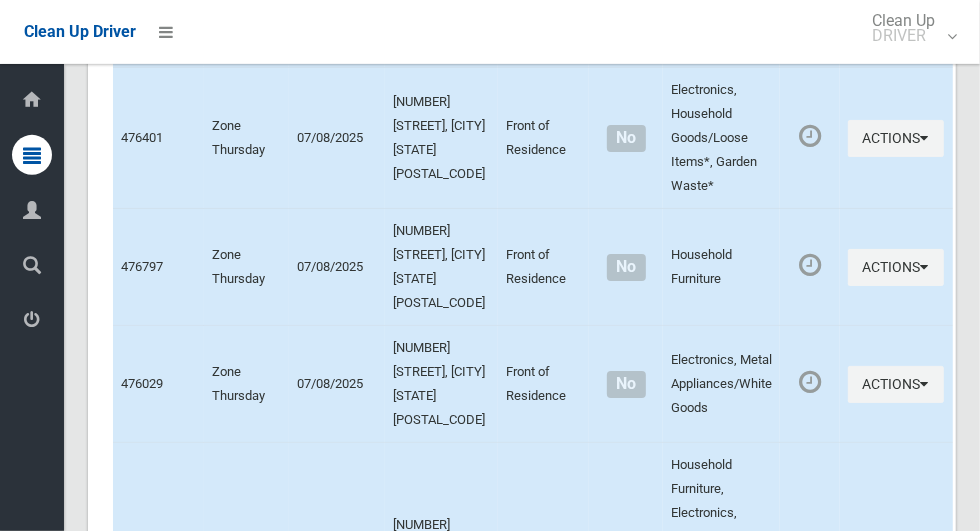 scroll, scrollTop: 12433, scrollLeft: 0, axis: vertical 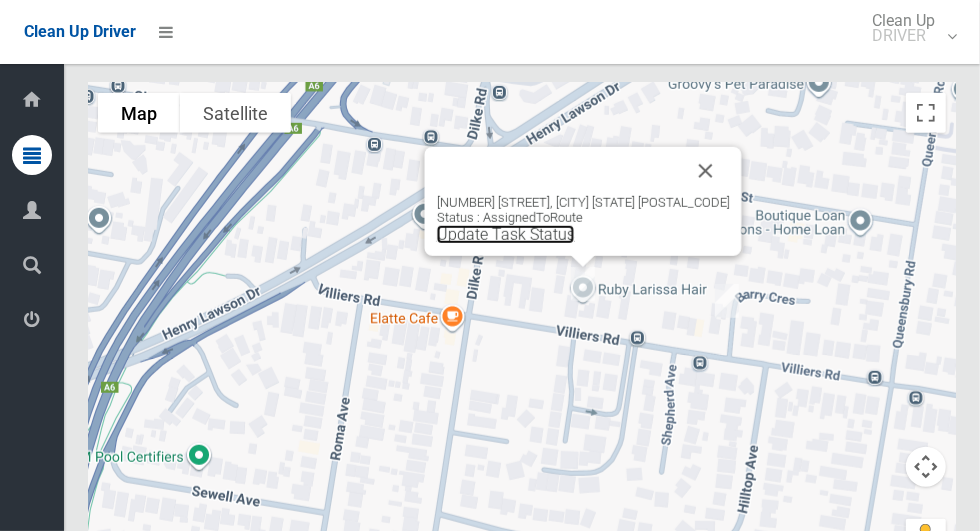 click on "Update Task Status" at bounding box center [506, 234] 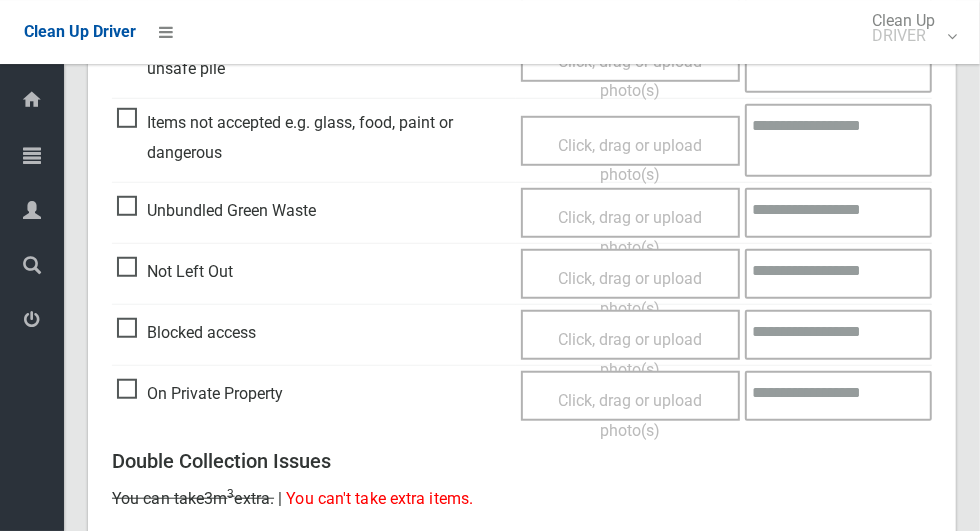 scroll, scrollTop: 719, scrollLeft: 0, axis: vertical 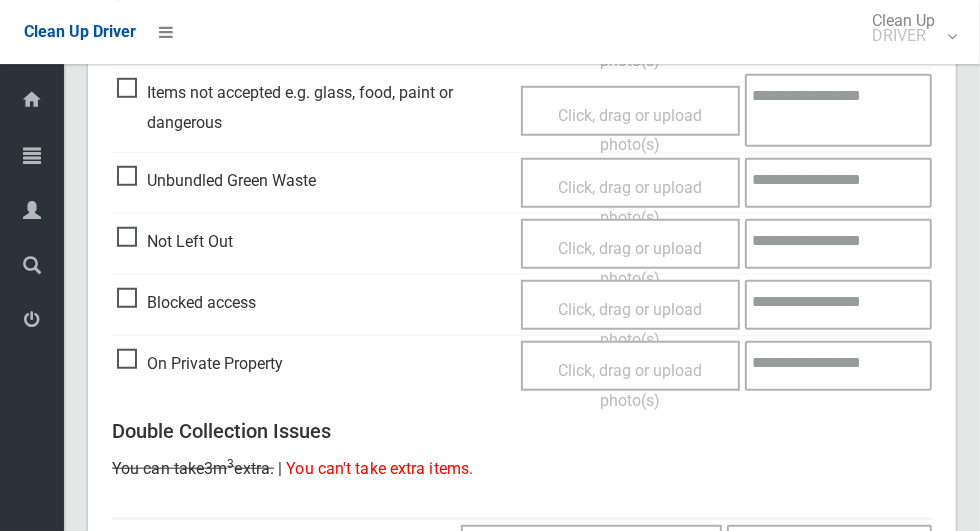 click on "Unbundled Green Waste" at bounding box center (216, 181) 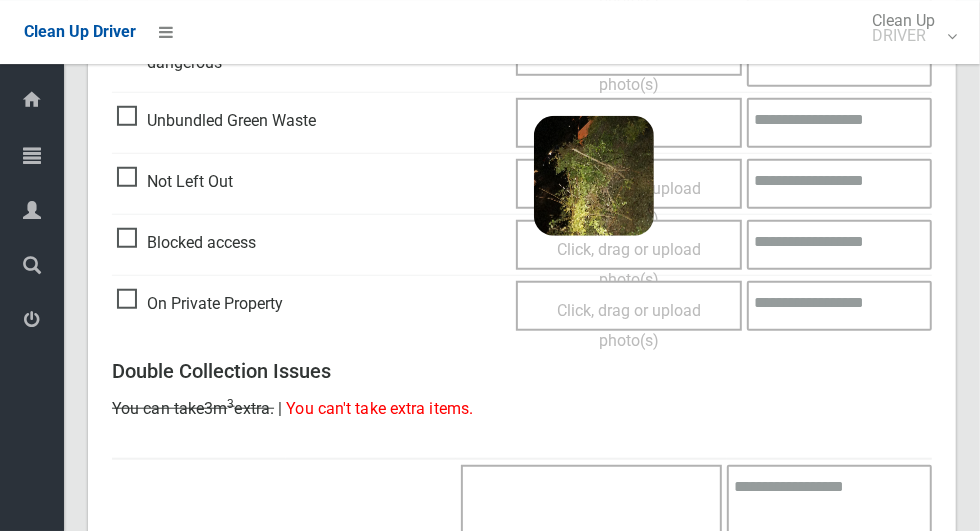 scroll, scrollTop: 1288, scrollLeft: 0, axis: vertical 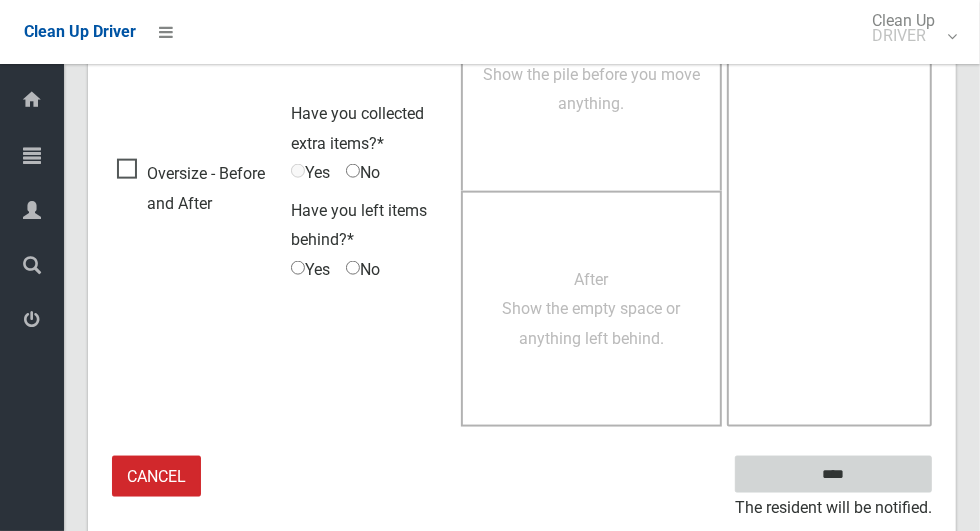 click on "****" at bounding box center [833, 474] 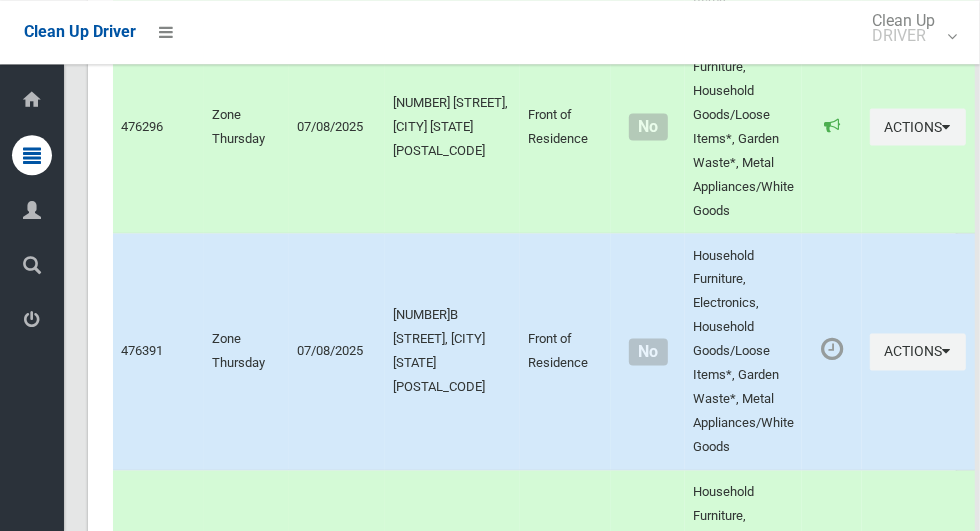 scroll, scrollTop: 1697, scrollLeft: 0, axis: vertical 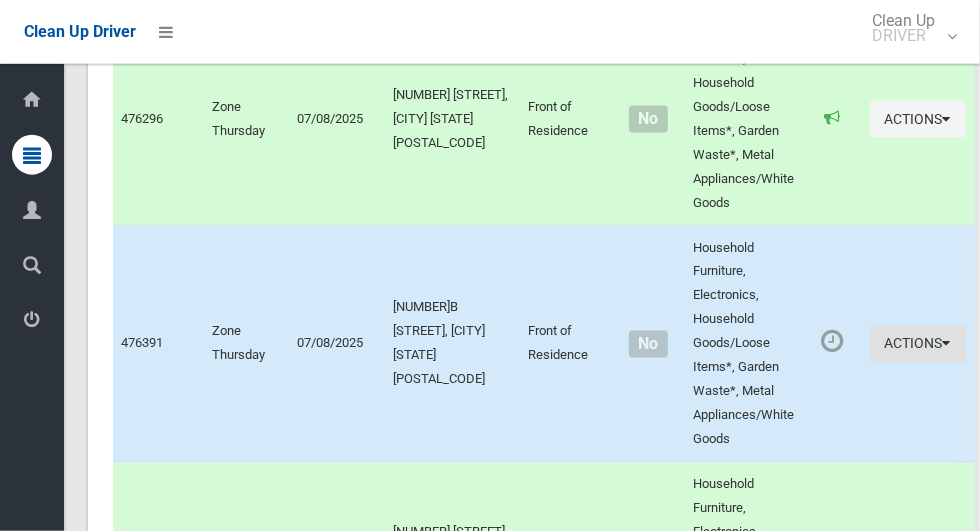 click on "Actions" at bounding box center [918, 344] 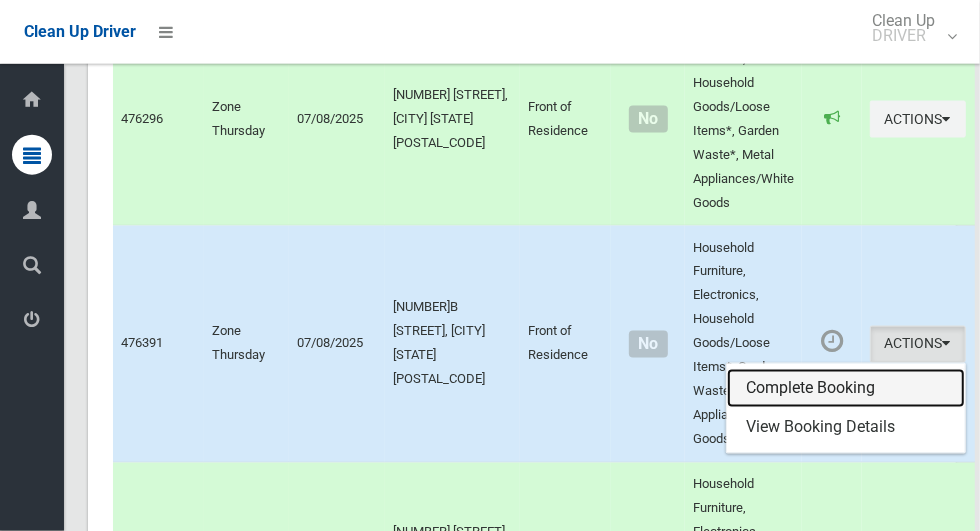 click on "Complete Booking" at bounding box center (846, 389) 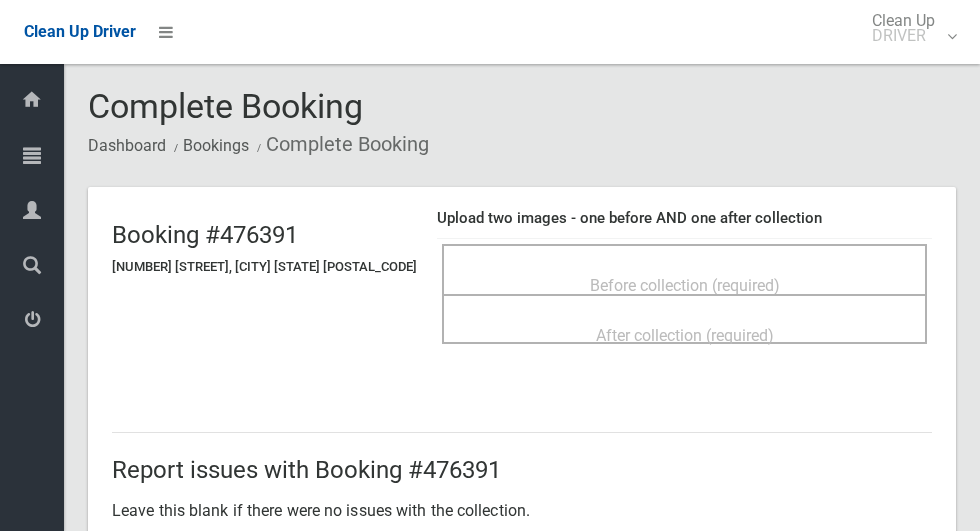 scroll, scrollTop: 0, scrollLeft: 0, axis: both 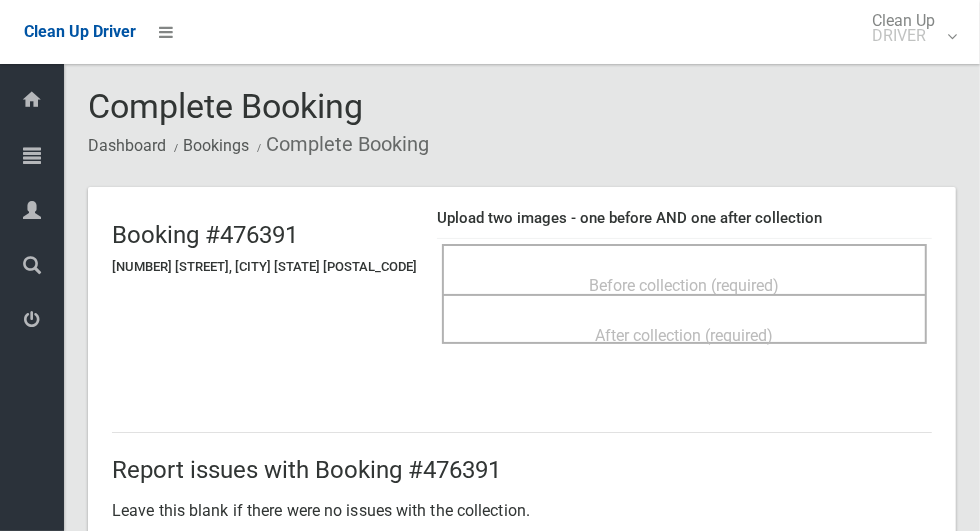 click on "Before collection (required)" at bounding box center [685, 285] 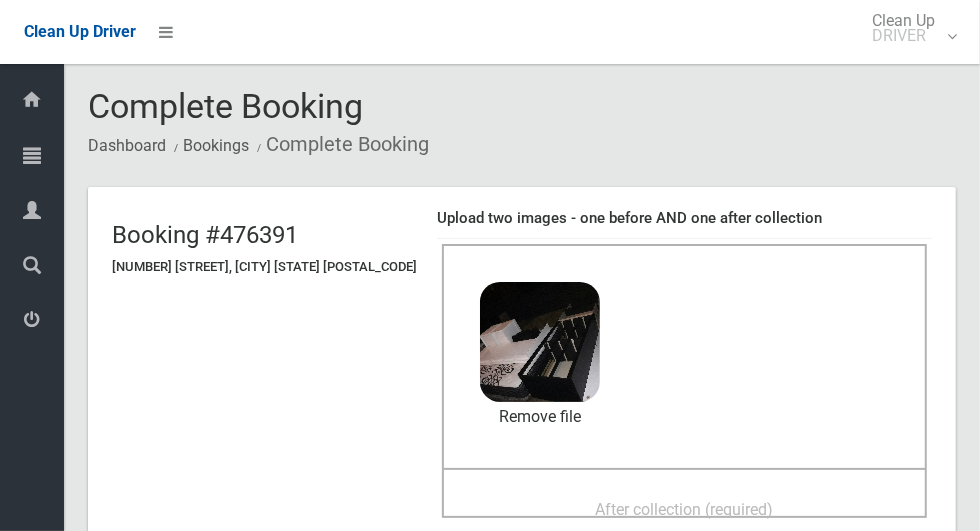 click on "After collection (required)" at bounding box center [685, 509] 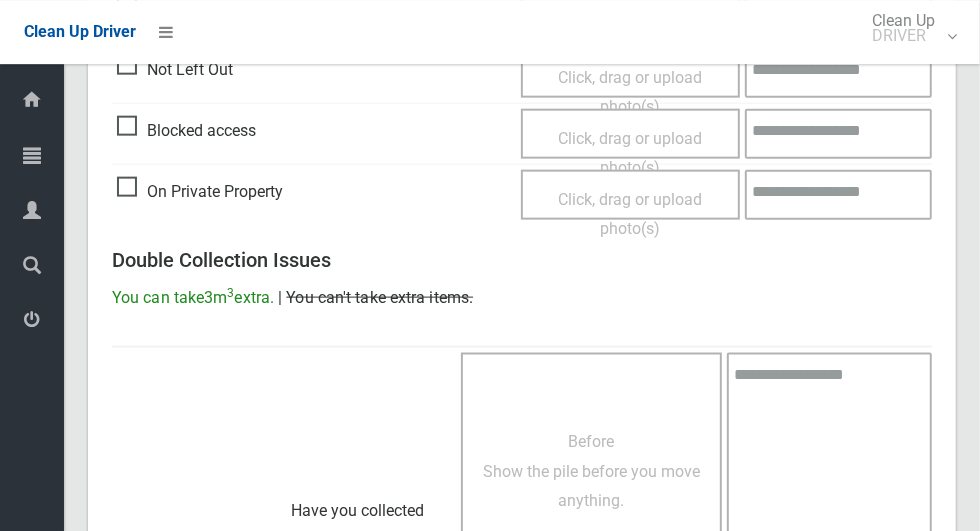 scroll, scrollTop: 1636, scrollLeft: 0, axis: vertical 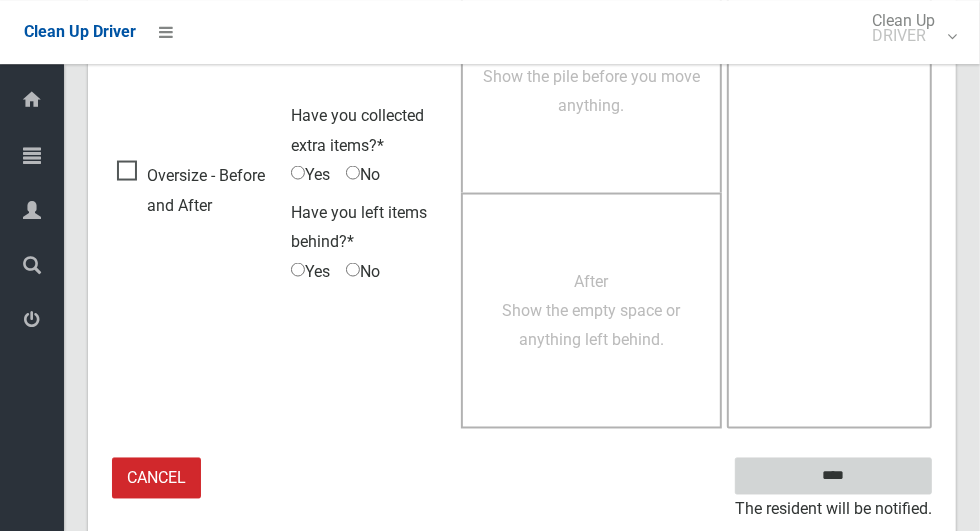 click on "****" at bounding box center [833, 475] 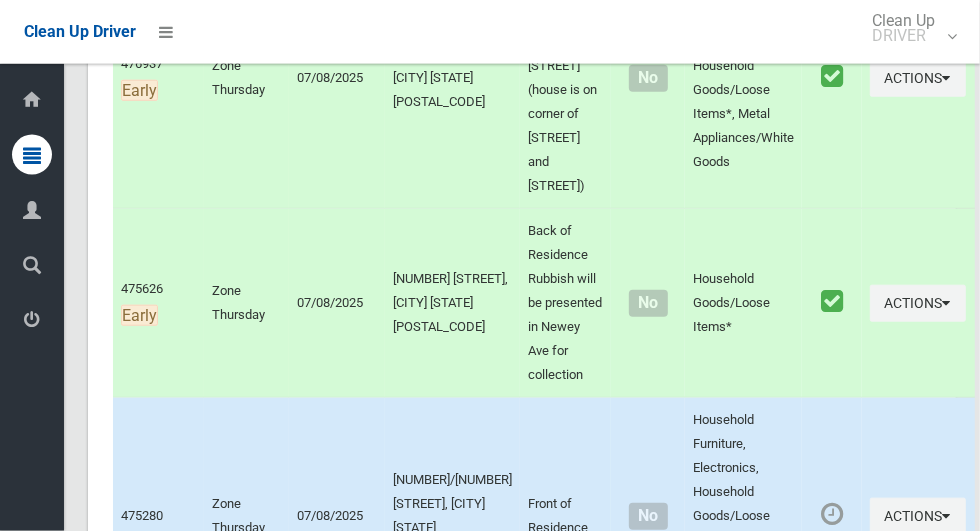 scroll, scrollTop: 933, scrollLeft: 0, axis: vertical 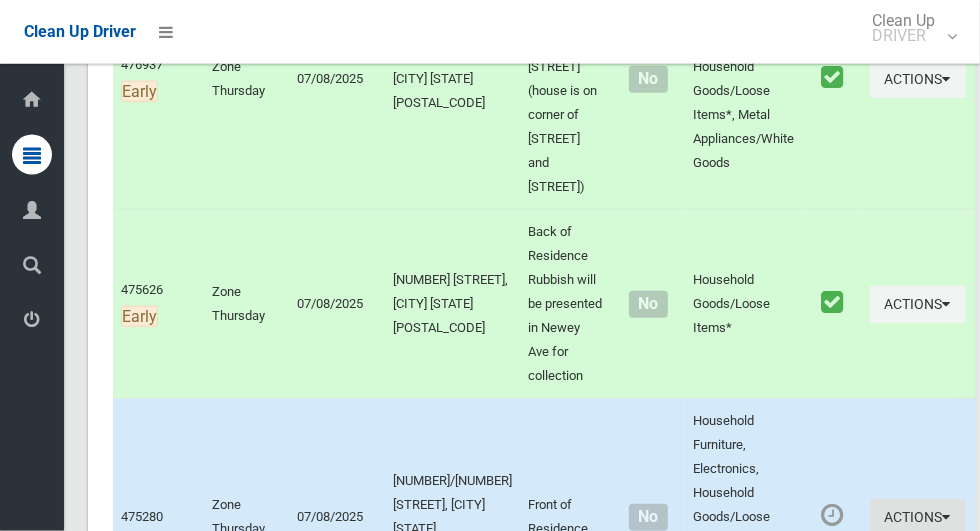 click on "Actions" at bounding box center [918, 517] 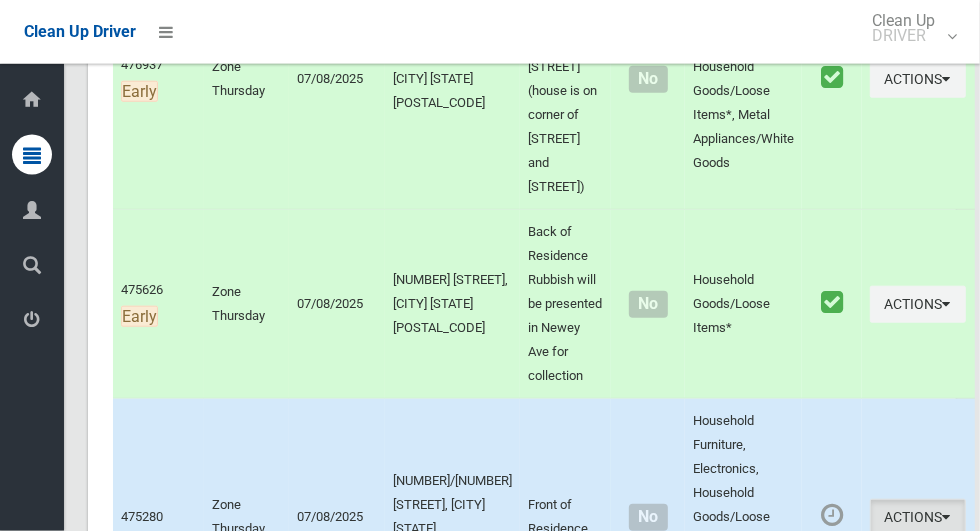 click on "Complete Booking" at bounding box center (846, 562) 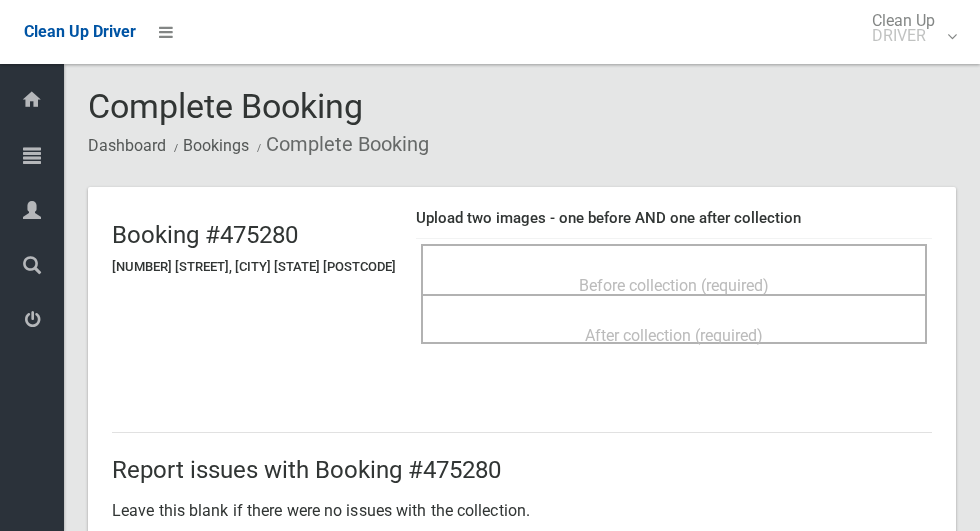 scroll, scrollTop: 0, scrollLeft: 0, axis: both 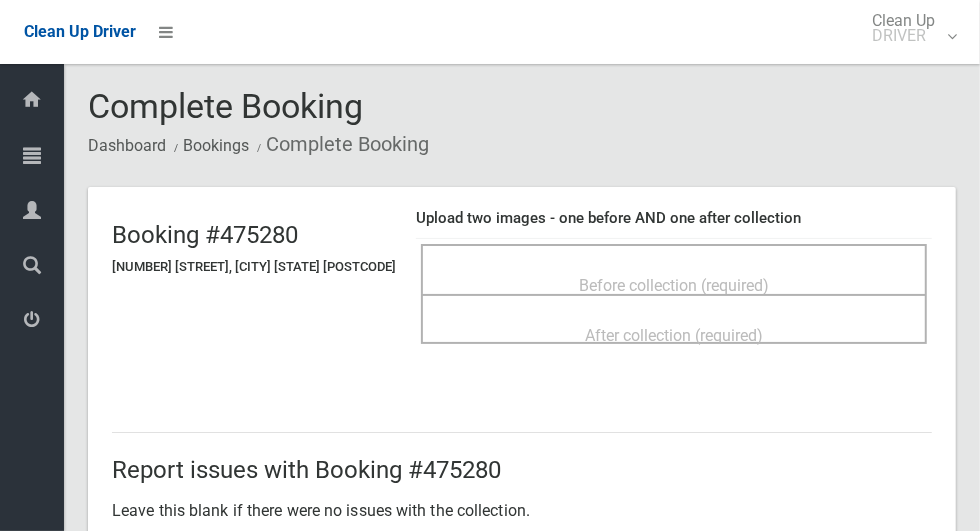 click on "Before collection (required)" at bounding box center [674, 285] 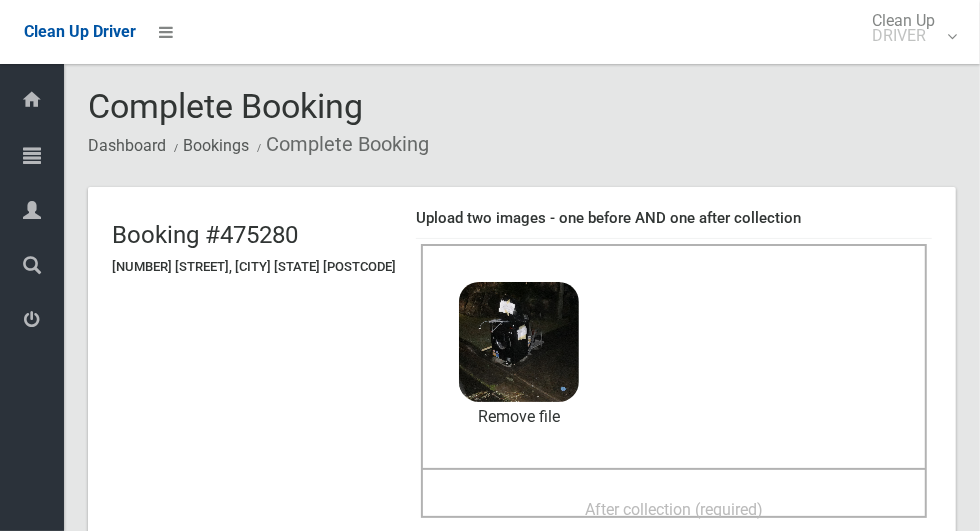 click on "After collection (required)" at bounding box center [674, 509] 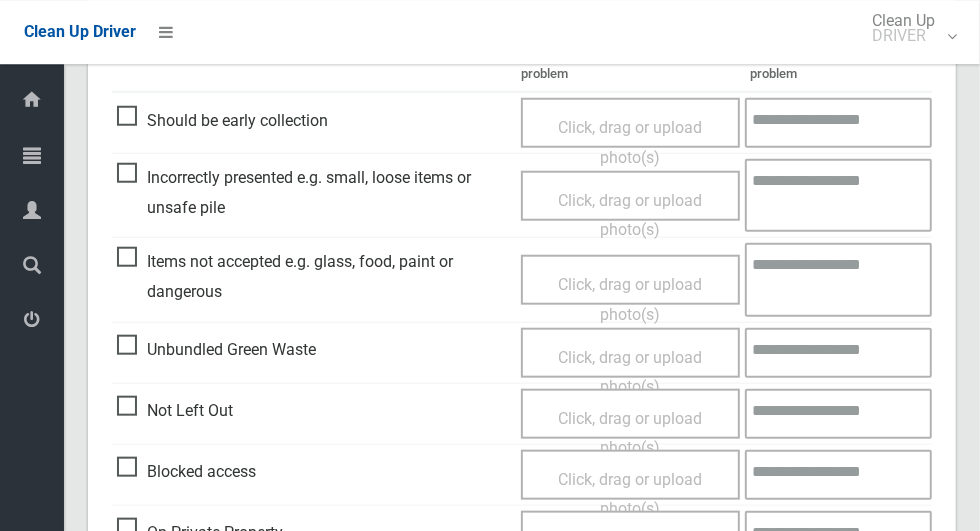 scroll, scrollTop: 1636, scrollLeft: 0, axis: vertical 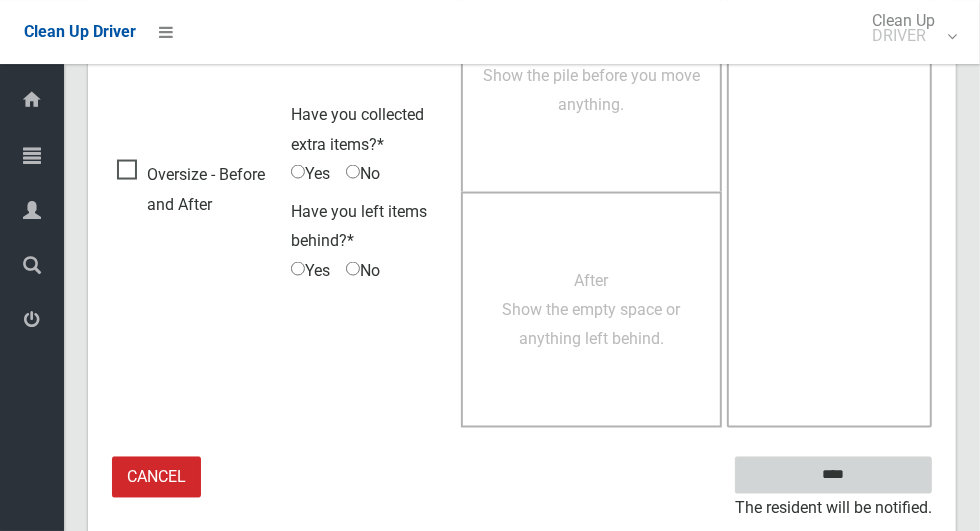 click on "****" at bounding box center [833, 475] 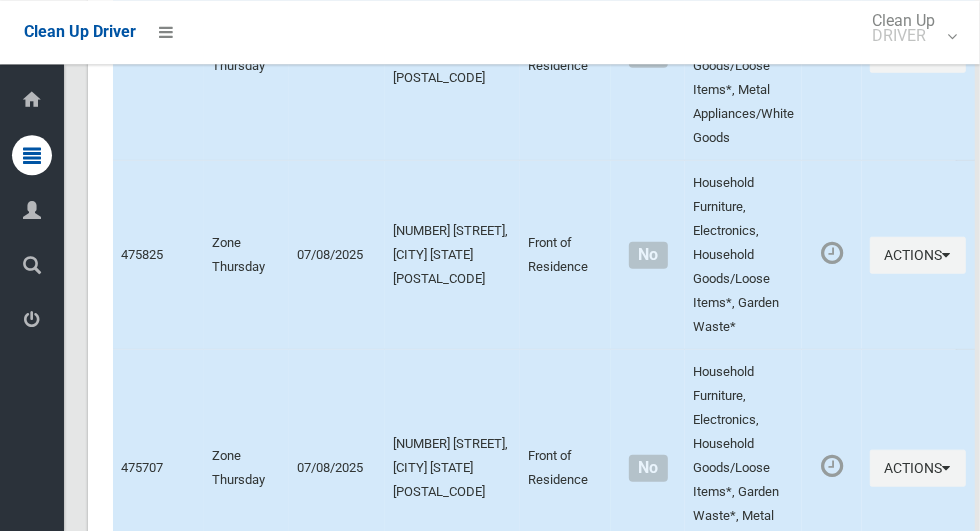 scroll, scrollTop: 11090, scrollLeft: 0, axis: vertical 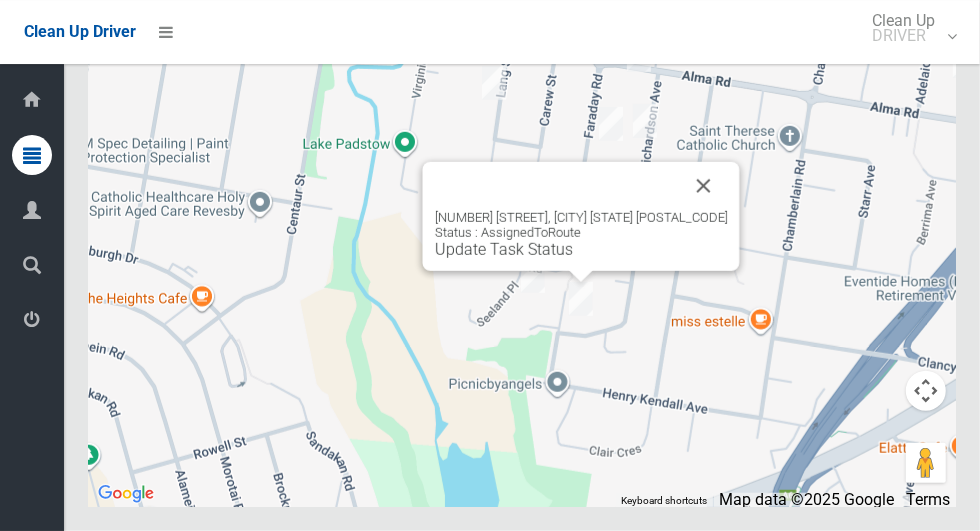click on "Update Task Status" at bounding box center (504, 249) 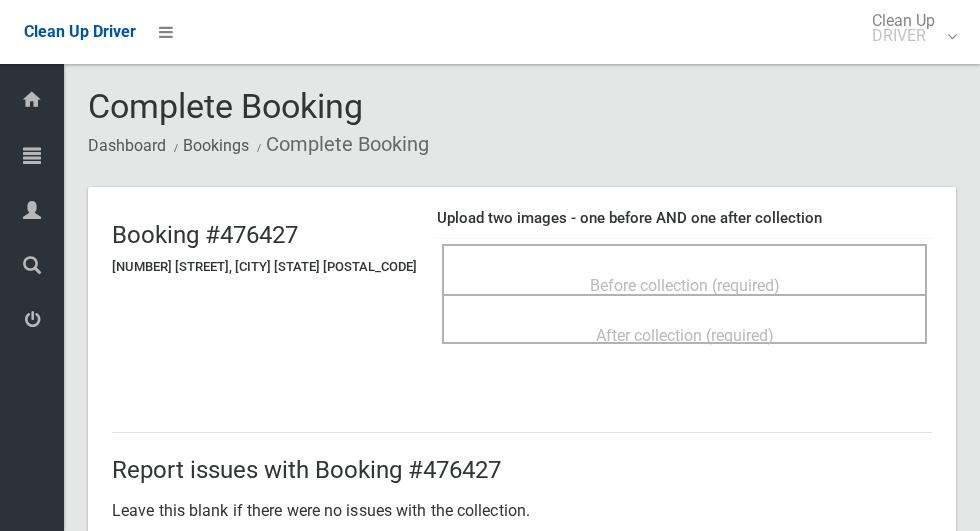 scroll, scrollTop: 0, scrollLeft: 0, axis: both 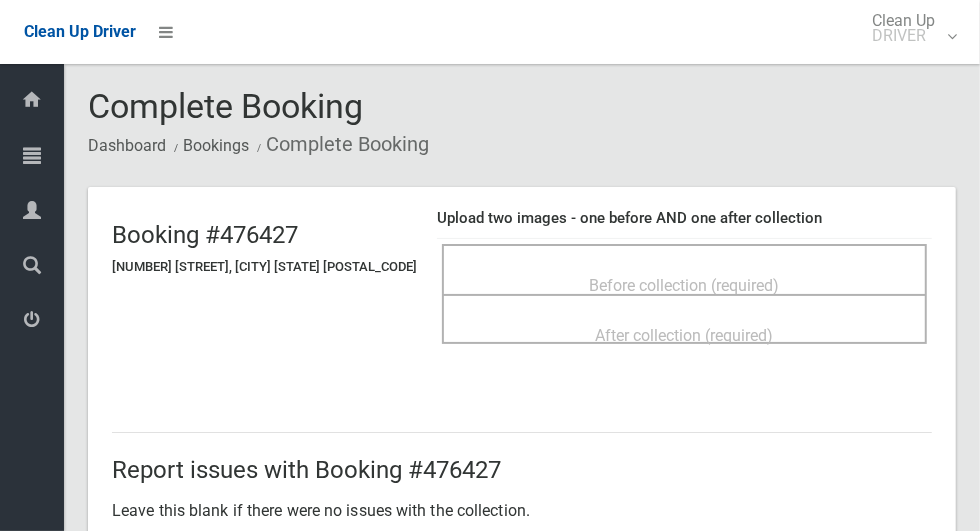 click on "Before collection (required)" at bounding box center [685, 285] 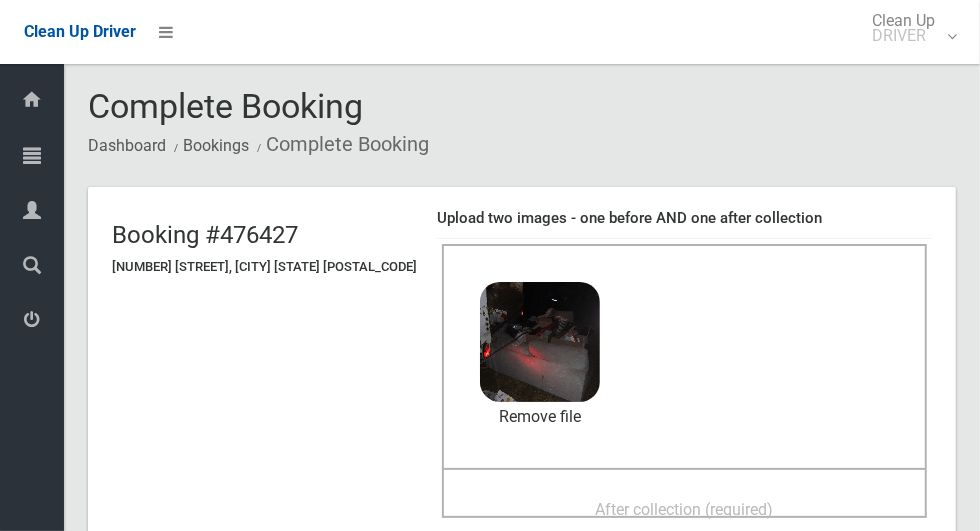 click on "After collection (required)" at bounding box center [685, 509] 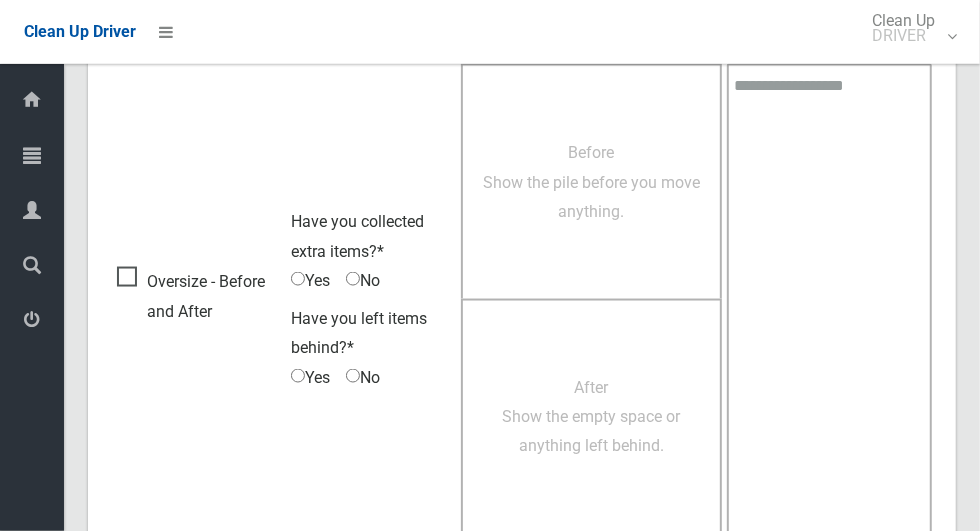 scroll, scrollTop: 1636, scrollLeft: 0, axis: vertical 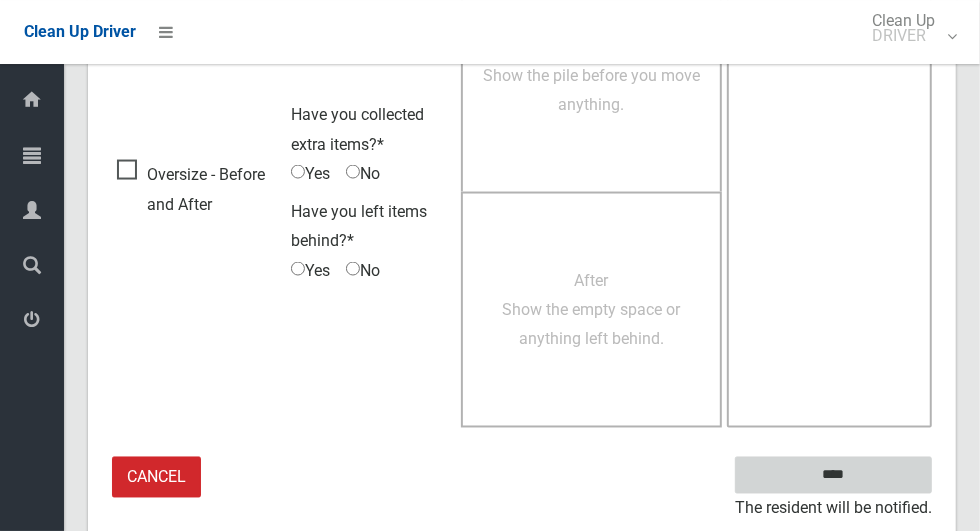 click on "****" at bounding box center (833, 475) 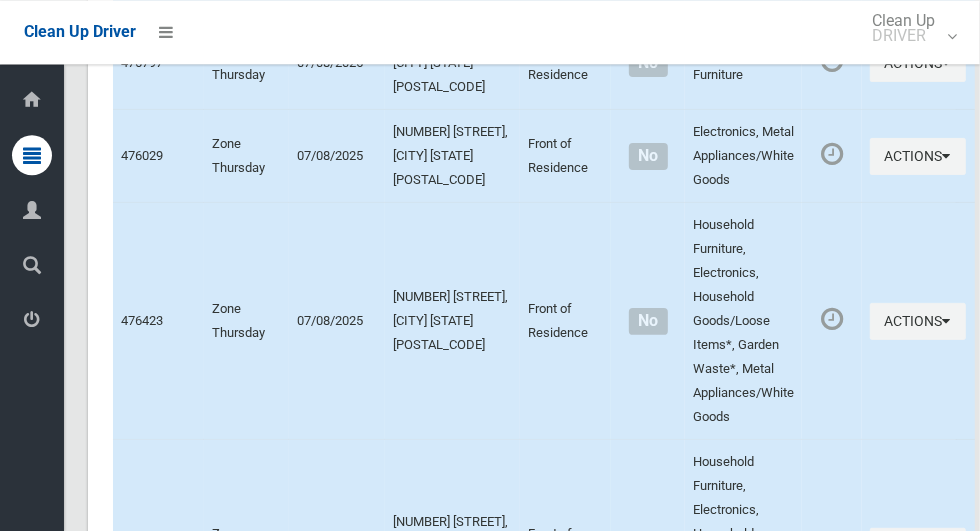 scroll, scrollTop: 12433, scrollLeft: 0, axis: vertical 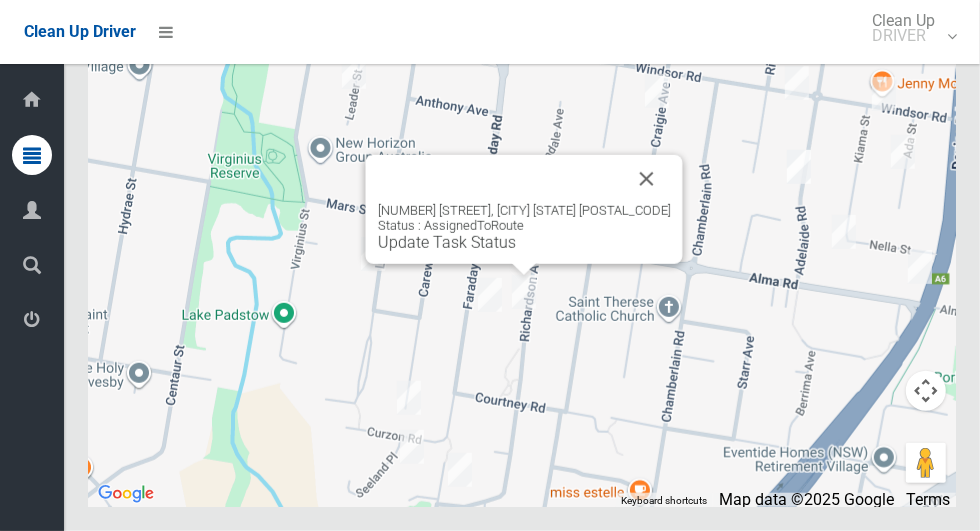 click on "Update Task Status" at bounding box center [447, 242] 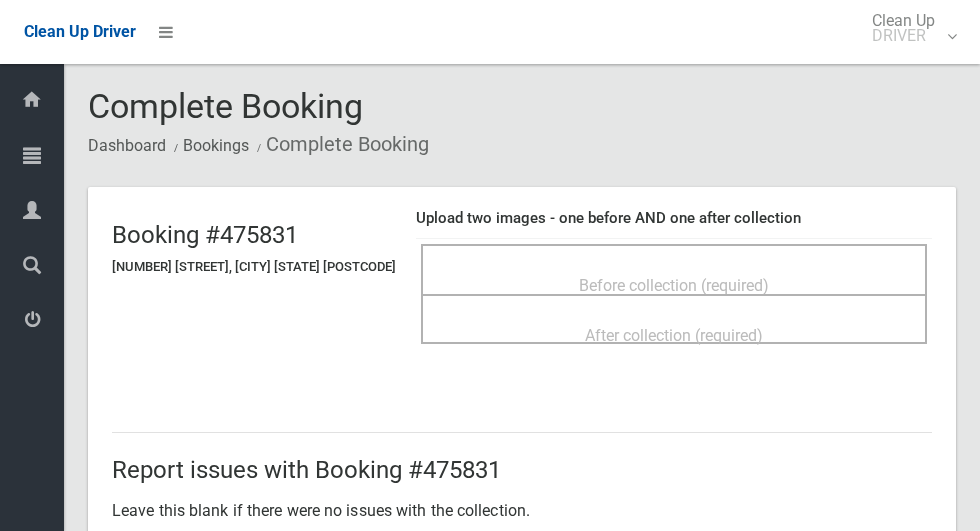scroll, scrollTop: 0, scrollLeft: 0, axis: both 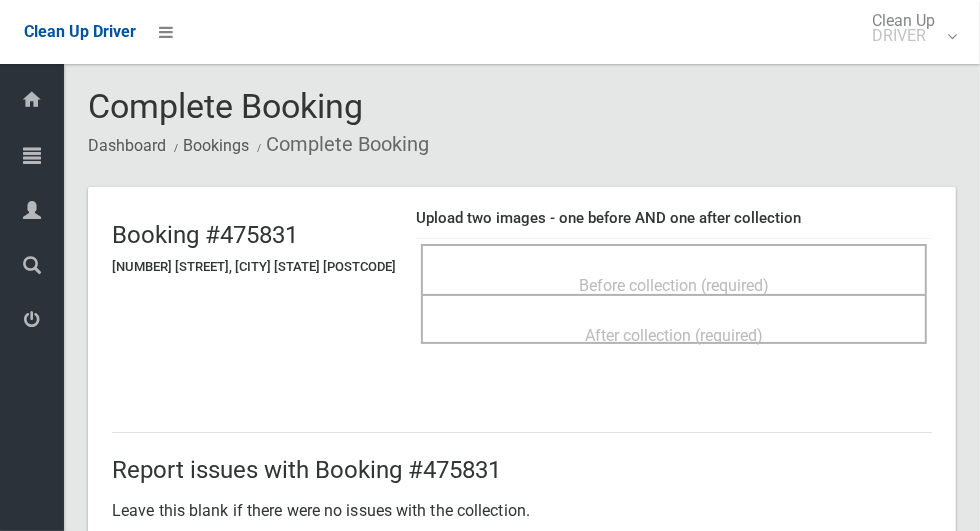 click on "Before collection (required)" at bounding box center [674, 285] 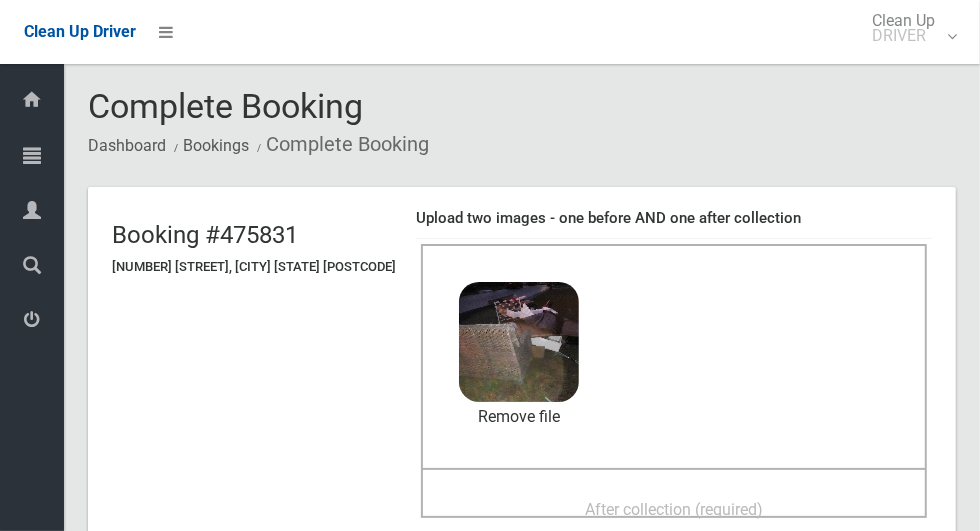 click on "After collection (required)" at bounding box center [674, 509] 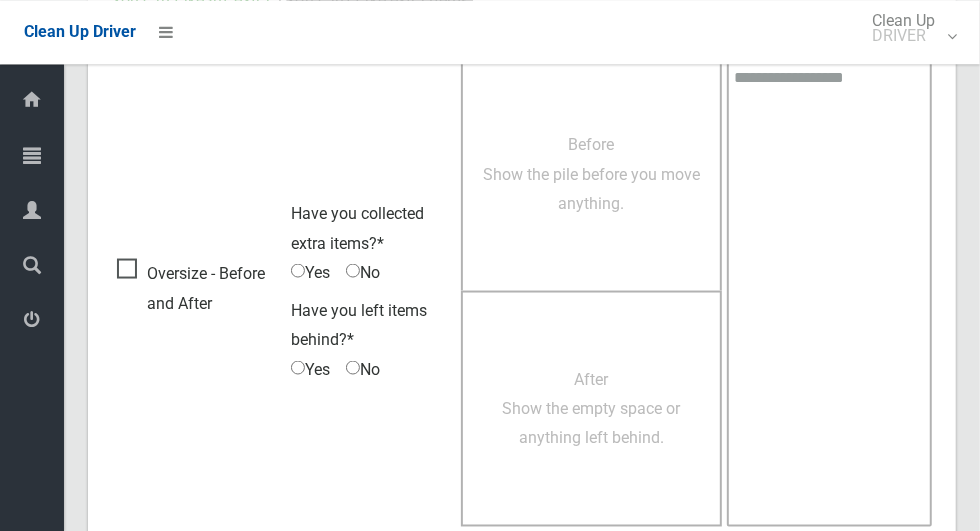 scroll, scrollTop: 1636, scrollLeft: 0, axis: vertical 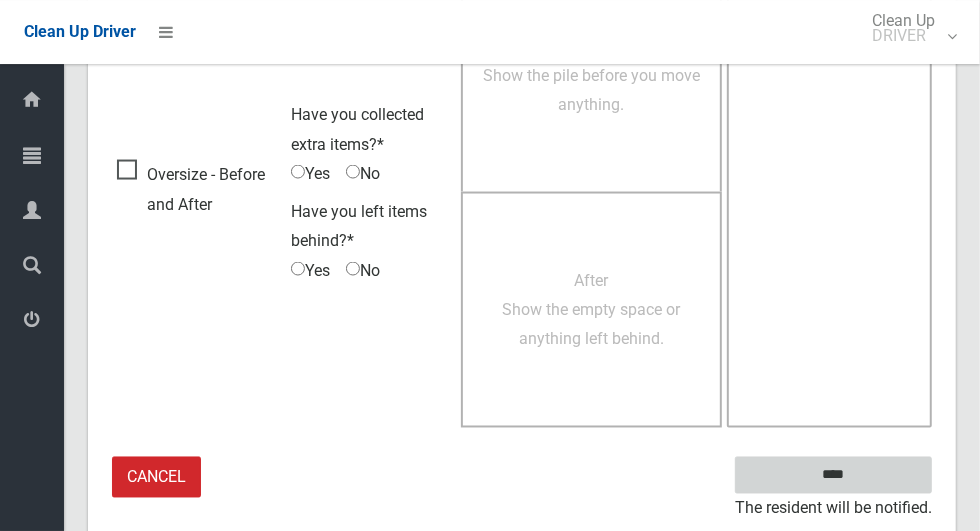 click on "****" at bounding box center [833, 475] 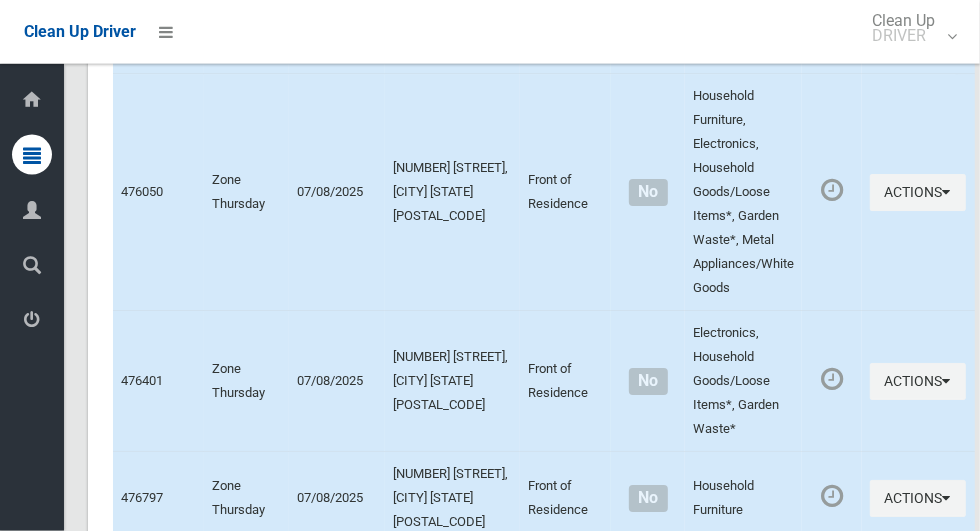 scroll, scrollTop: 12433, scrollLeft: 0, axis: vertical 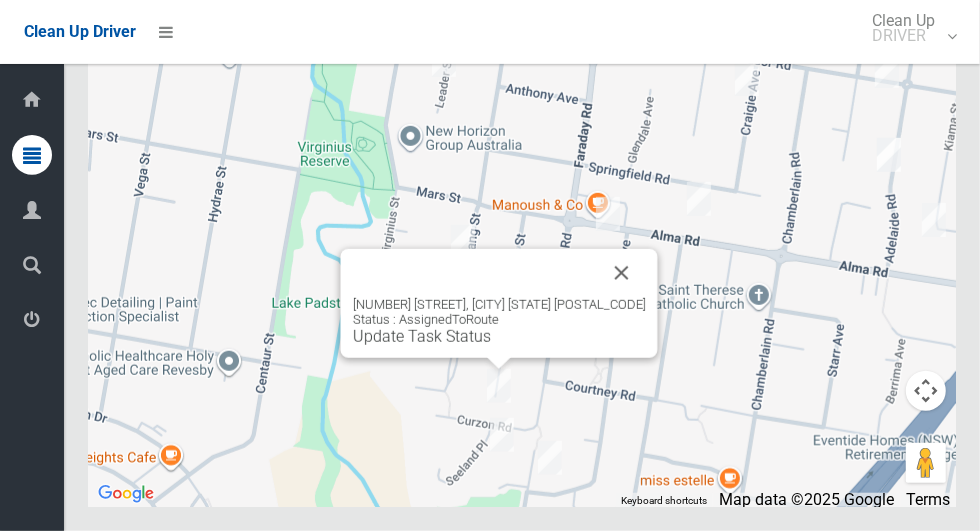 click at bounding box center [622, 273] 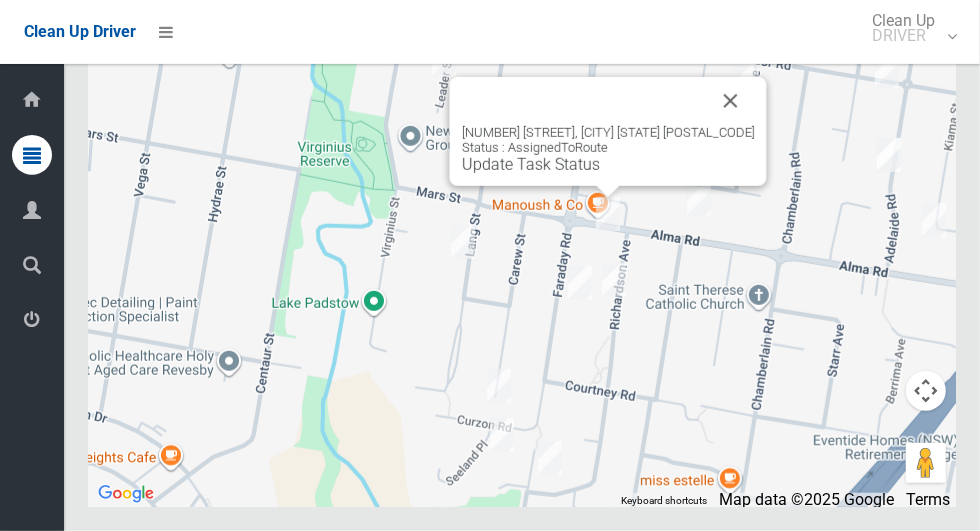 click at bounding box center (731, 101) 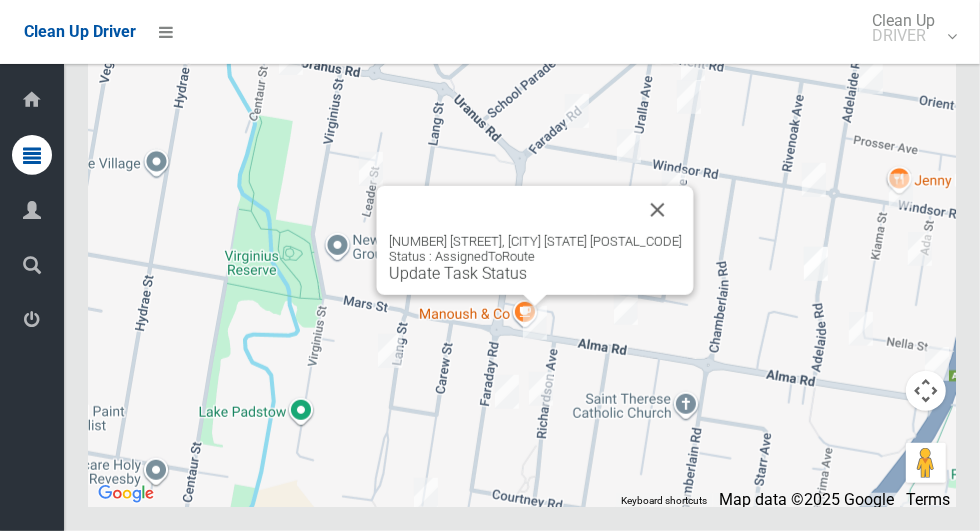 click on "131B Alma Road, PADSTOW NSW 2211 Status : AssignedToRoute Update Task Status" at bounding box center (535, 258) 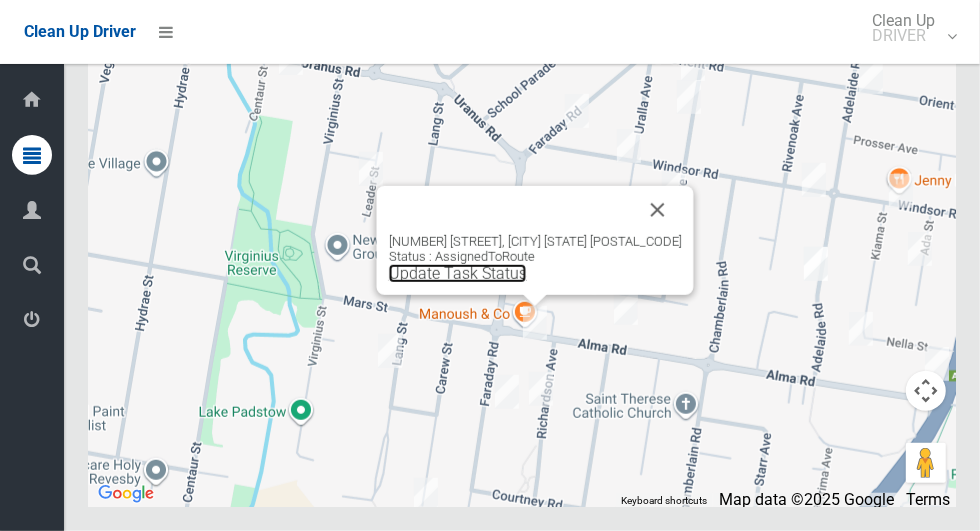 click on "Update Task Status" at bounding box center [458, 273] 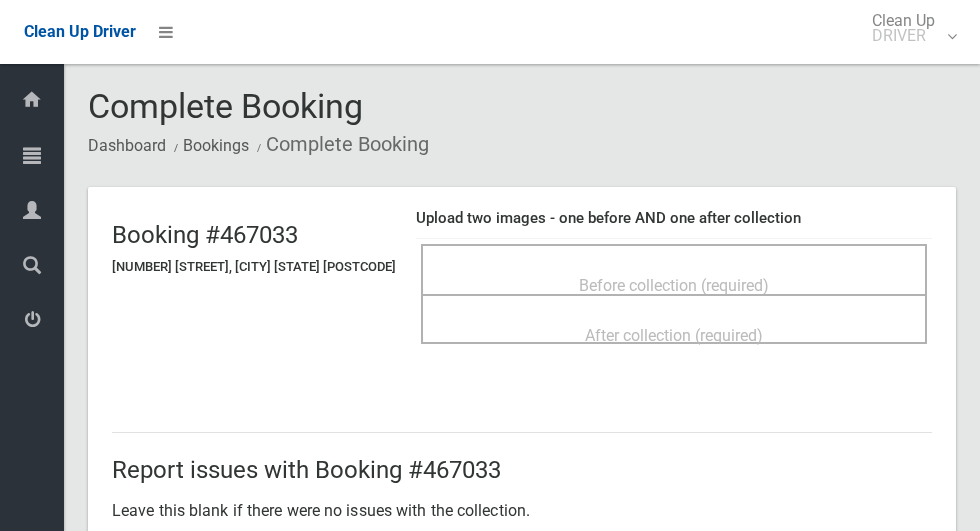 scroll, scrollTop: 0, scrollLeft: 0, axis: both 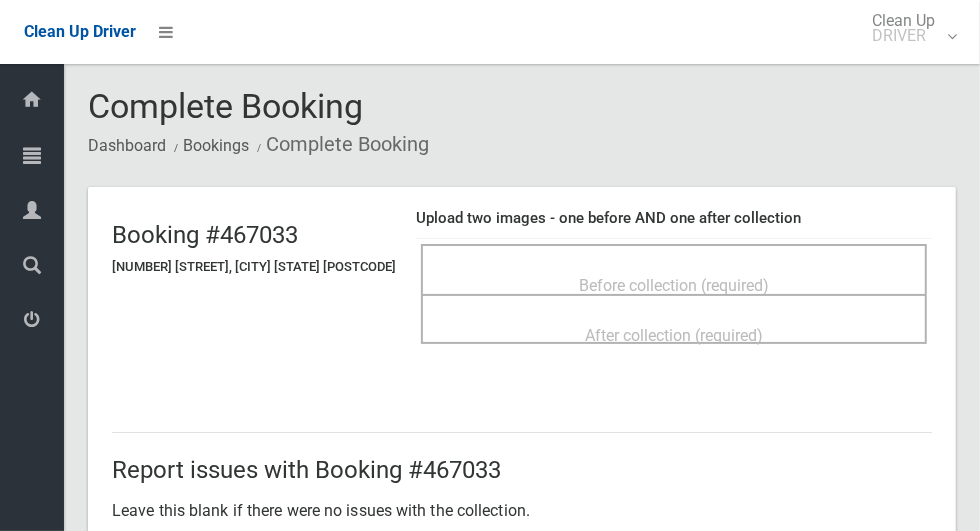 click on "Before collection (required)" at bounding box center (674, 284) 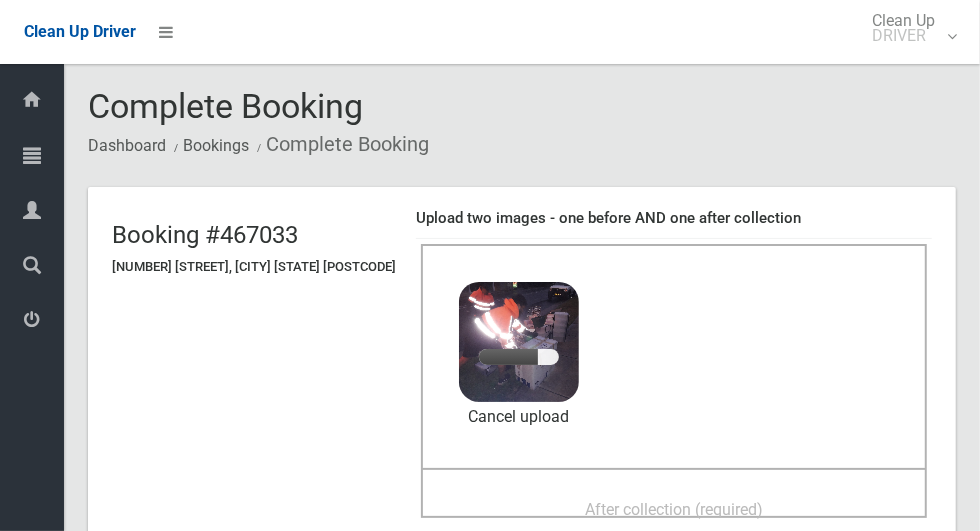 click on "After collection (required)" at bounding box center [674, 509] 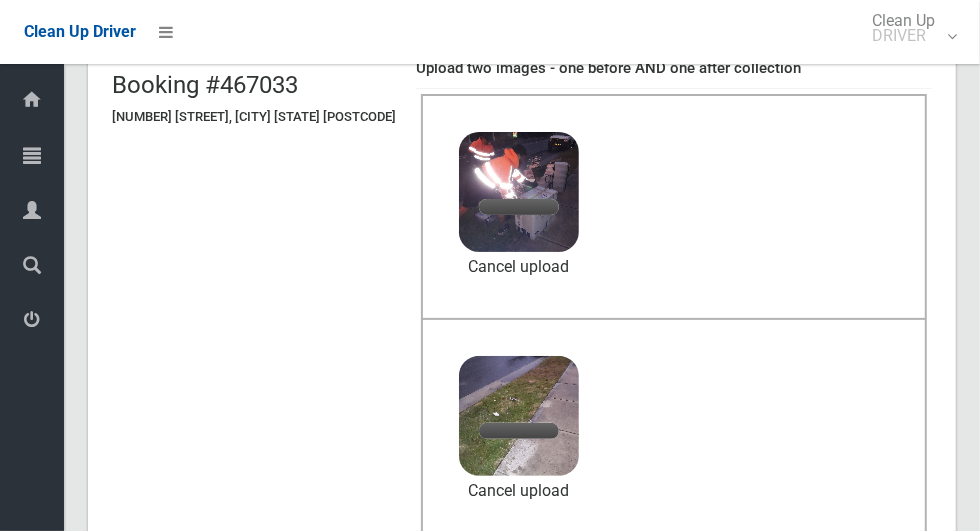 scroll, scrollTop: 150, scrollLeft: 0, axis: vertical 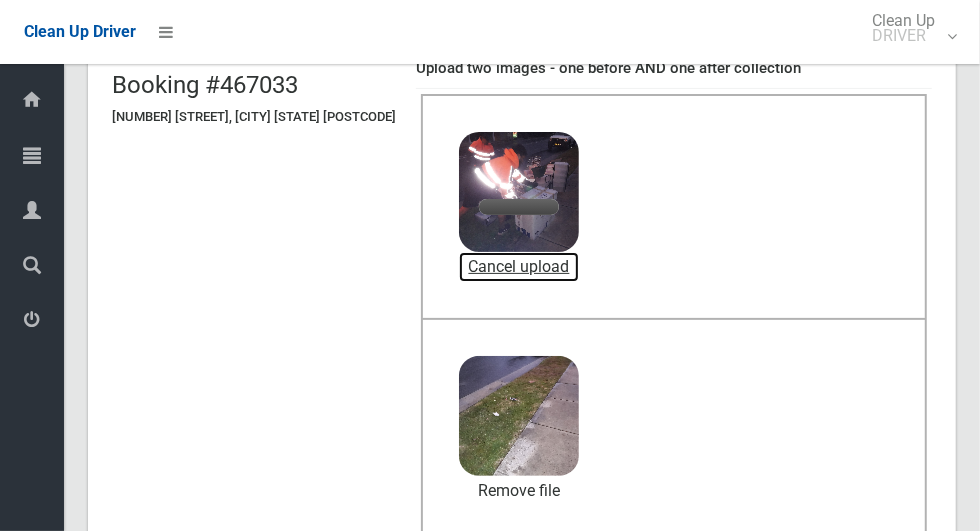 click on "Cancel upload" at bounding box center [519, 267] 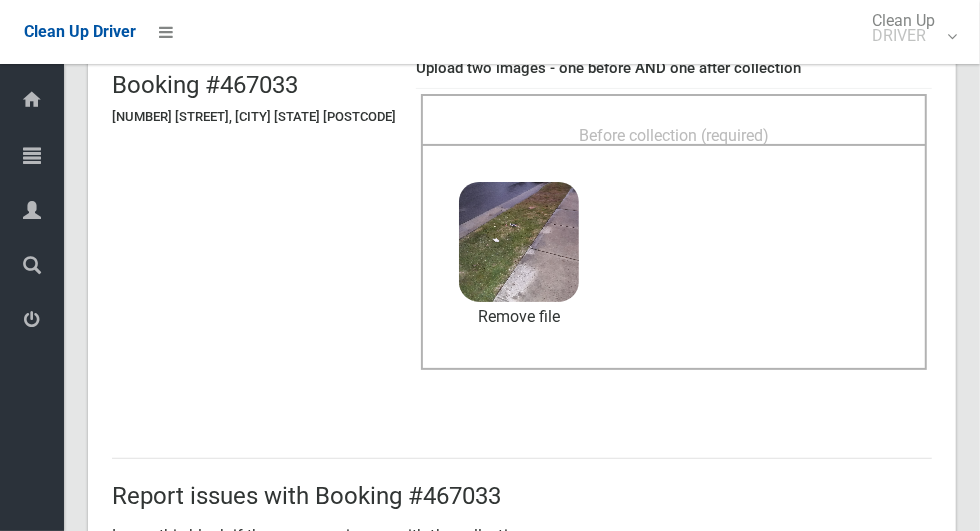 click on "Before collection (required)" at bounding box center (674, 135) 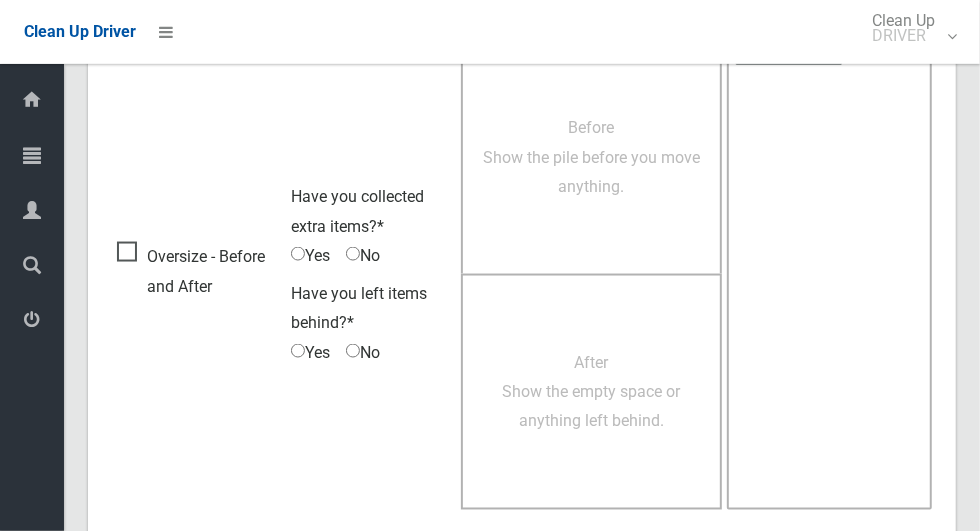 scroll, scrollTop: 1636, scrollLeft: 0, axis: vertical 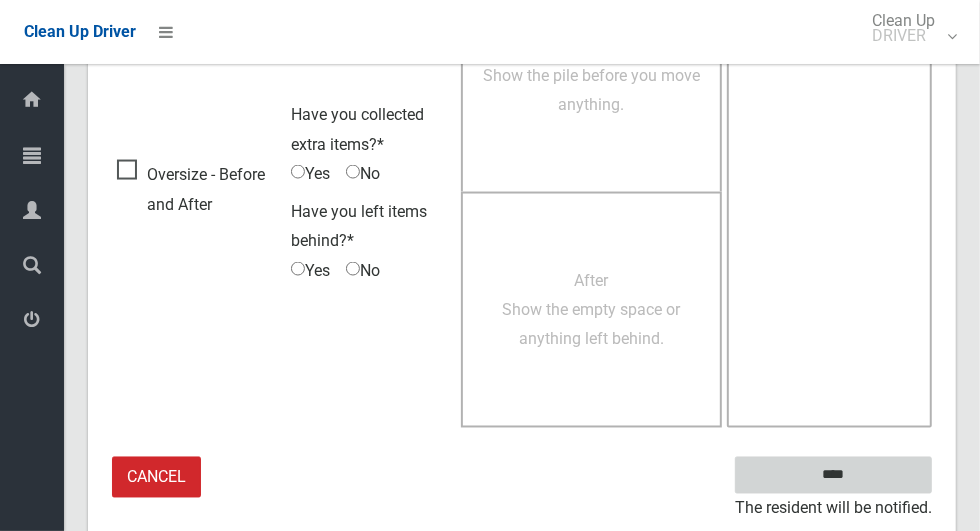 click on "****" at bounding box center (833, 475) 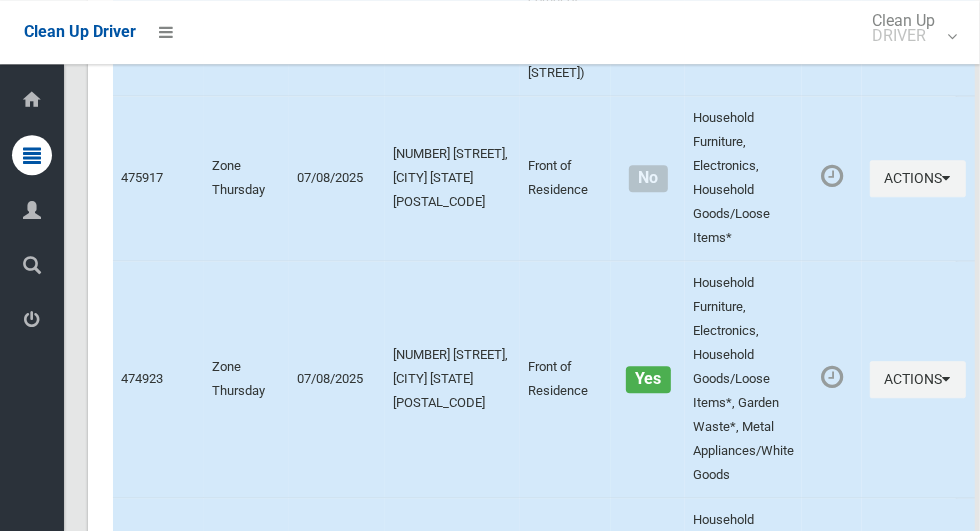 scroll, scrollTop: 12433, scrollLeft: 0, axis: vertical 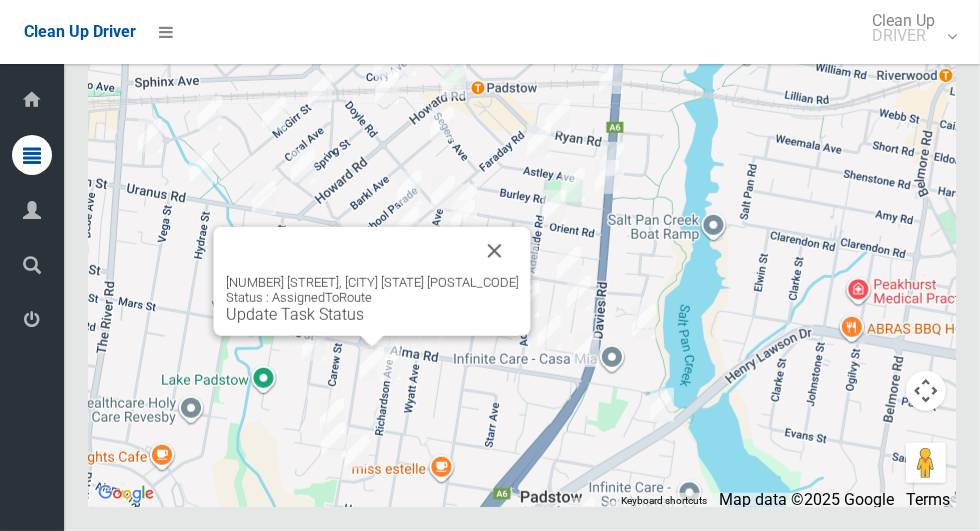 click on "Update Task Status" at bounding box center (295, 314) 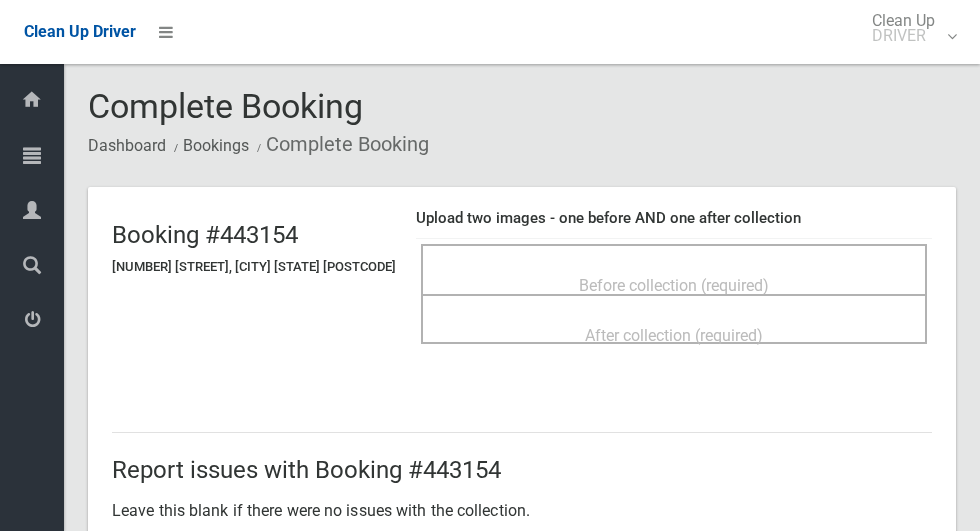 scroll, scrollTop: 0, scrollLeft: 0, axis: both 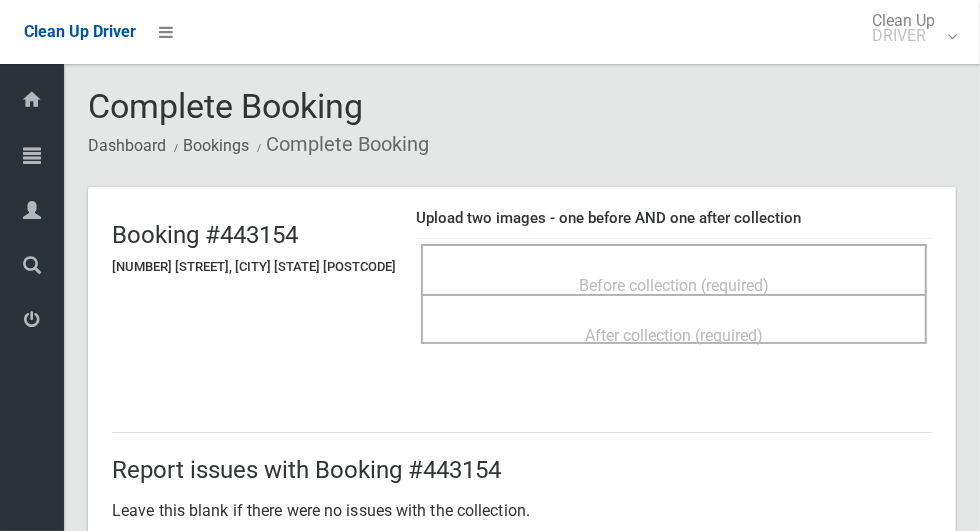 click on "Before collection (required)" at bounding box center [674, 285] 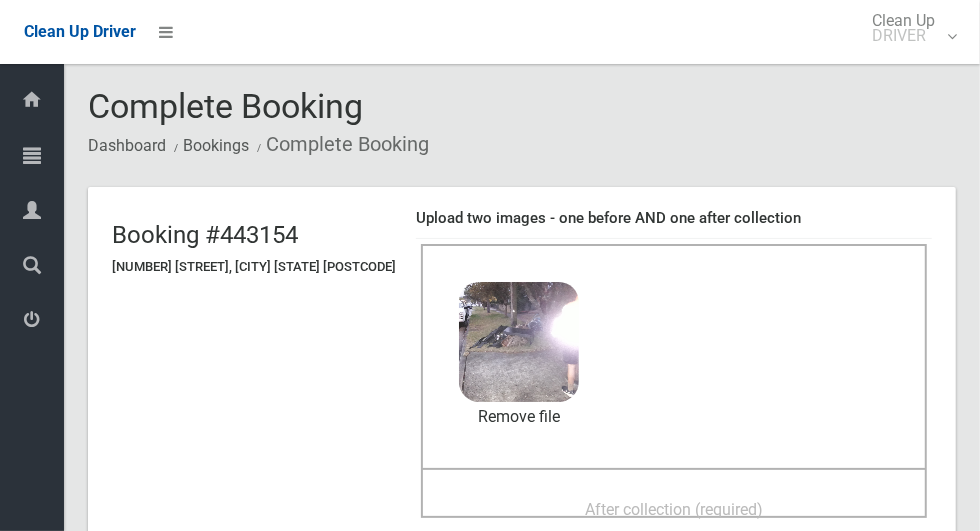 click on "After collection (required)" at bounding box center [674, 508] 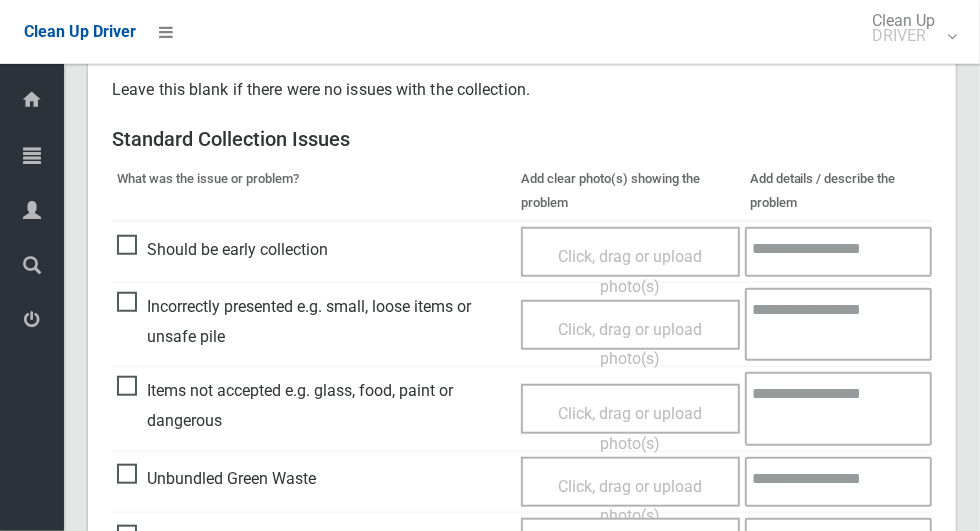 scroll, scrollTop: 1636, scrollLeft: 0, axis: vertical 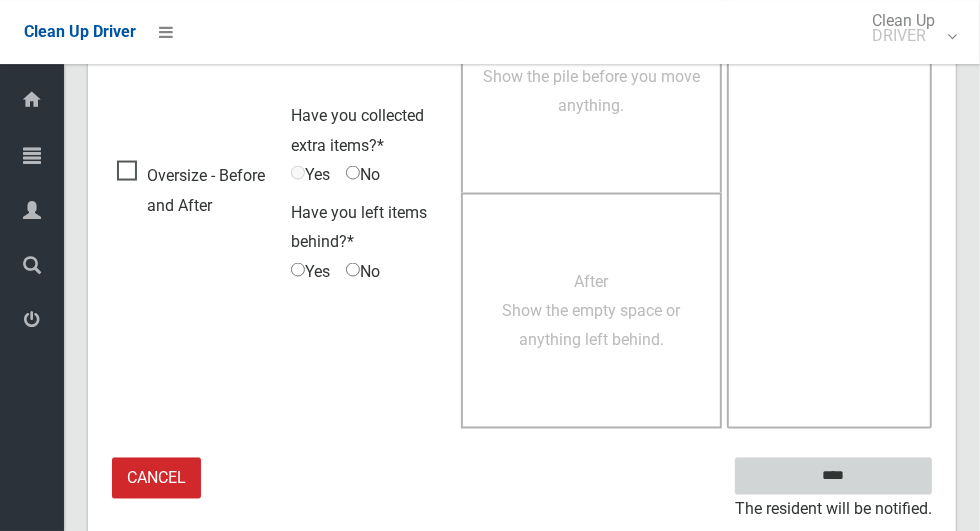 click on "****" at bounding box center (833, 475) 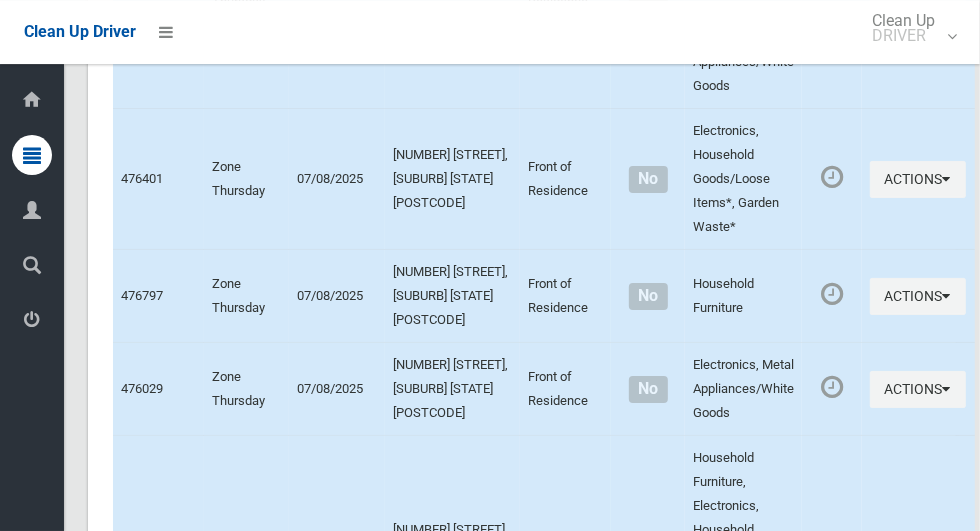 scroll, scrollTop: 12433, scrollLeft: 0, axis: vertical 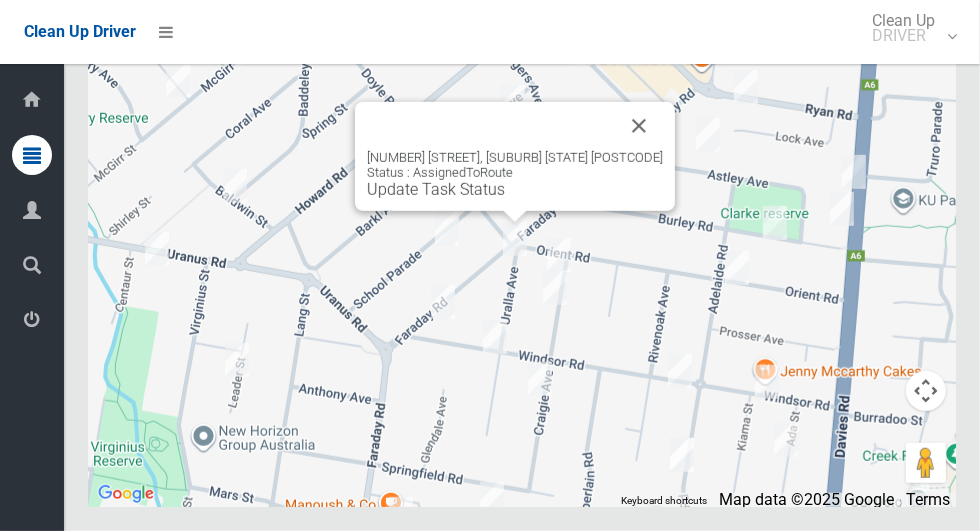 click at bounding box center (639, 126) 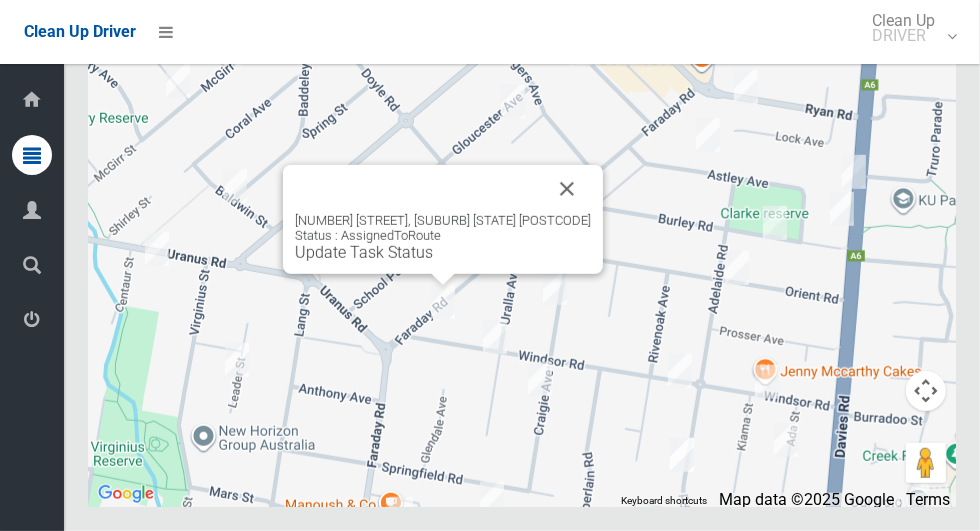 click at bounding box center (567, 189) 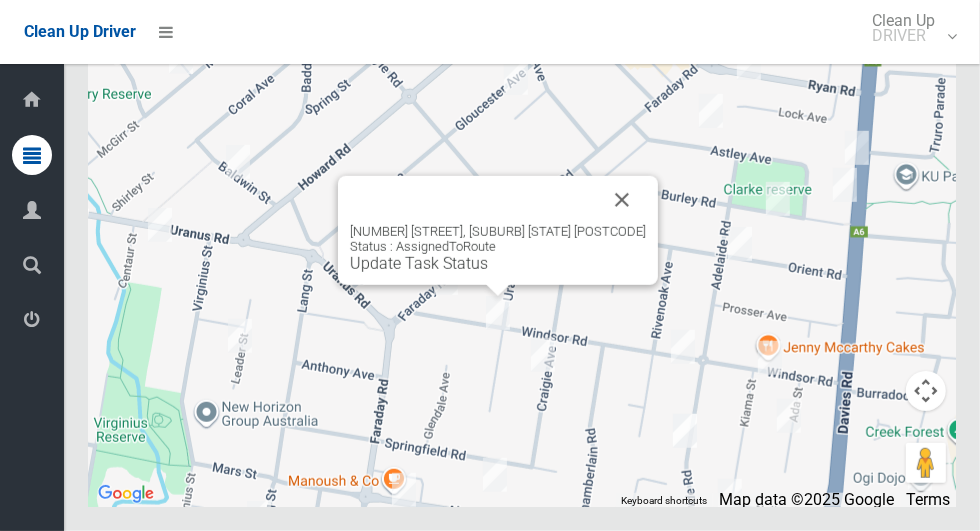 click at bounding box center [622, 200] 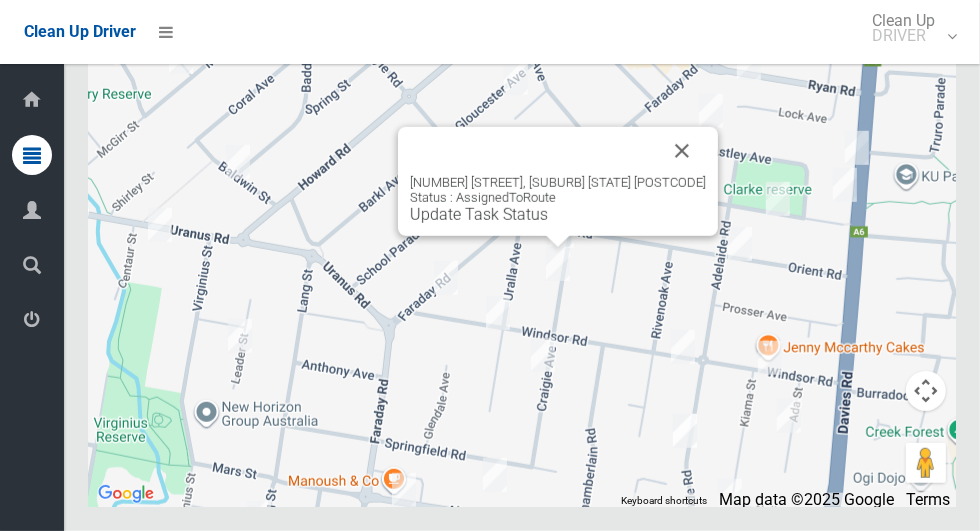 click at bounding box center (682, 151) 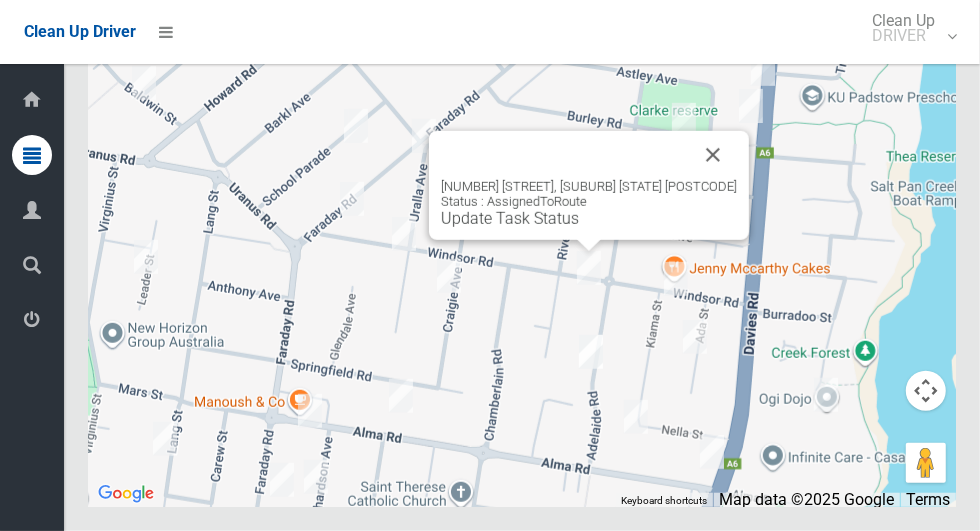 click at bounding box center [713, 155] 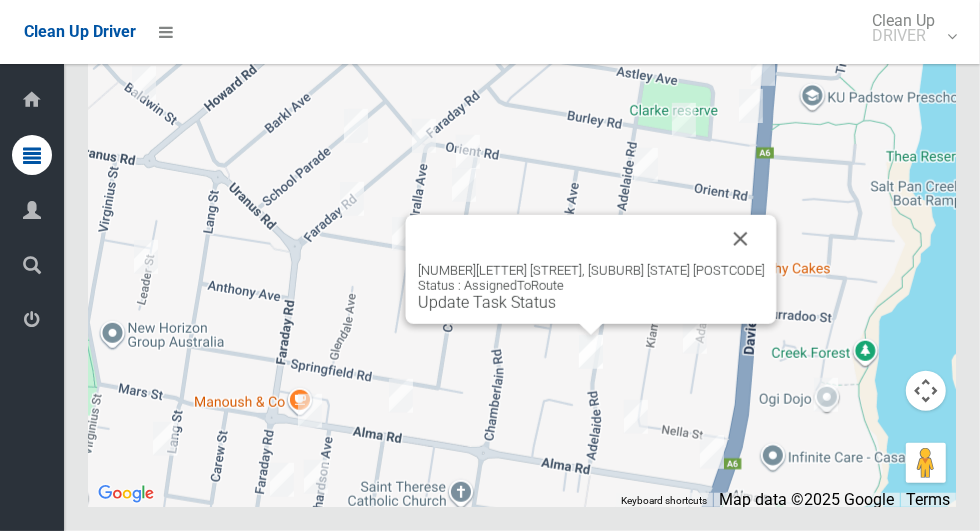 click at bounding box center [741, 239] 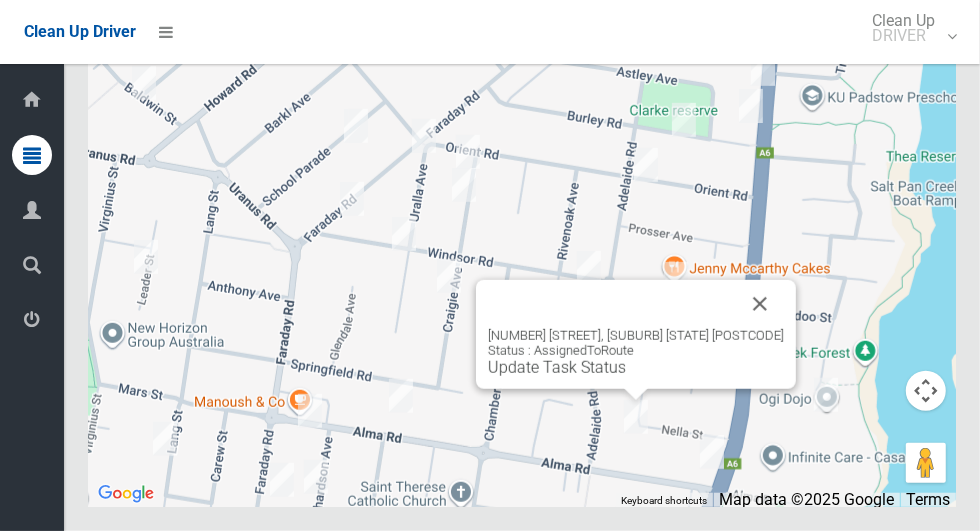 click at bounding box center (760, 304) 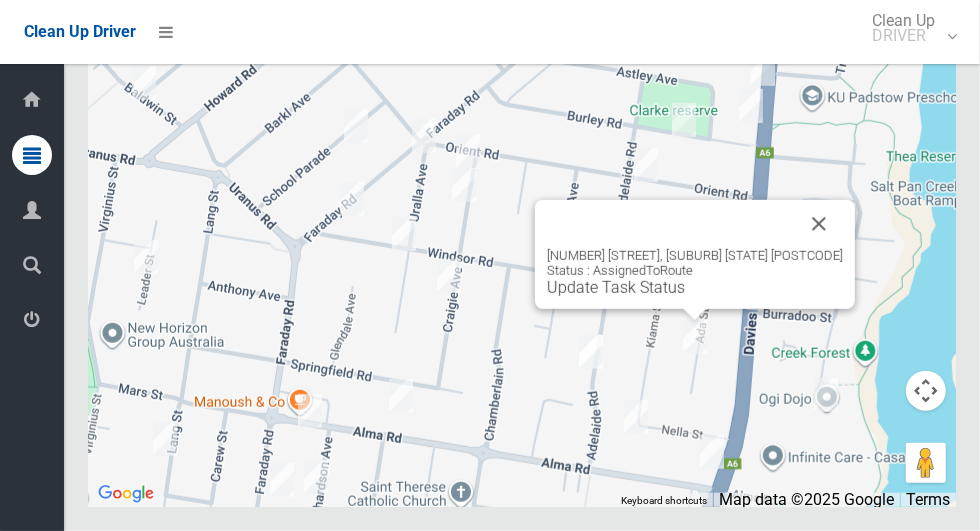 click at bounding box center [819, 224] 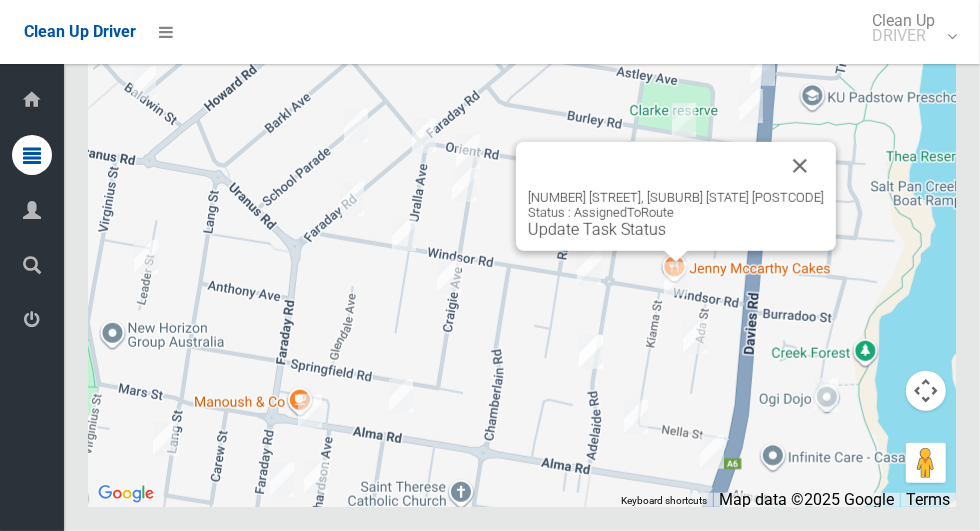 click at bounding box center (800, 166) 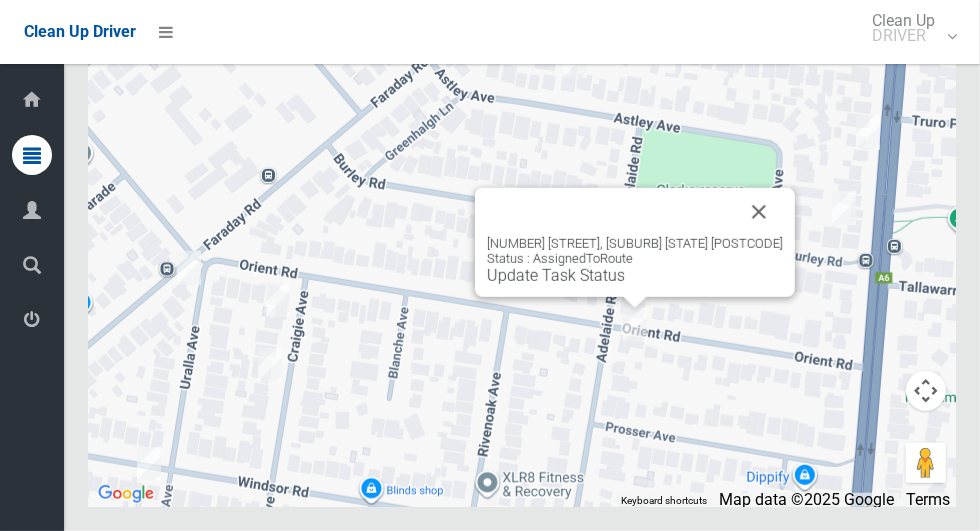 click at bounding box center (759, 212) 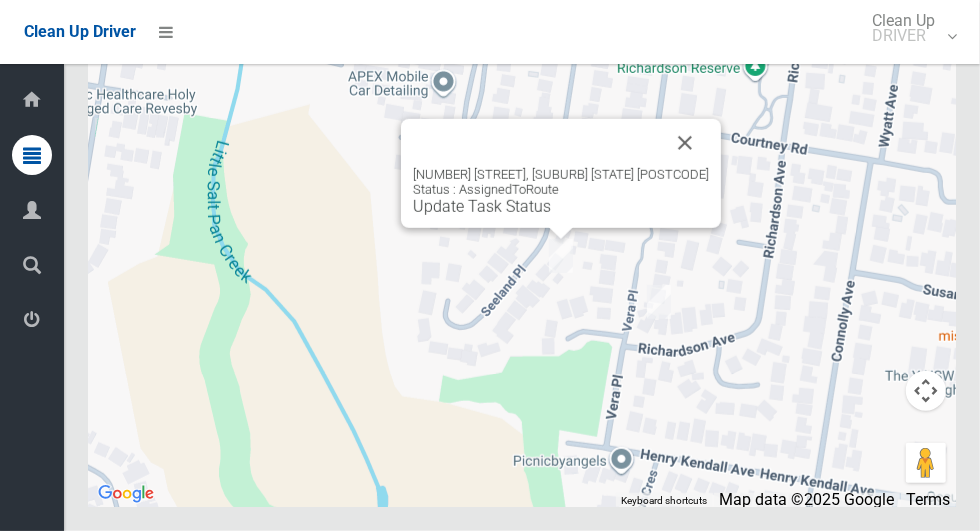 click on "Update Task Status" at bounding box center (482, 206) 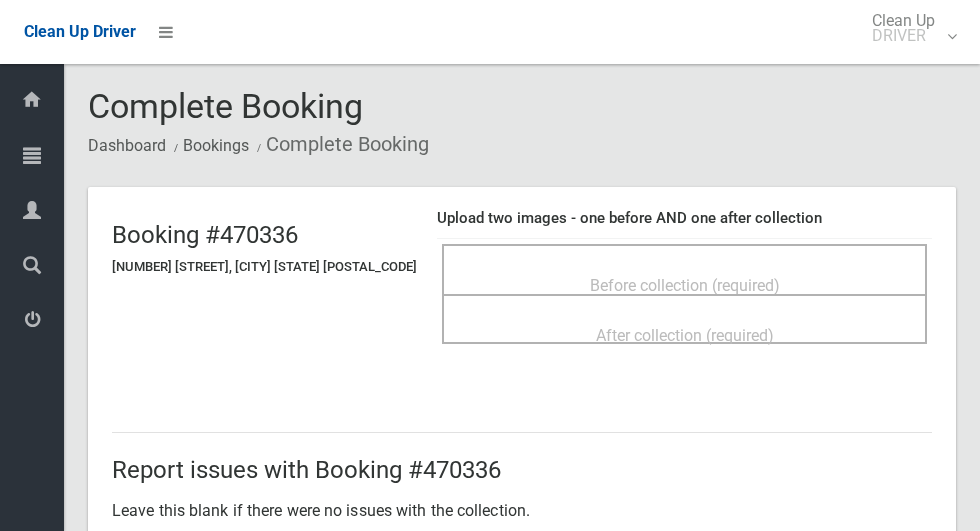 scroll, scrollTop: 0, scrollLeft: 0, axis: both 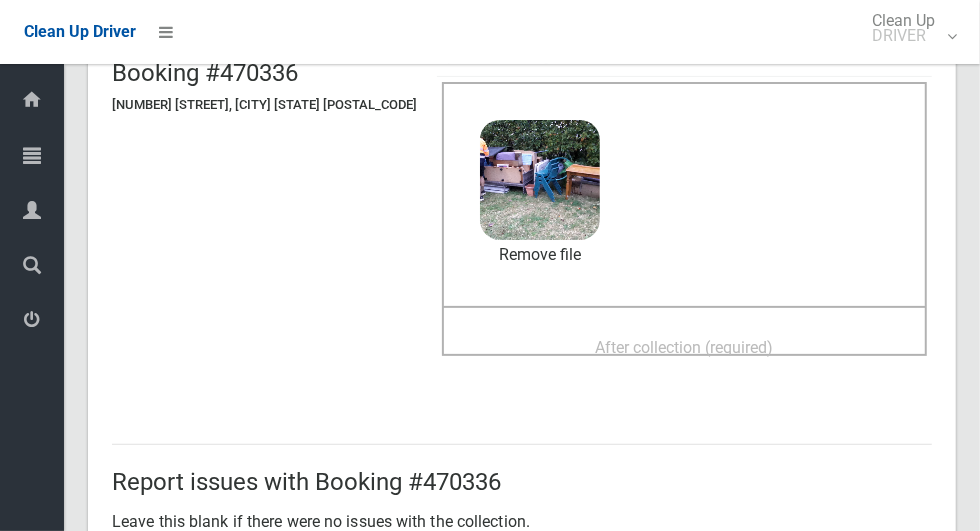 click on "After collection (required)" at bounding box center (685, 347) 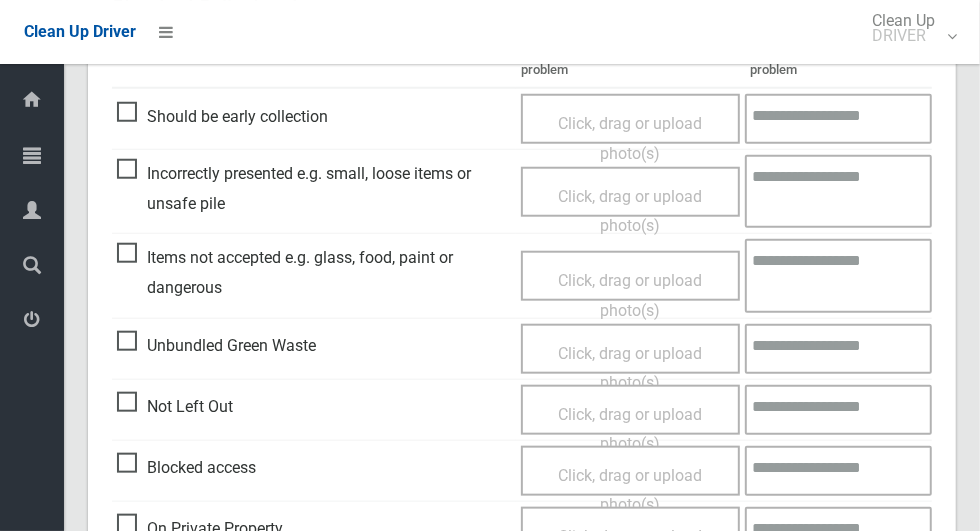 scroll, scrollTop: 1636, scrollLeft: 0, axis: vertical 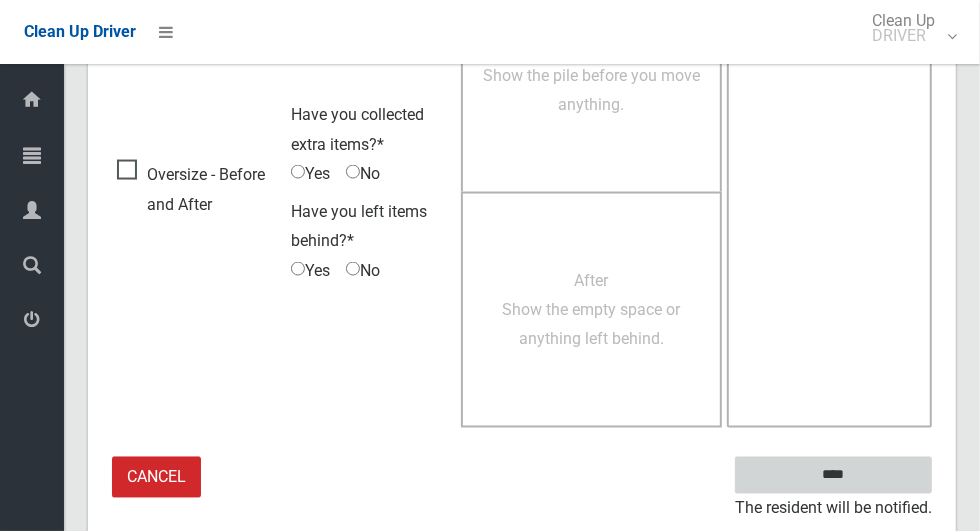 click on "****" at bounding box center (833, 475) 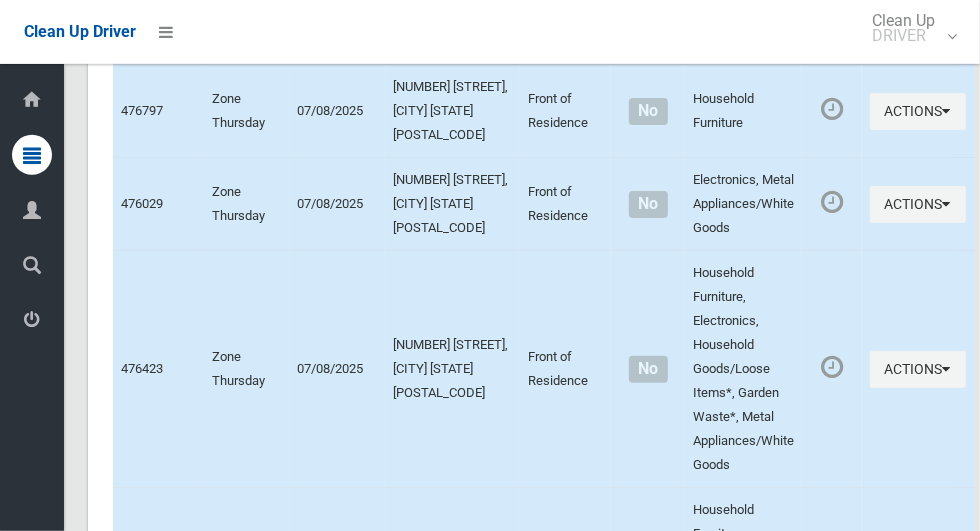 scroll, scrollTop: 12433, scrollLeft: 0, axis: vertical 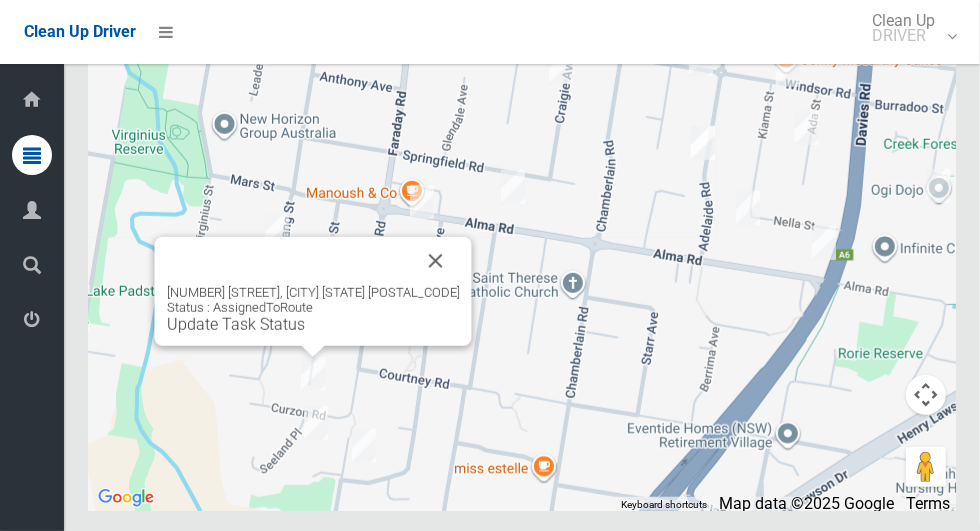 click on "12 Curzon Road, PADSTOW HEIGHTS NSW 2211 Status : AssignedToRoute Update Task Status" at bounding box center (313, 291) 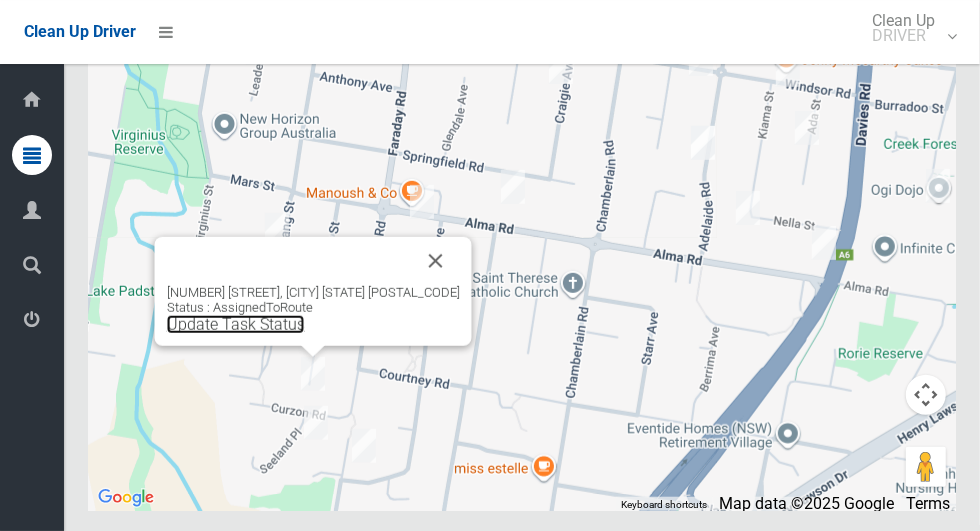 click on "Update Task Status" at bounding box center [236, 324] 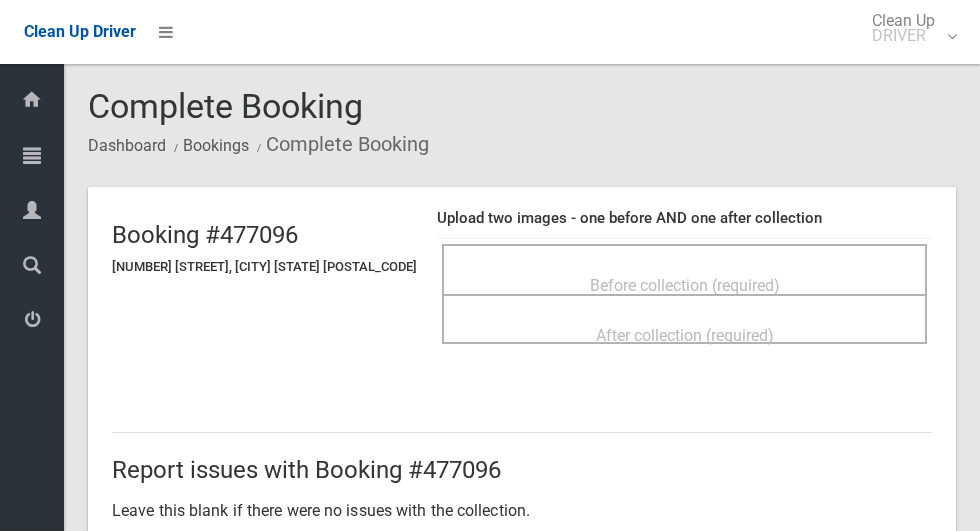 scroll, scrollTop: 0, scrollLeft: 0, axis: both 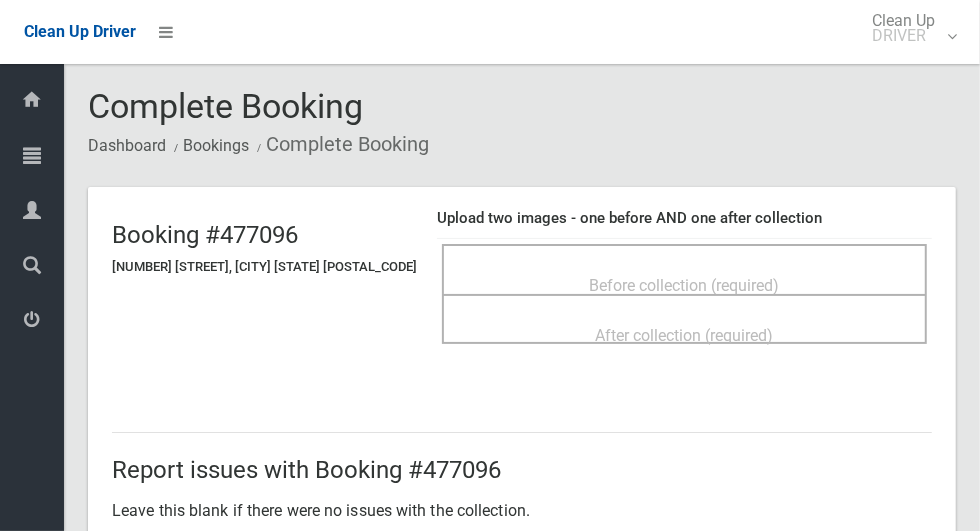 click on "Before collection (required)" at bounding box center [685, 285] 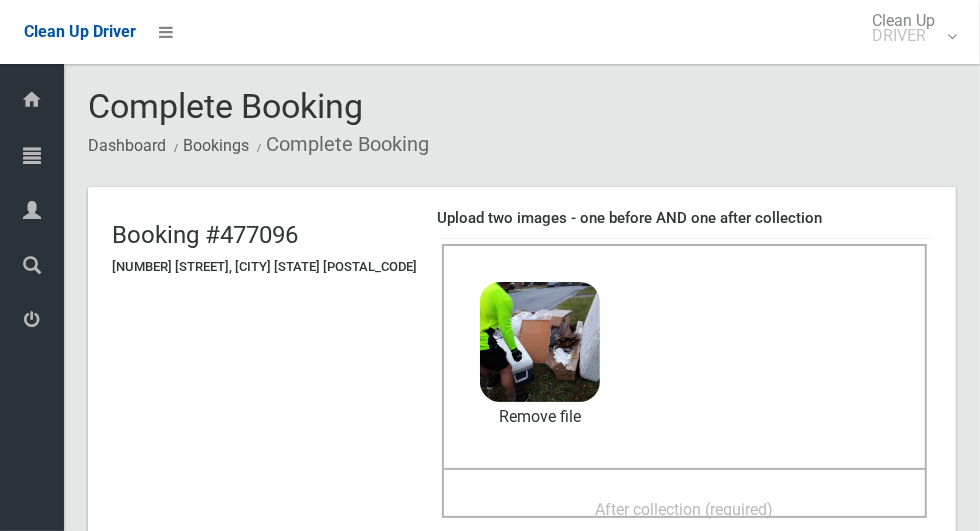 click on "After collection (required)" at bounding box center [685, 509] 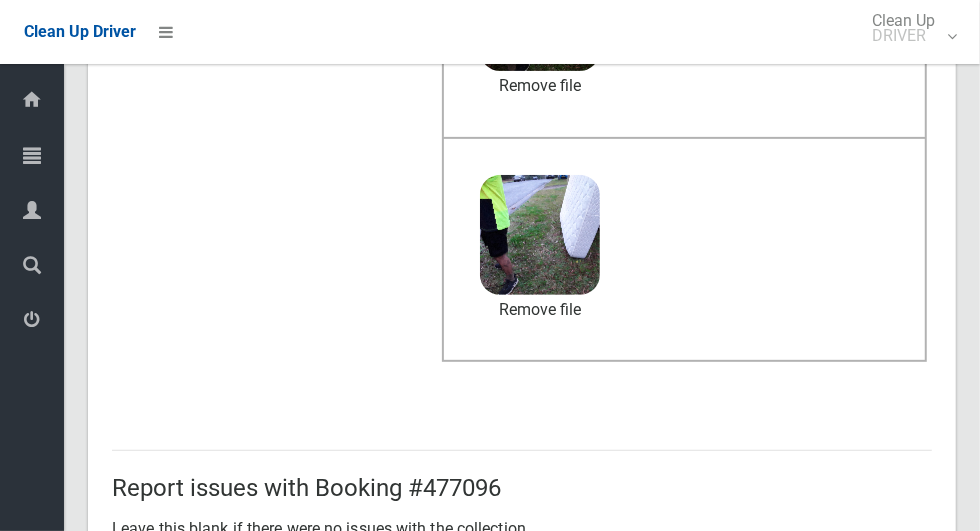 scroll, scrollTop: 1636, scrollLeft: 0, axis: vertical 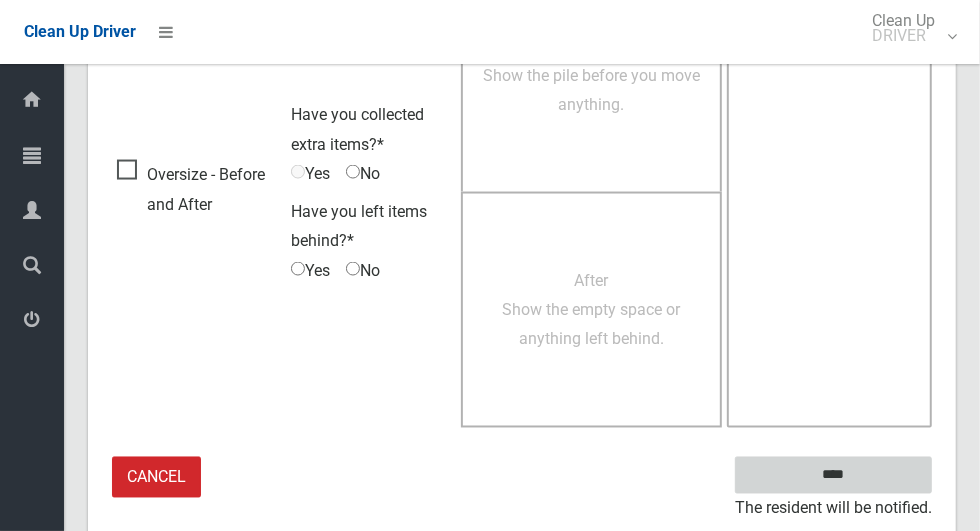 click on "****" at bounding box center [833, 475] 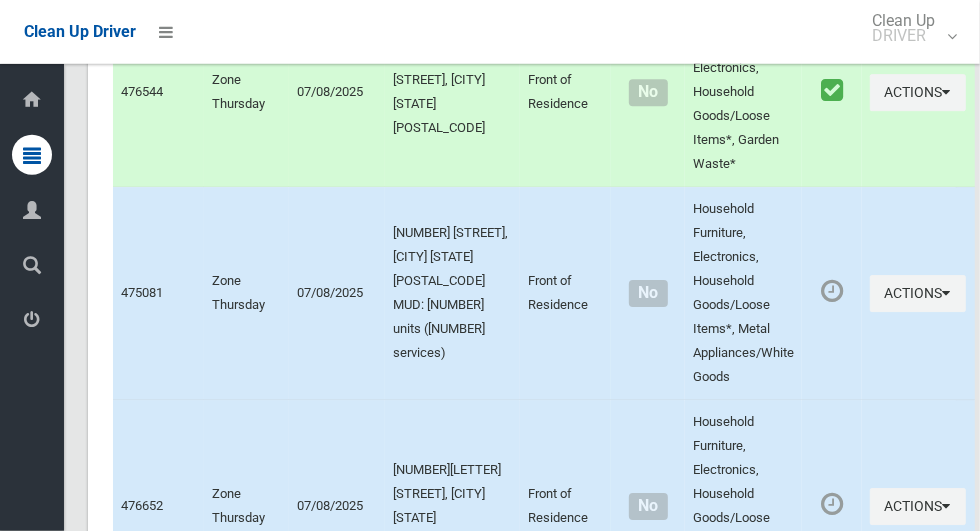 scroll, scrollTop: 12433, scrollLeft: 0, axis: vertical 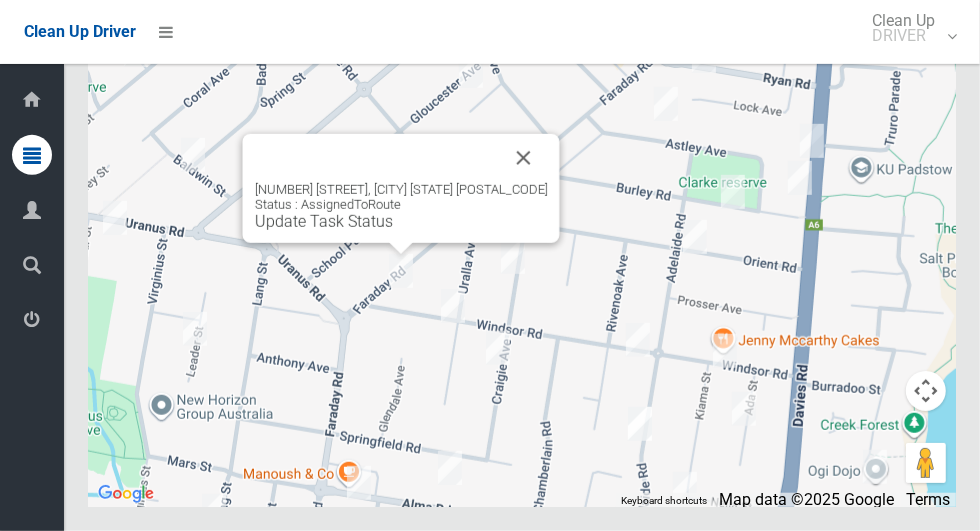 click at bounding box center [524, 158] 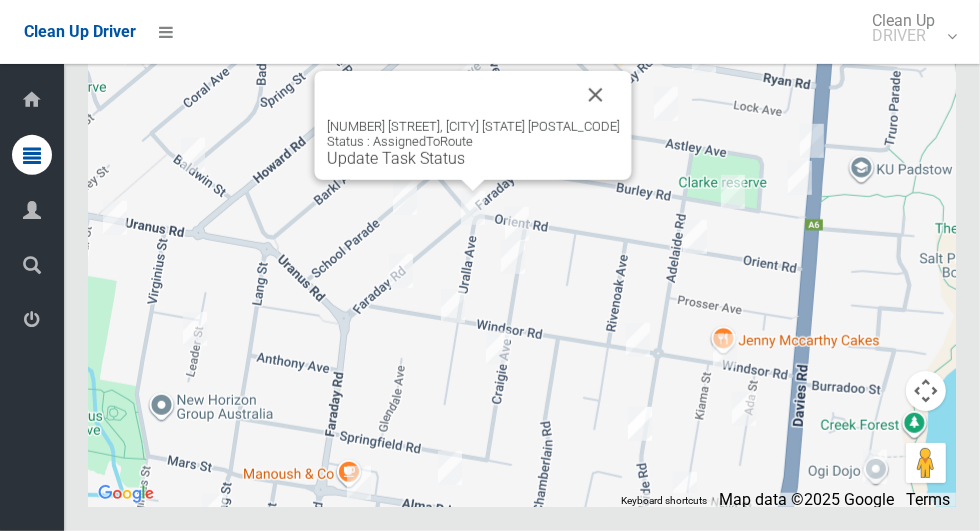 click at bounding box center (596, 95) 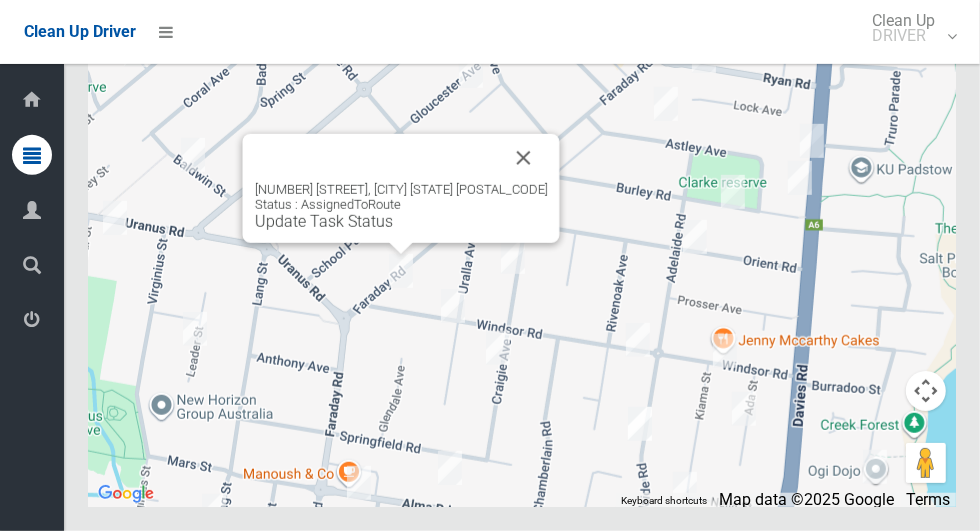 click at bounding box center (524, 158) 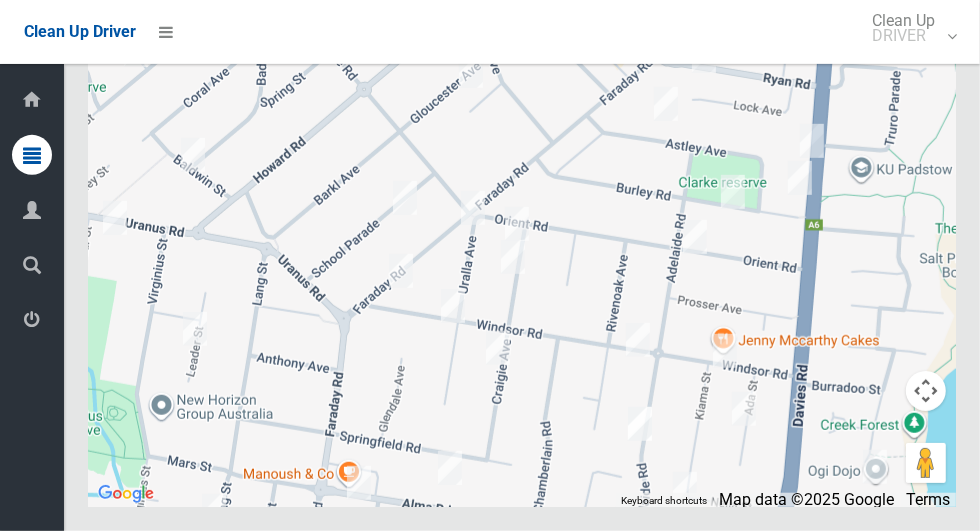 click at bounding box center [522, 257] 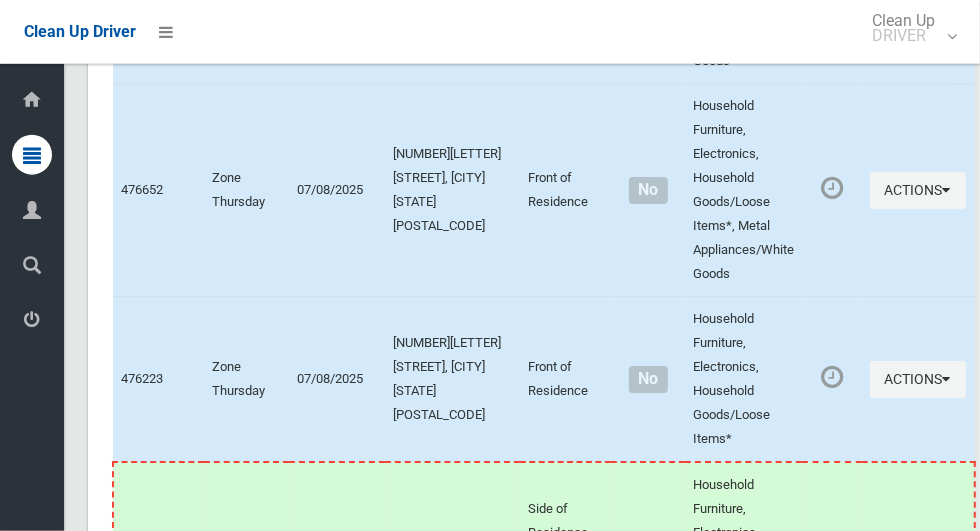 scroll, scrollTop: 12433, scrollLeft: 0, axis: vertical 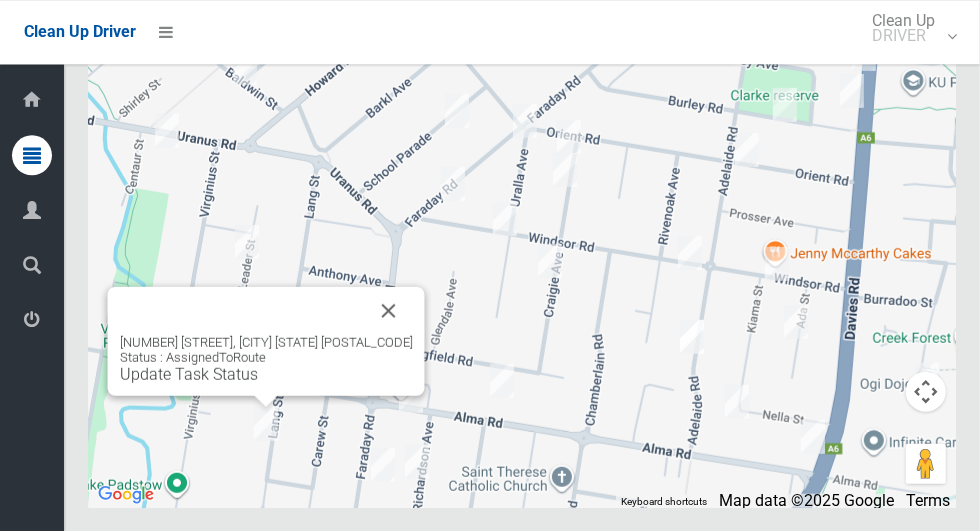 click on "Update Task Status" at bounding box center [189, 373] 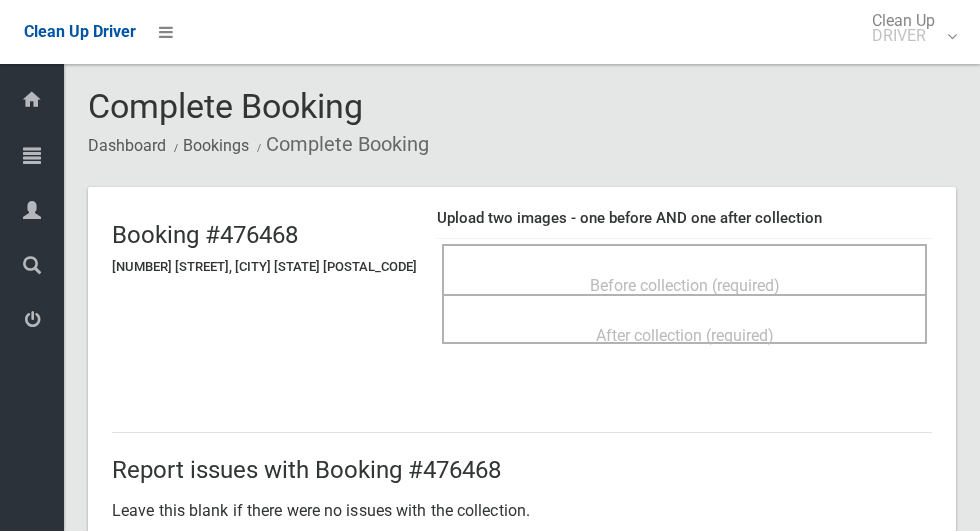 scroll, scrollTop: 0, scrollLeft: 0, axis: both 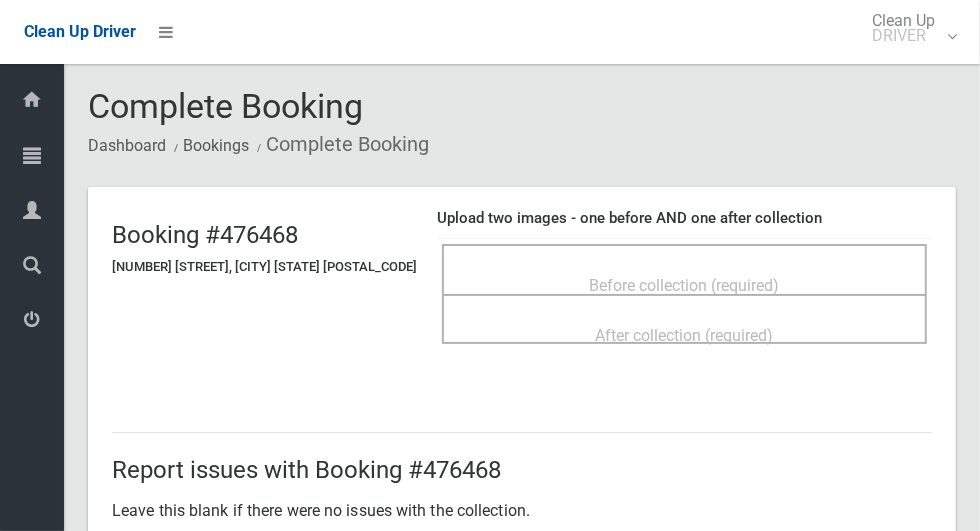 click on "Before collection (required)" at bounding box center (684, 284) 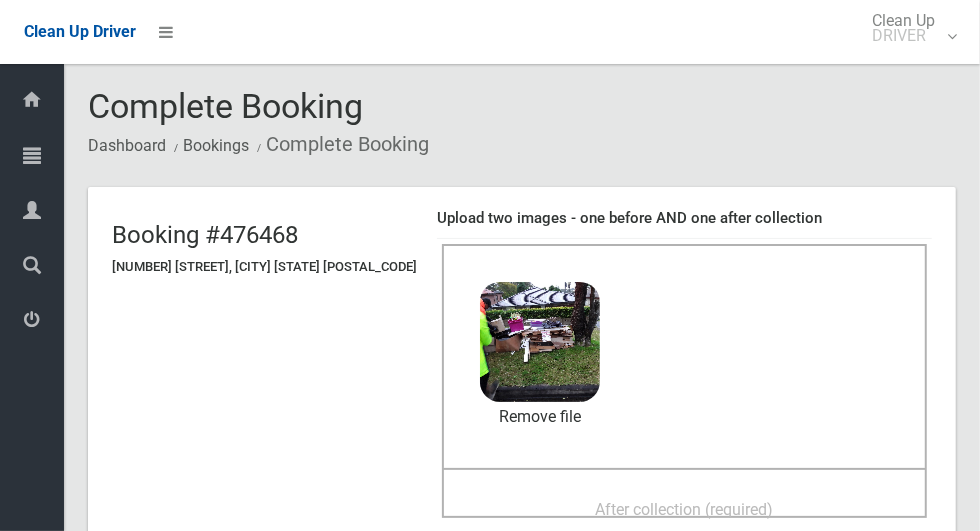 click on "After collection (required)" at bounding box center (685, 509) 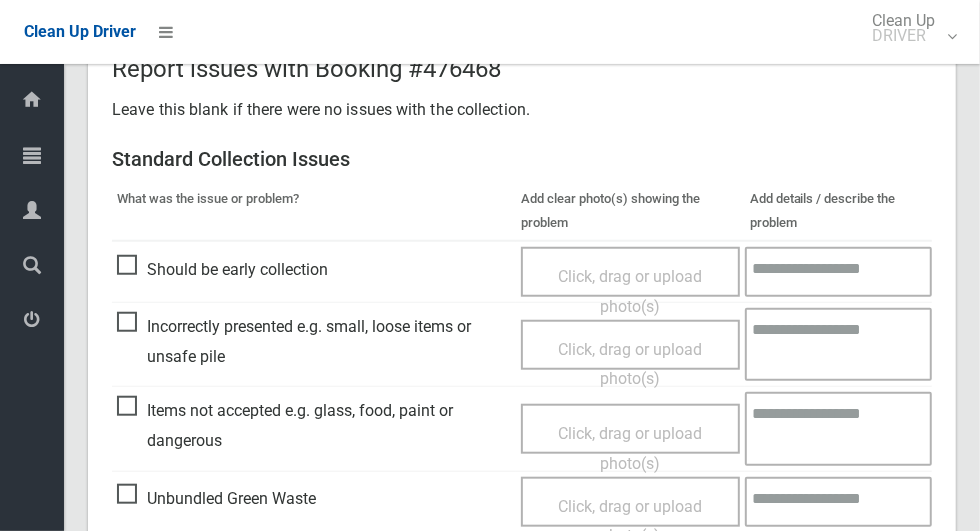 scroll, scrollTop: 1636, scrollLeft: 0, axis: vertical 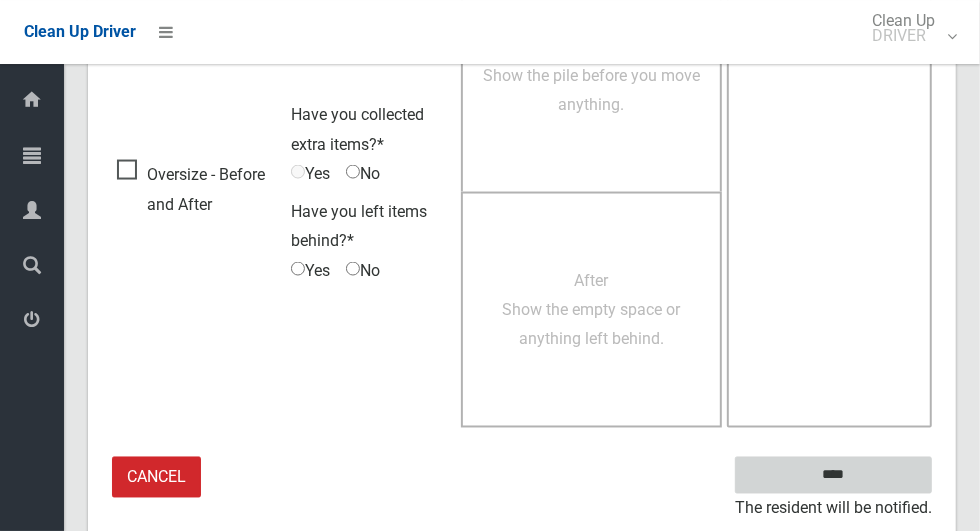 click on "****" at bounding box center (833, 475) 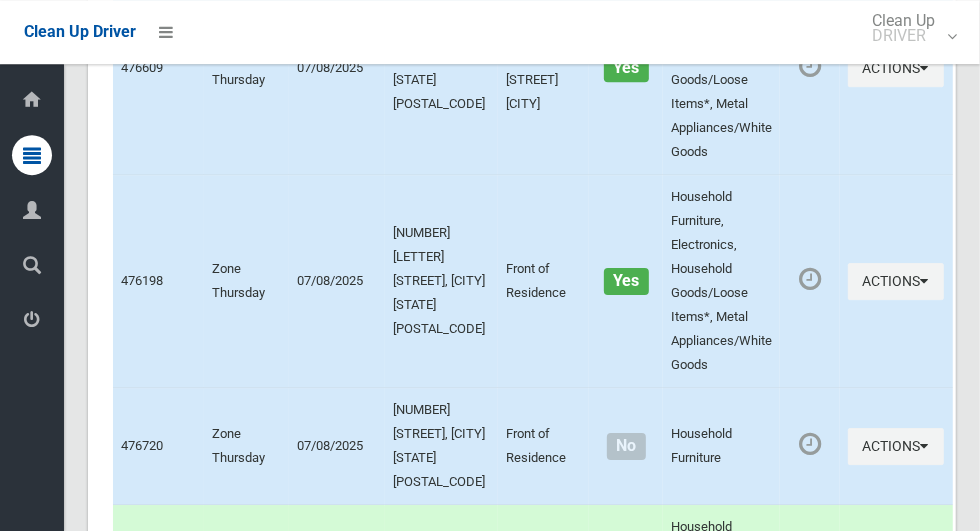 scroll, scrollTop: 3190, scrollLeft: 0, axis: vertical 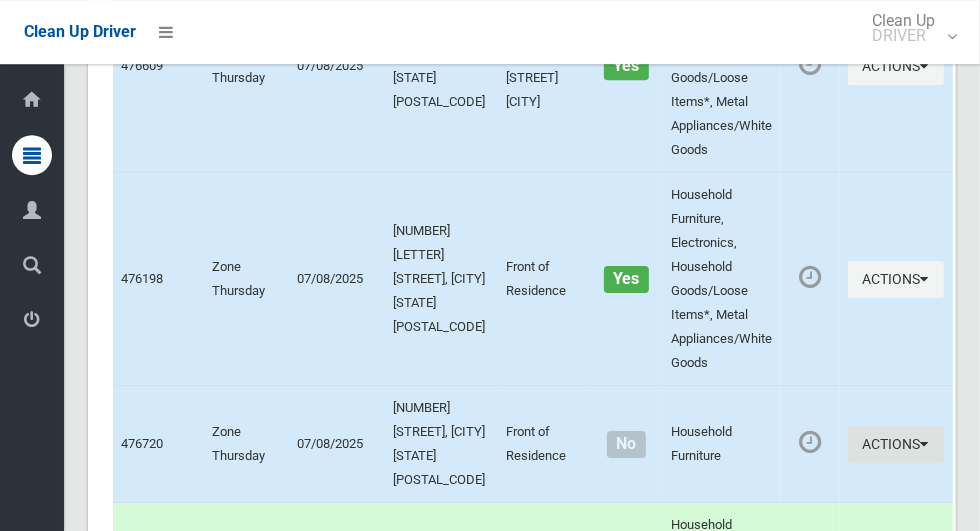 click on "Actions" at bounding box center [896, 444] 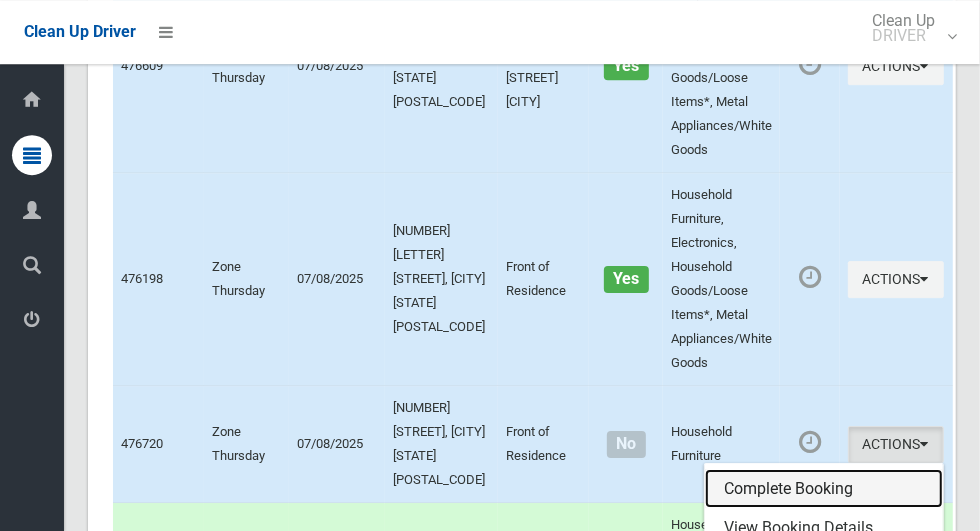 click on "Complete Booking" at bounding box center [824, 489] 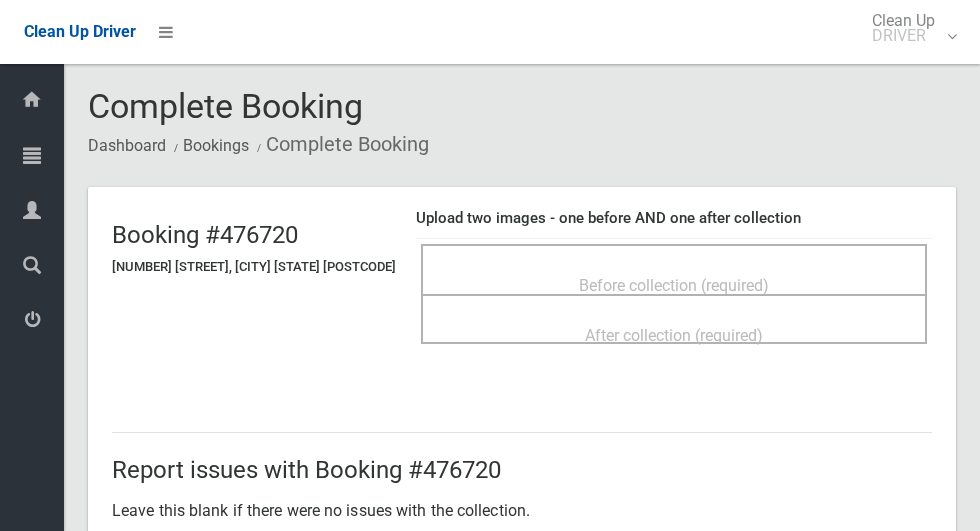 scroll, scrollTop: 0, scrollLeft: 0, axis: both 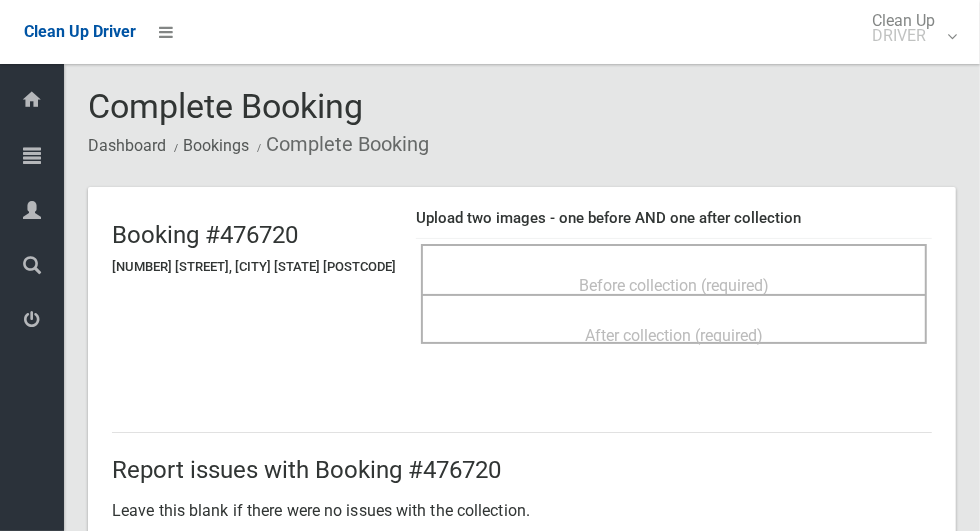 click on "Before collection (required)" at bounding box center (674, 285) 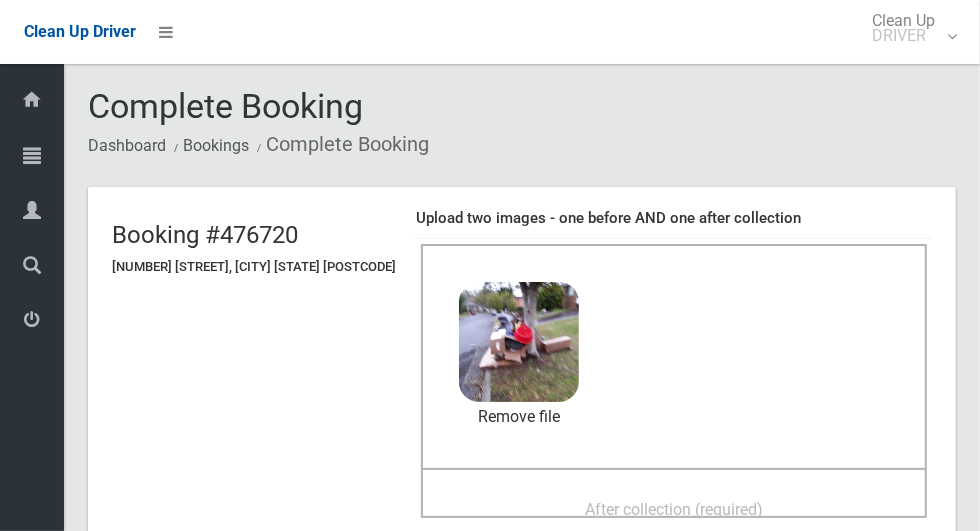 click on "After collection (required)" at bounding box center (674, 509) 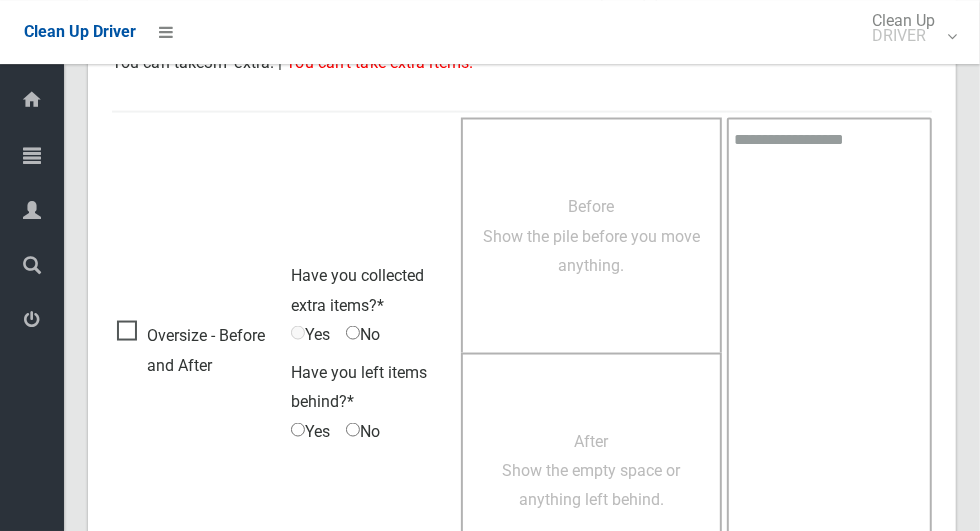scroll, scrollTop: 1636, scrollLeft: 0, axis: vertical 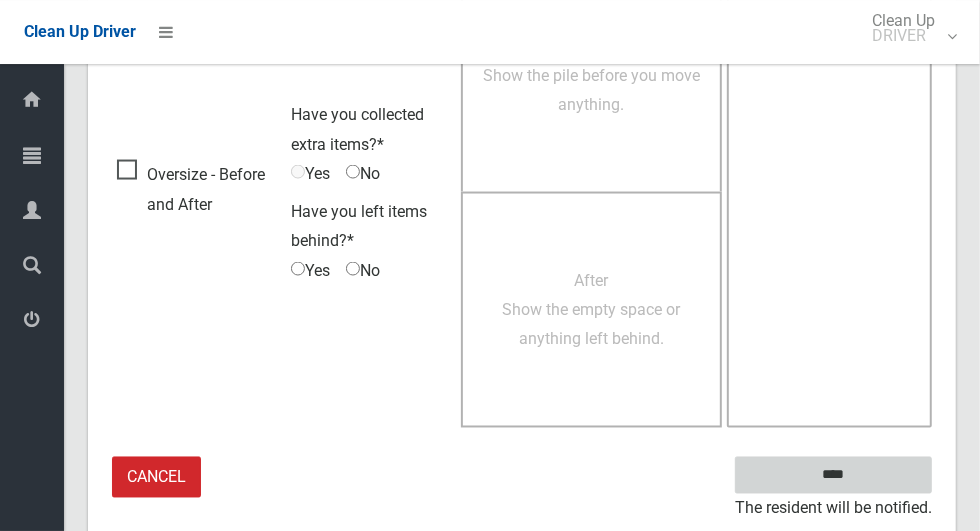 click on "****" at bounding box center [833, 475] 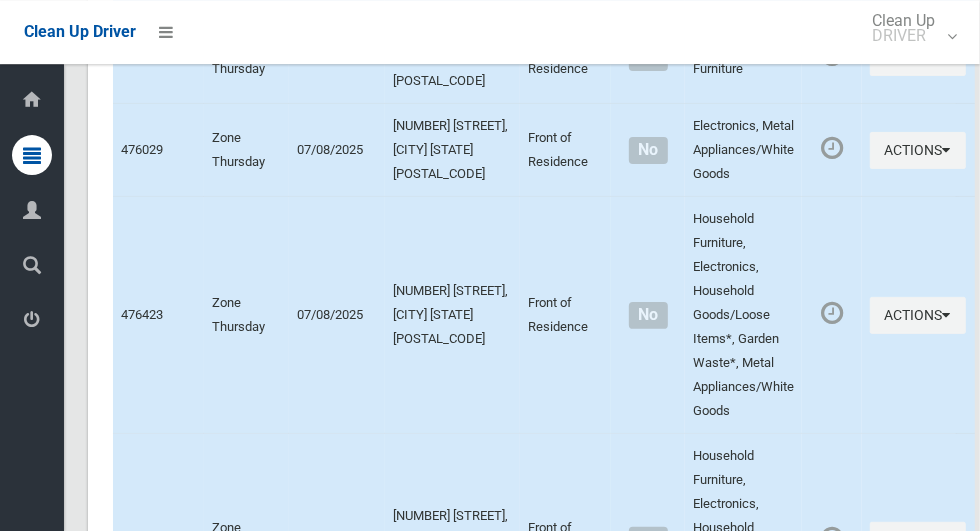 scroll, scrollTop: 12433, scrollLeft: 0, axis: vertical 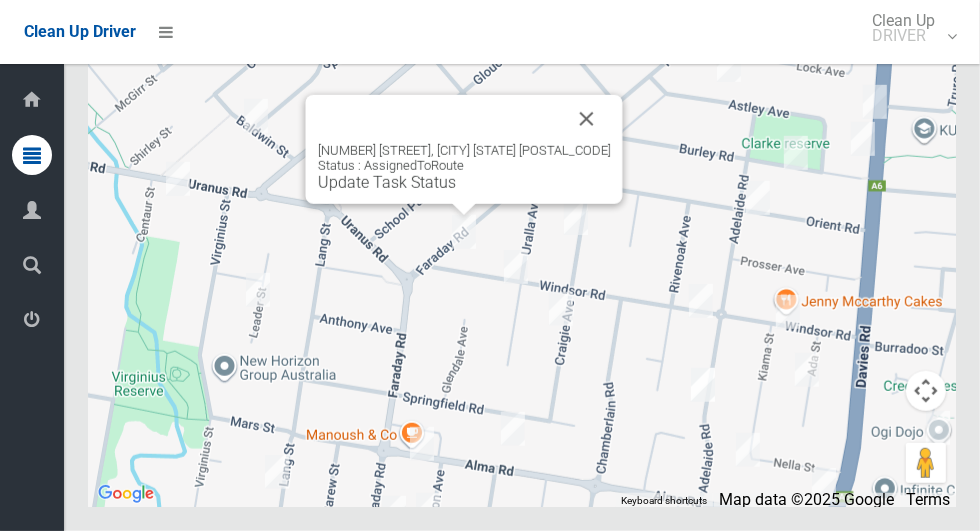 click at bounding box center [587, 119] 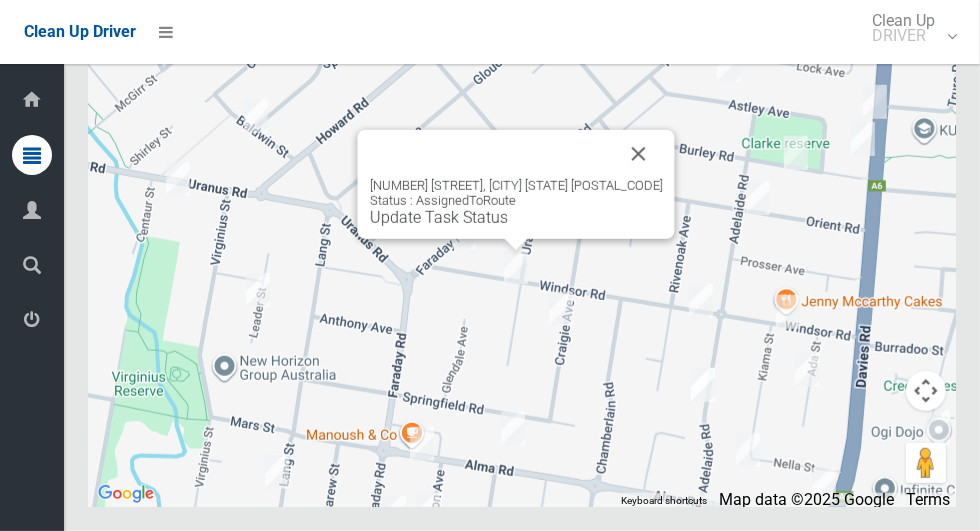 click at bounding box center (639, 154) 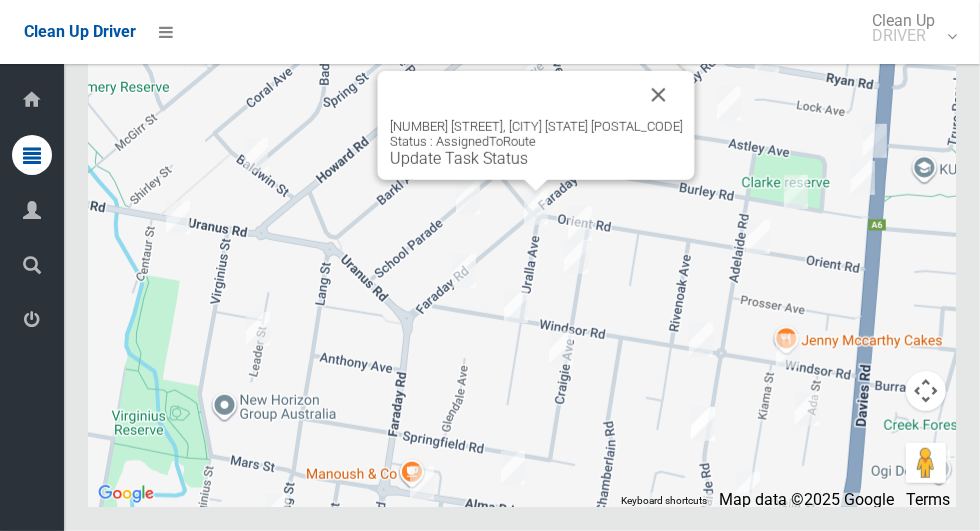 click at bounding box center [659, 95] 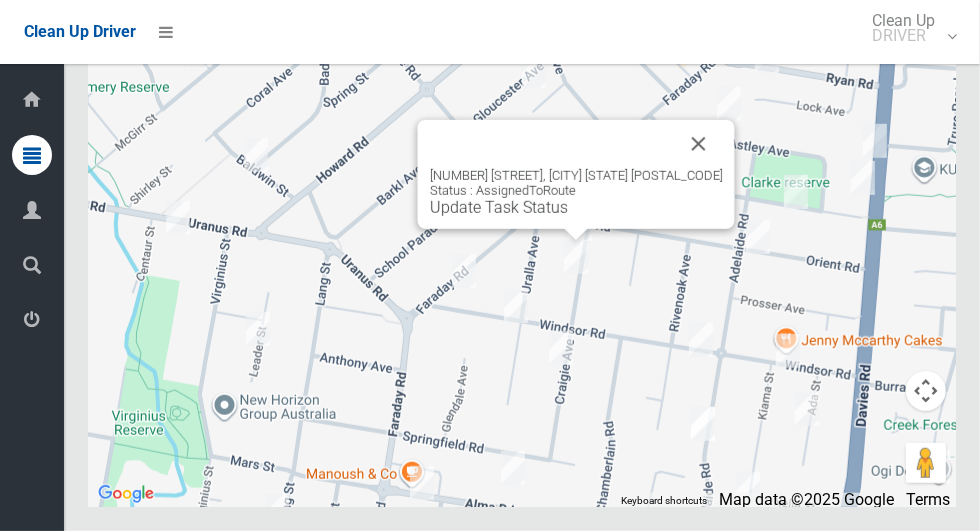 click at bounding box center [699, 144] 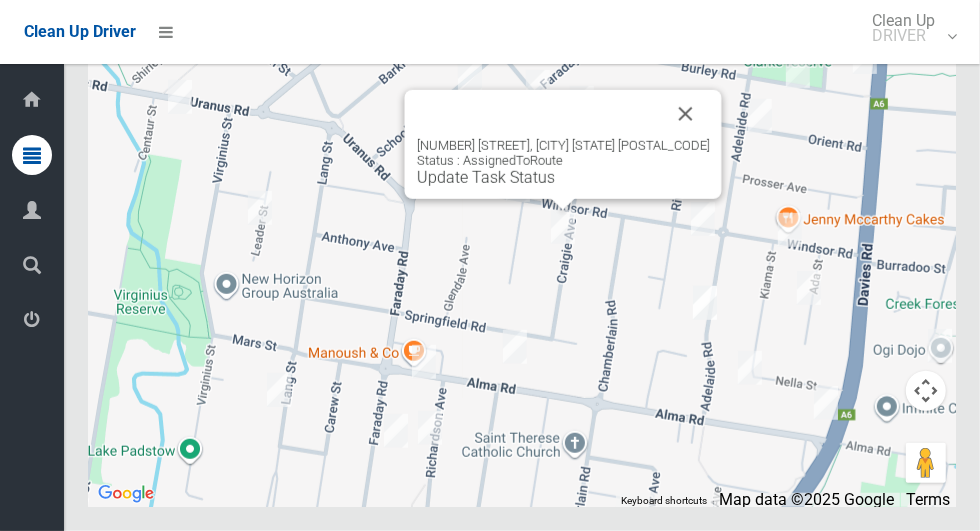 click at bounding box center [686, 114] 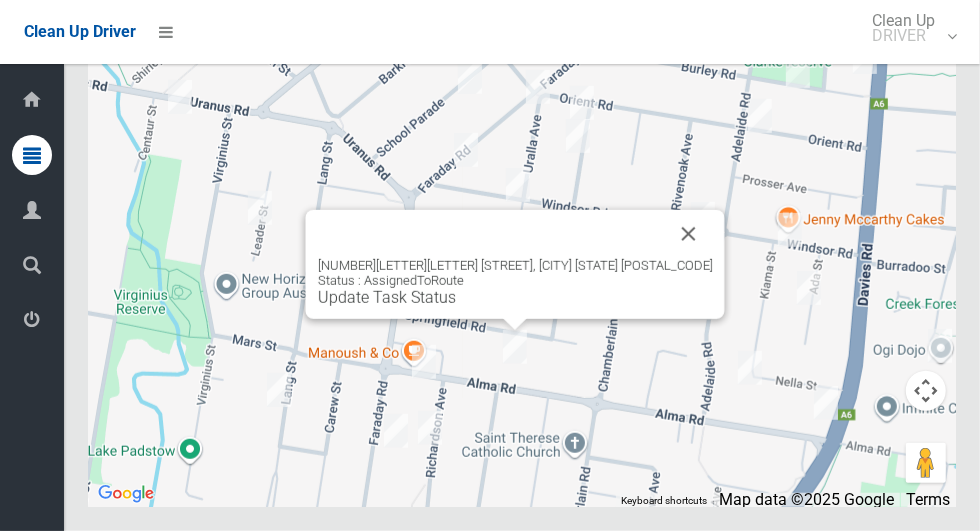 click at bounding box center [689, 234] 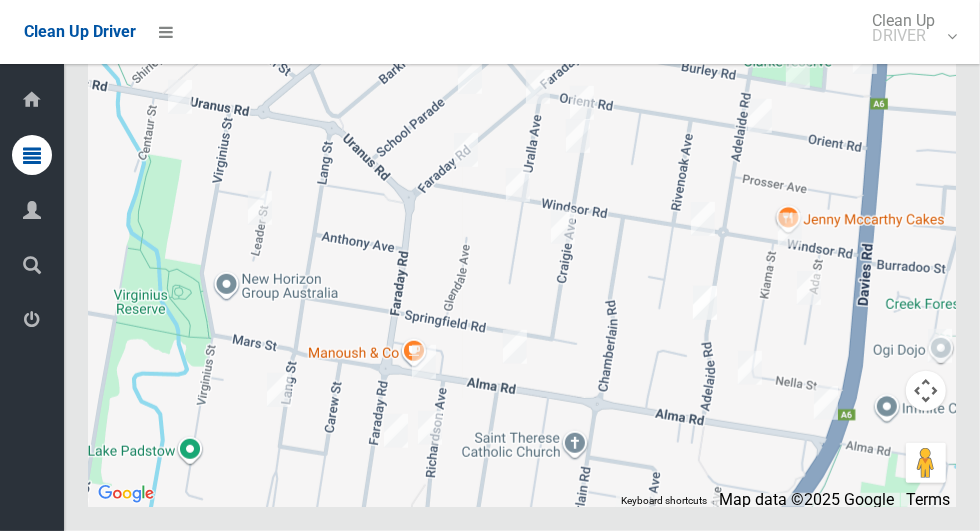 click at bounding box center [522, 257] 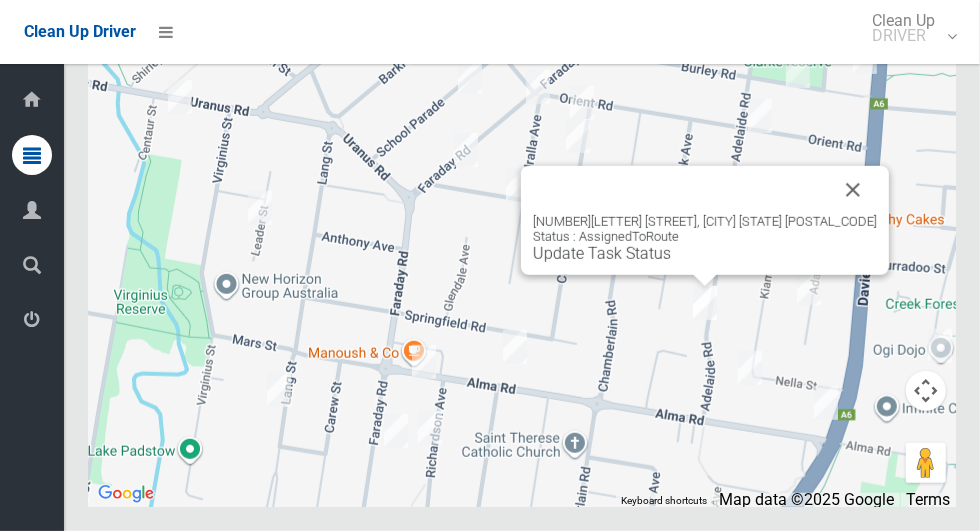 click at bounding box center (853, 190) 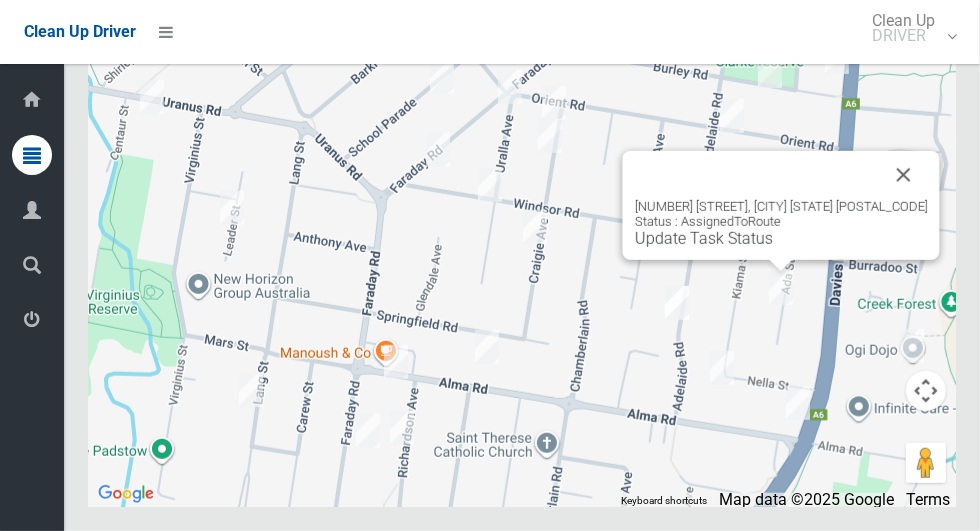 click at bounding box center [904, 175] 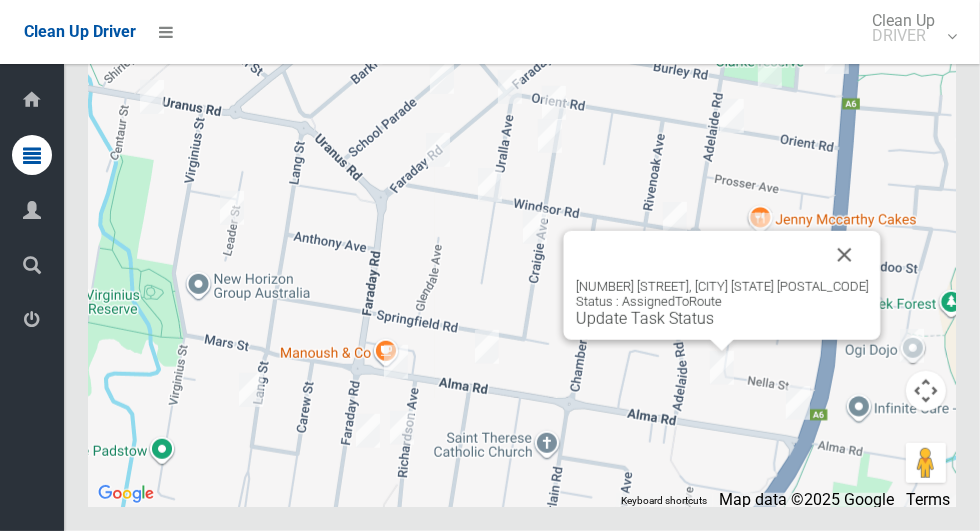 click at bounding box center [845, 255] 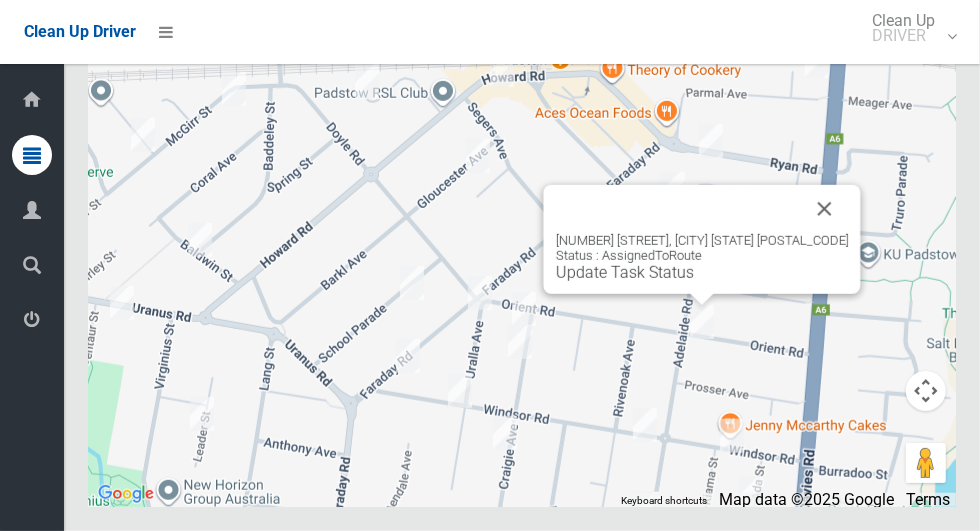 click at bounding box center (825, 209) 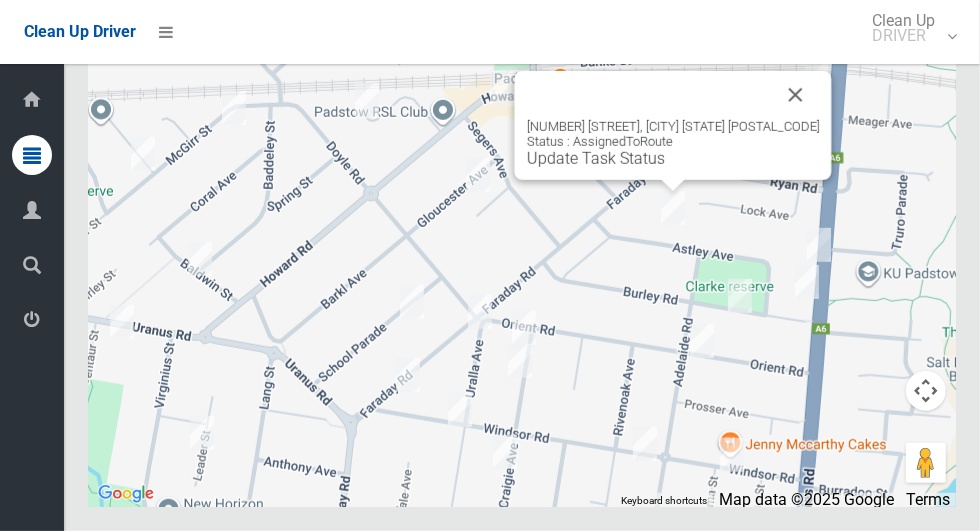 click at bounding box center (796, 95) 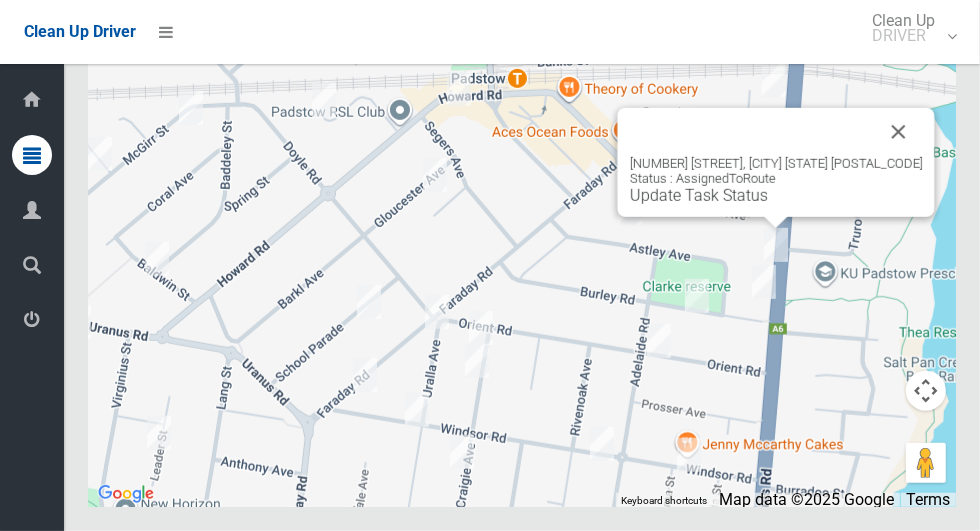 click at bounding box center (899, 132) 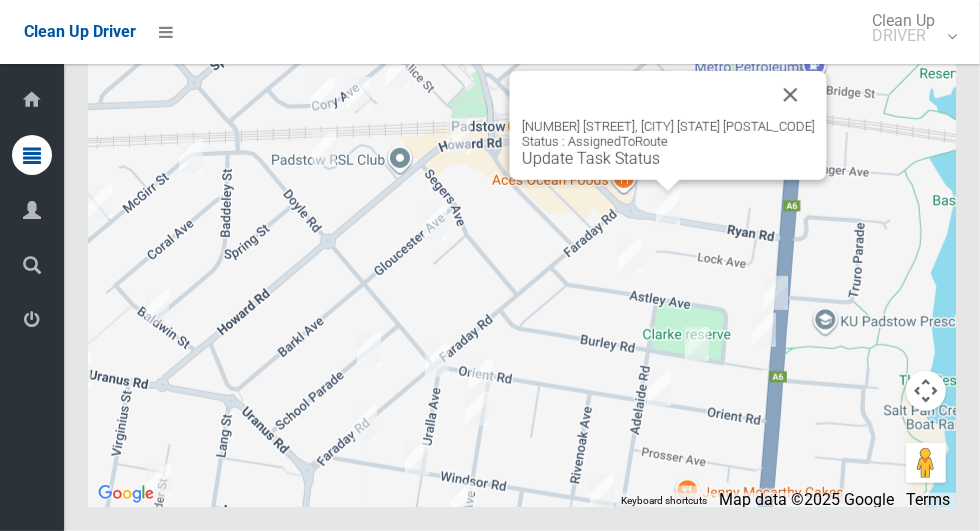 click at bounding box center (791, 95) 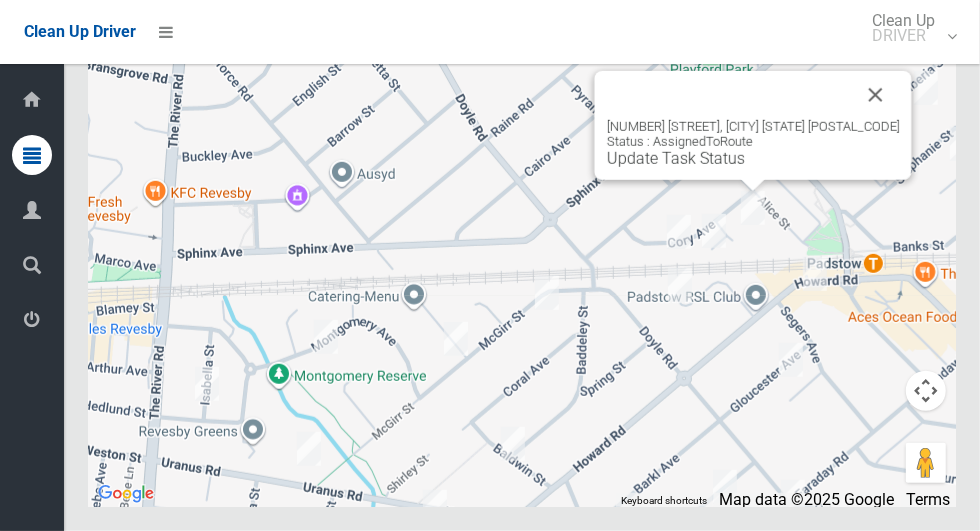 click at bounding box center [876, 95] 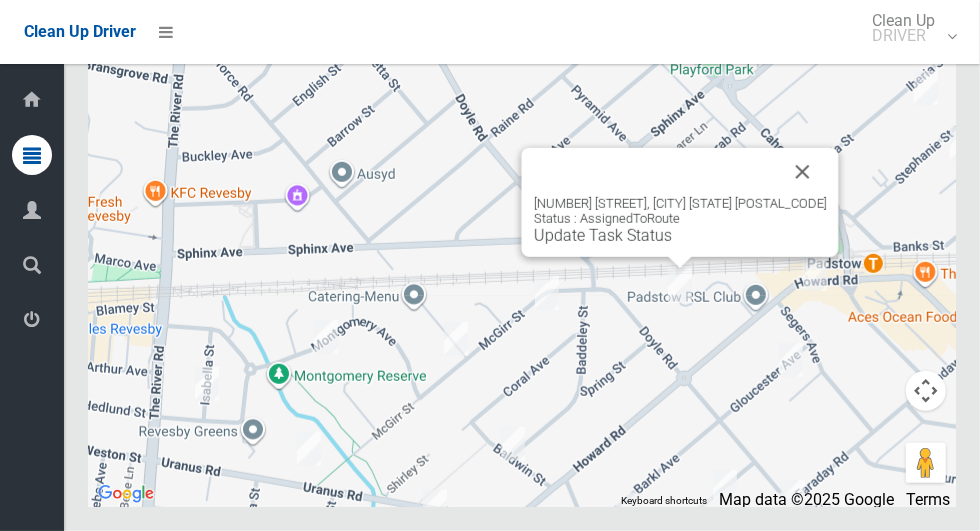 click at bounding box center [803, 172] 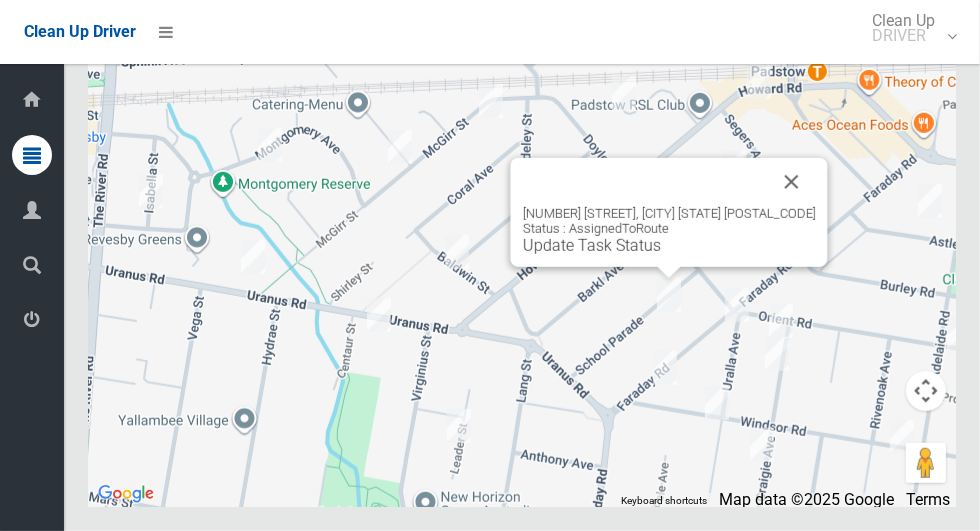 click on "Update Task Status" at bounding box center (592, 245) 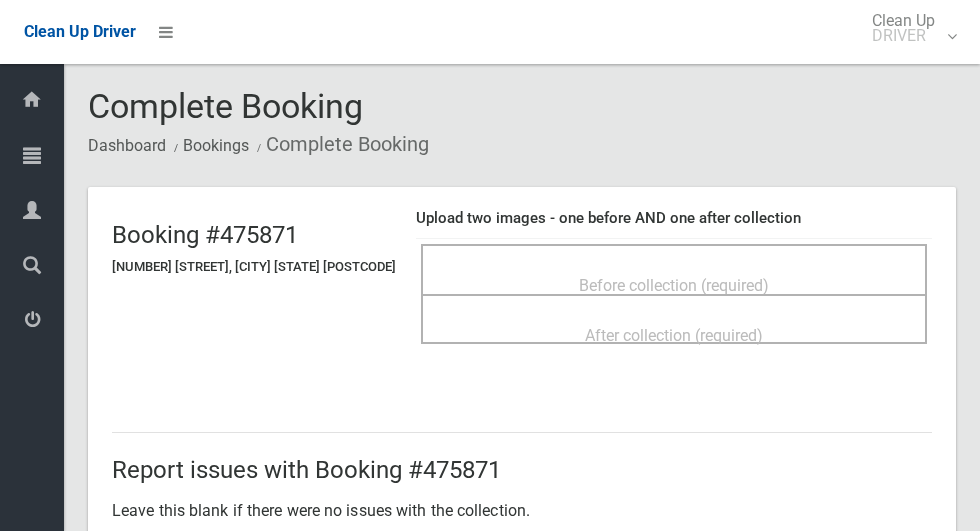 scroll, scrollTop: 0, scrollLeft: 0, axis: both 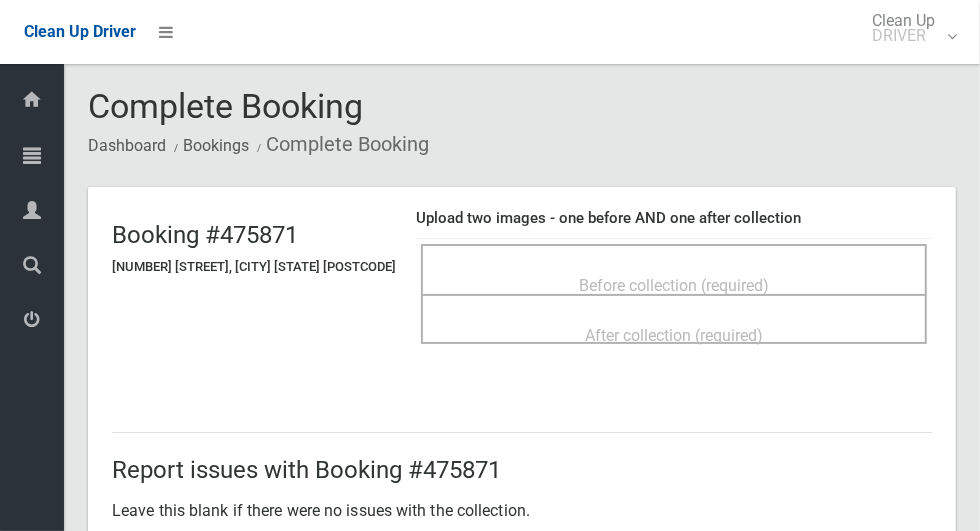 click on "Before collection (required)" at bounding box center [674, 285] 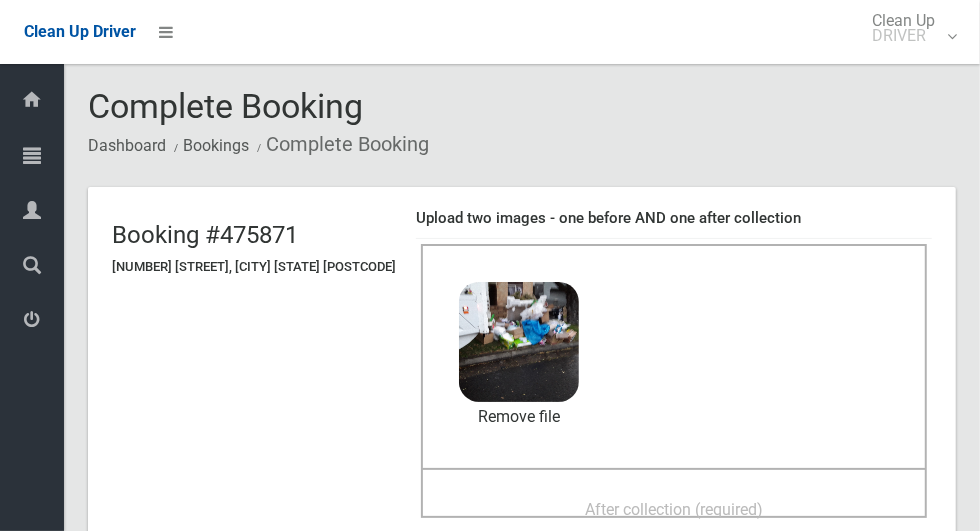 click on "After collection (required)" at bounding box center [674, 509] 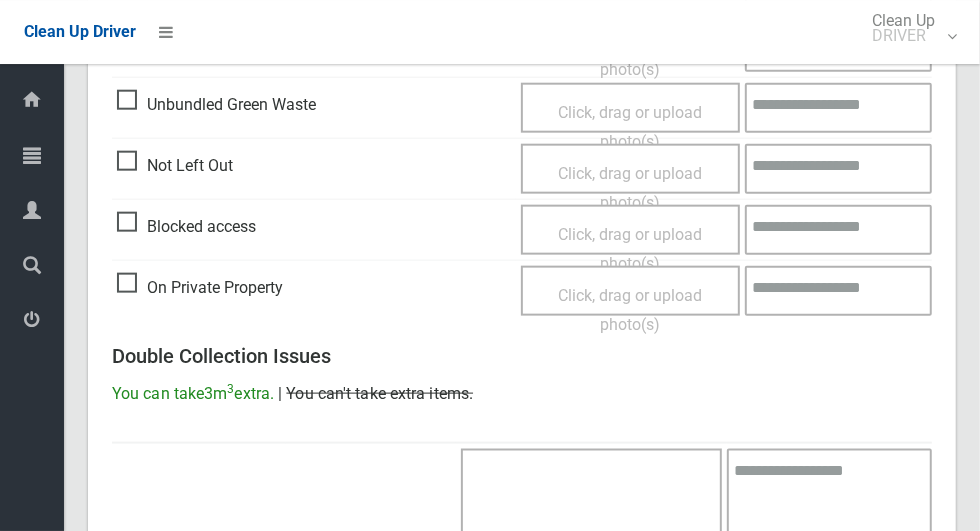 scroll, scrollTop: 1636, scrollLeft: 0, axis: vertical 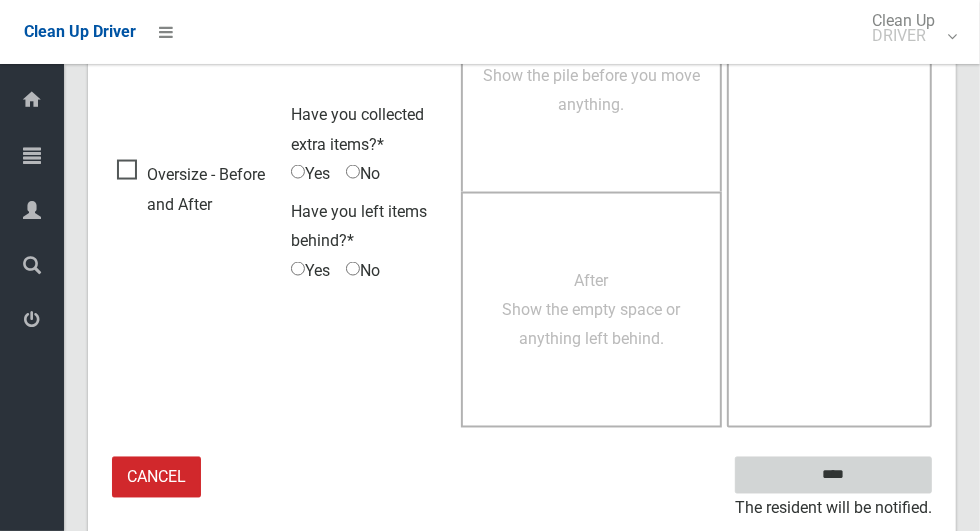 click on "****" at bounding box center [833, 475] 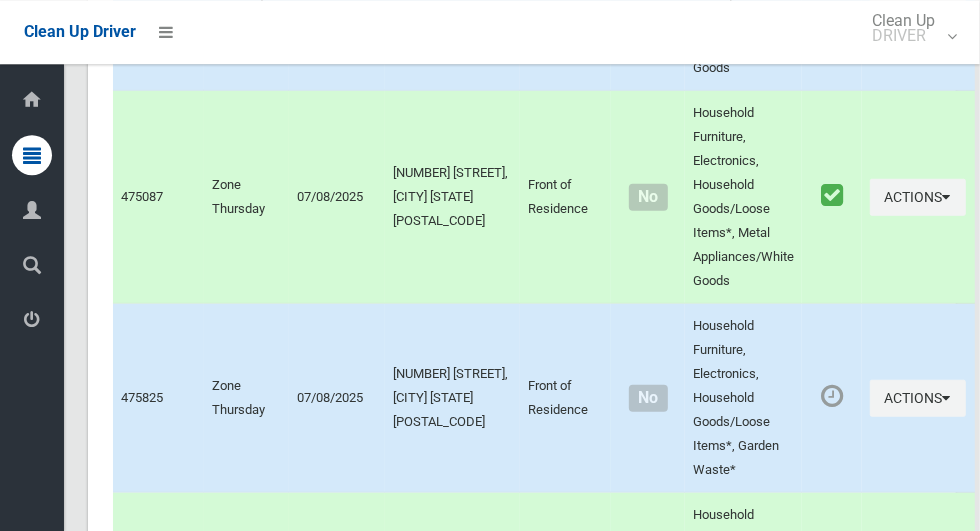 scroll, scrollTop: 12433, scrollLeft: 0, axis: vertical 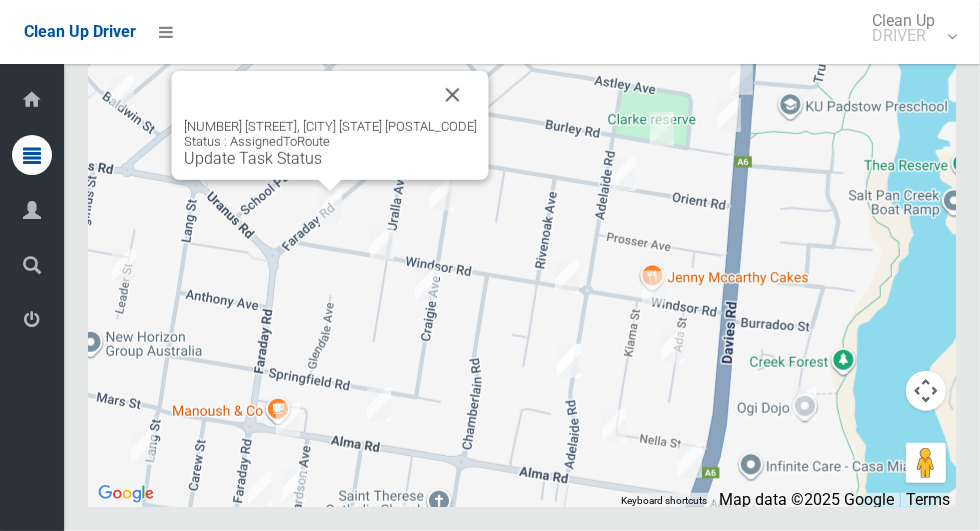 click on "[NUMBER] [STREET], [CITY] [STATE] [POSTAL_CODE] Status : AssignedToRoute Update Task Status" at bounding box center [330, 143] 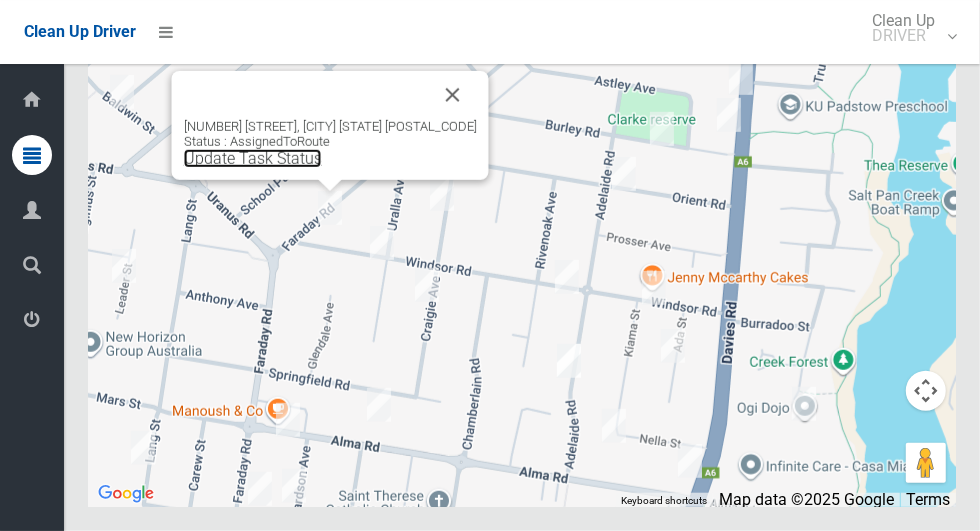 click on "Update Task Status" at bounding box center [253, 158] 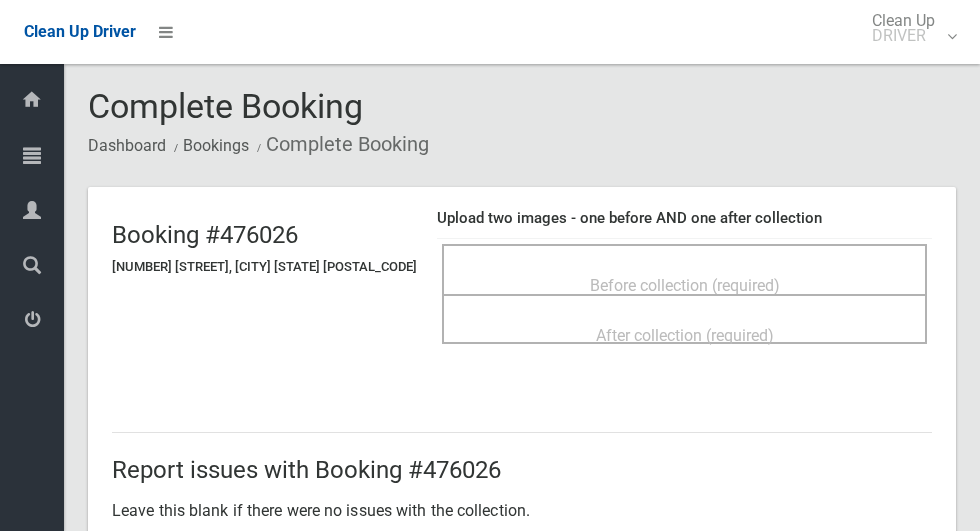 scroll, scrollTop: 0, scrollLeft: 0, axis: both 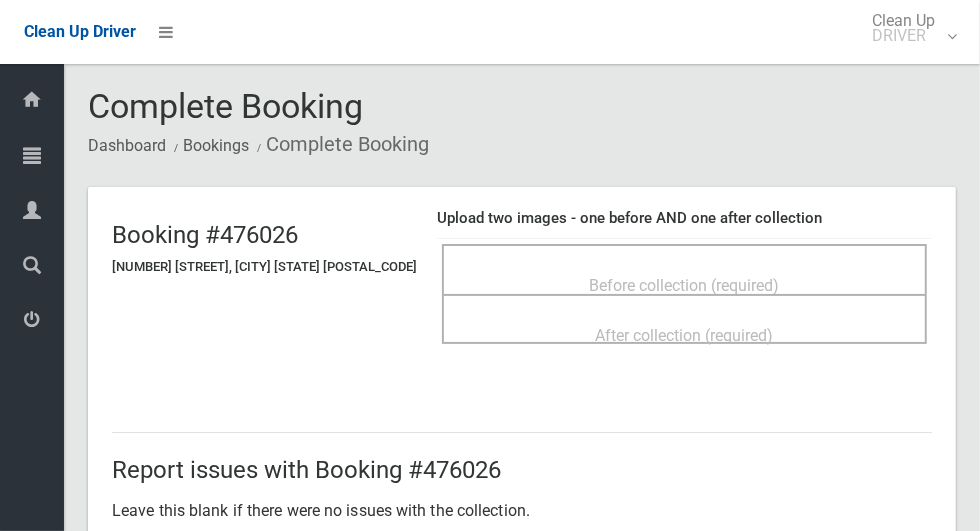 click on "Before collection (required)" at bounding box center (685, 285) 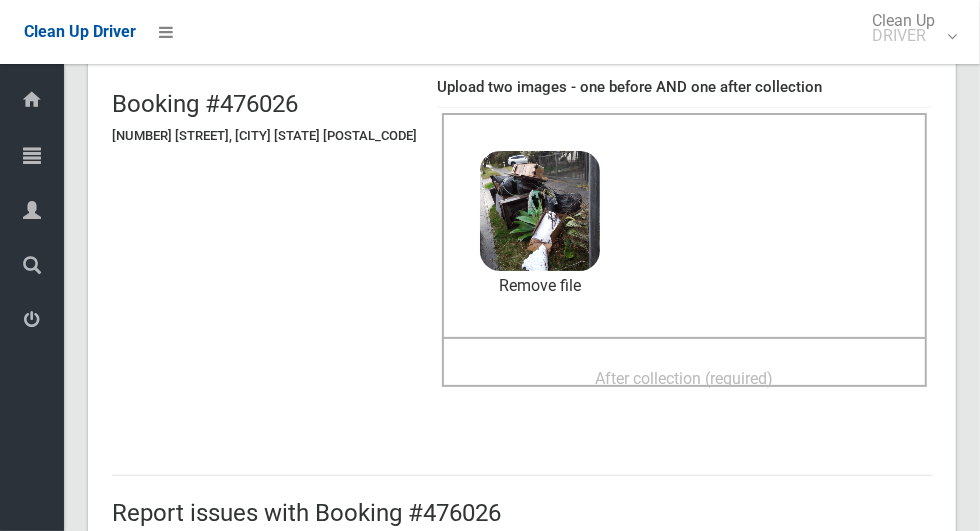 scroll, scrollTop: 132, scrollLeft: 0, axis: vertical 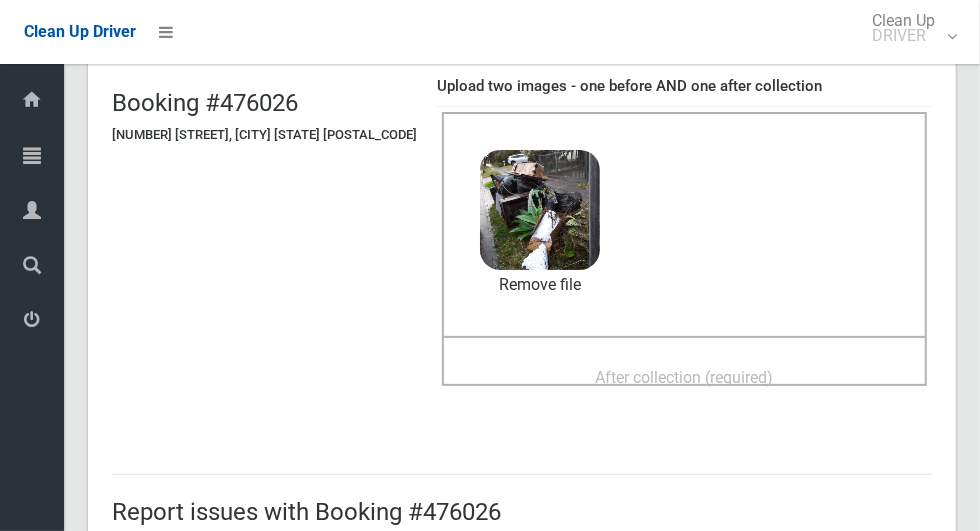 click on "After collection (required)" at bounding box center [684, 376] 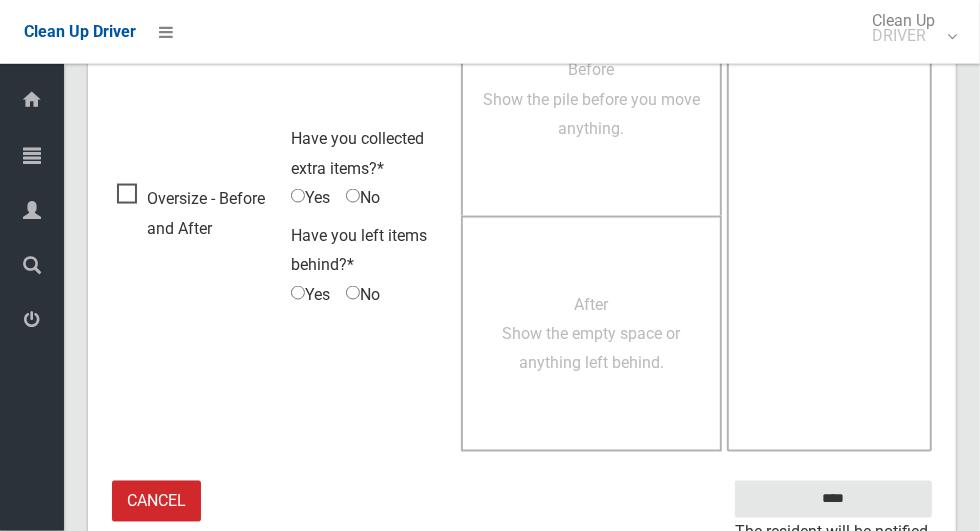 scroll, scrollTop: 1636, scrollLeft: 0, axis: vertical 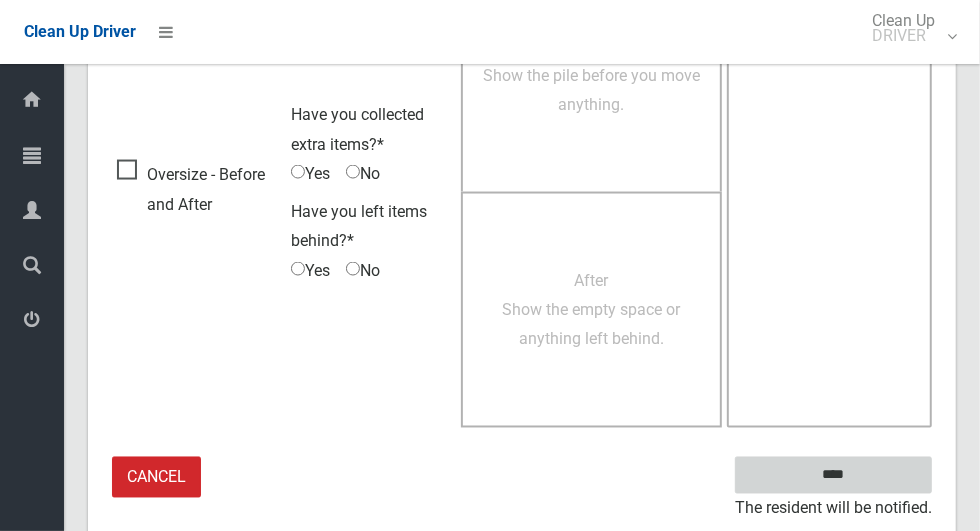 click on "****" at bounding box center [833, 475] 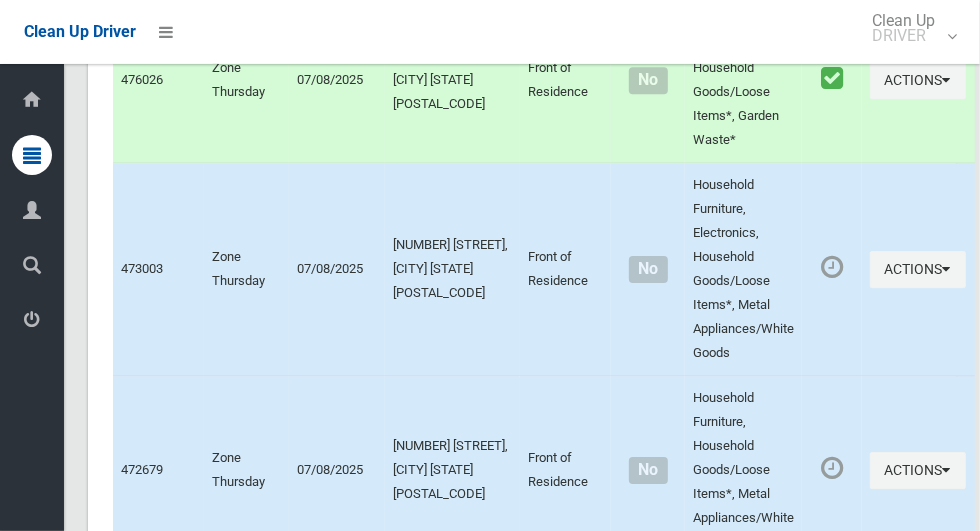 scroll, scrollTop: 12433, scrollLeft: 0, axis: vertical 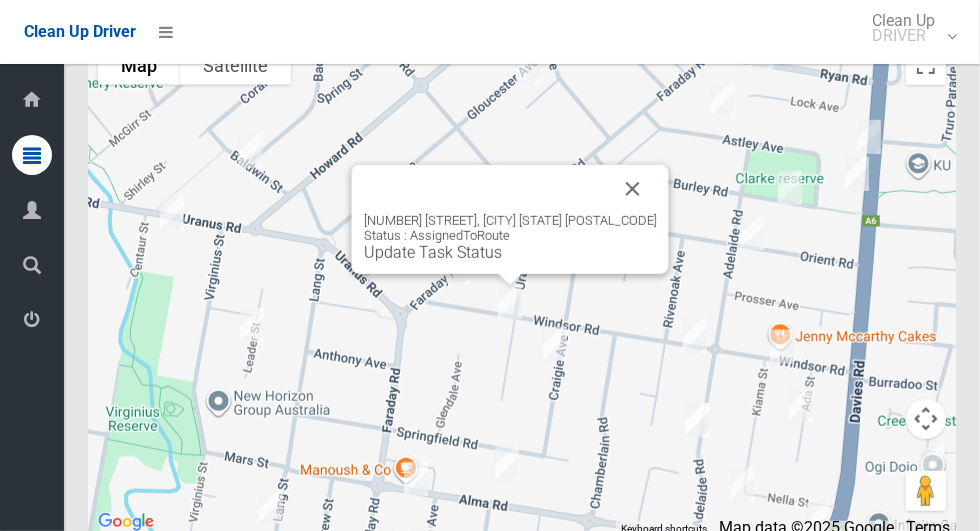 click on "Update Task Status" at bounding box center [433, 252] 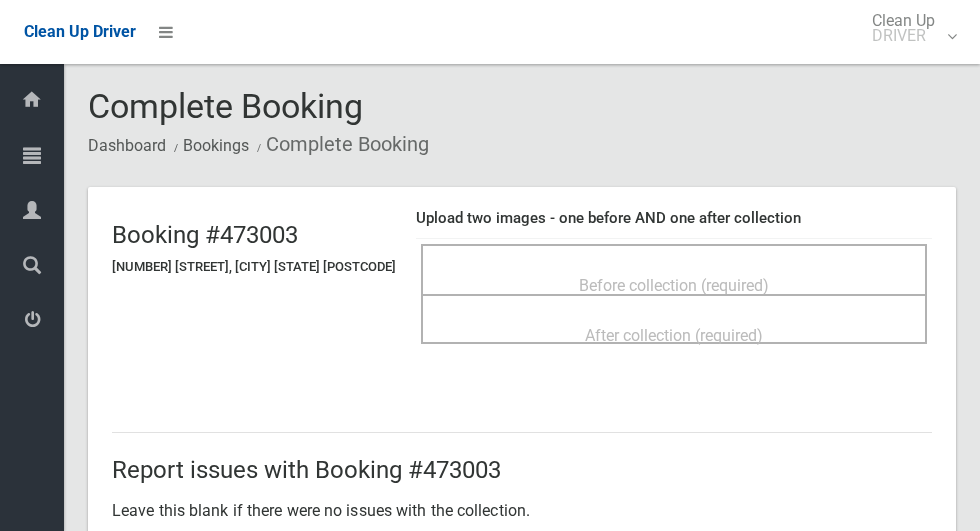 scroll, scrollTop: 0, scrollLeft: 0, axis: both 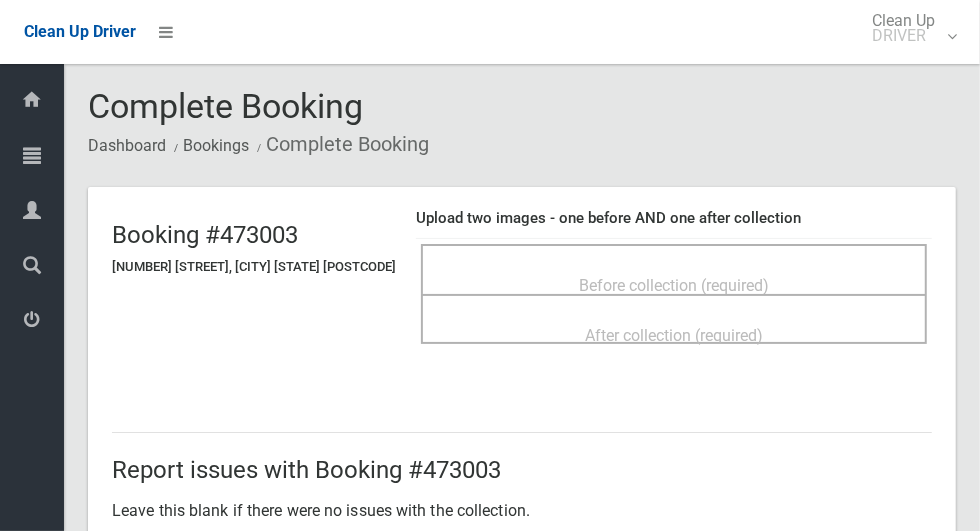 click on "Before collection (required)" at bounding box center (674, 284) 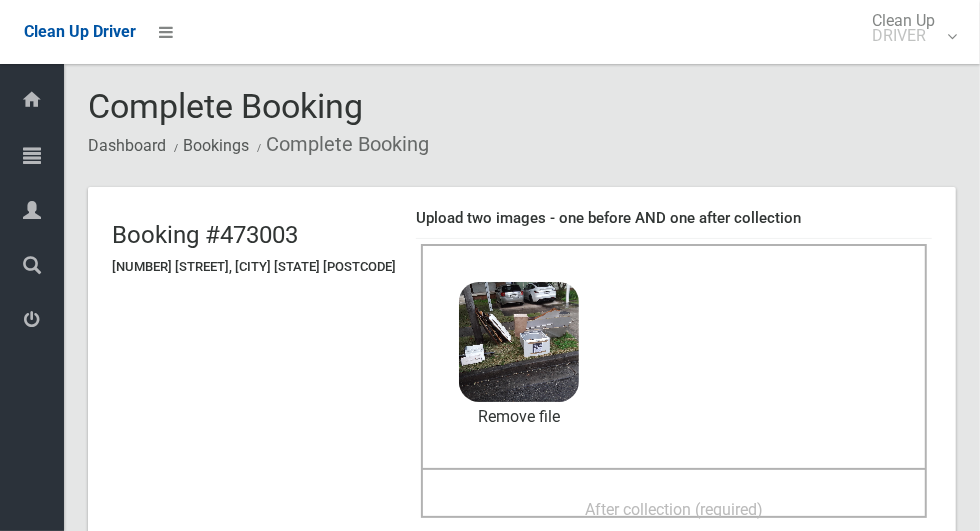 click on "After collection (required)" at bounding box center (674, 509) 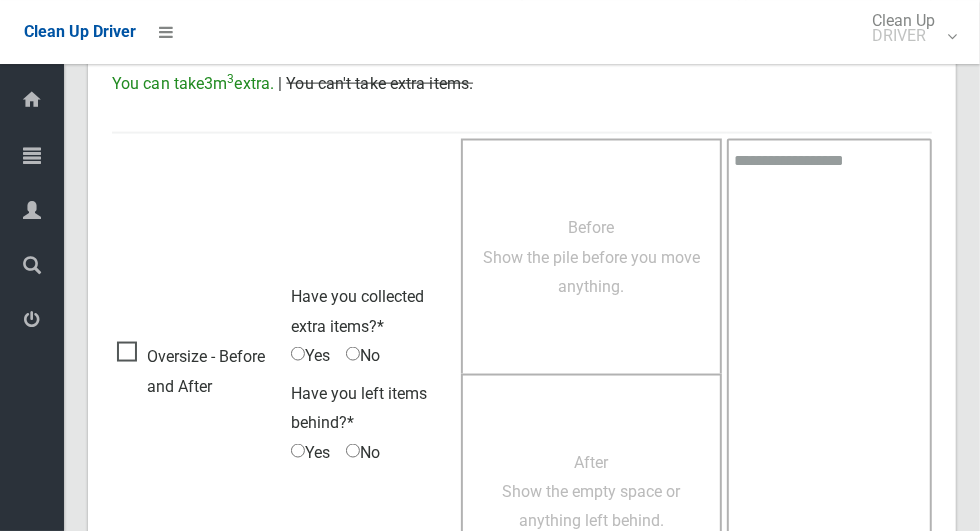 scroll, scrollTop: 1636, scrollLeft: 0, axis: vertical 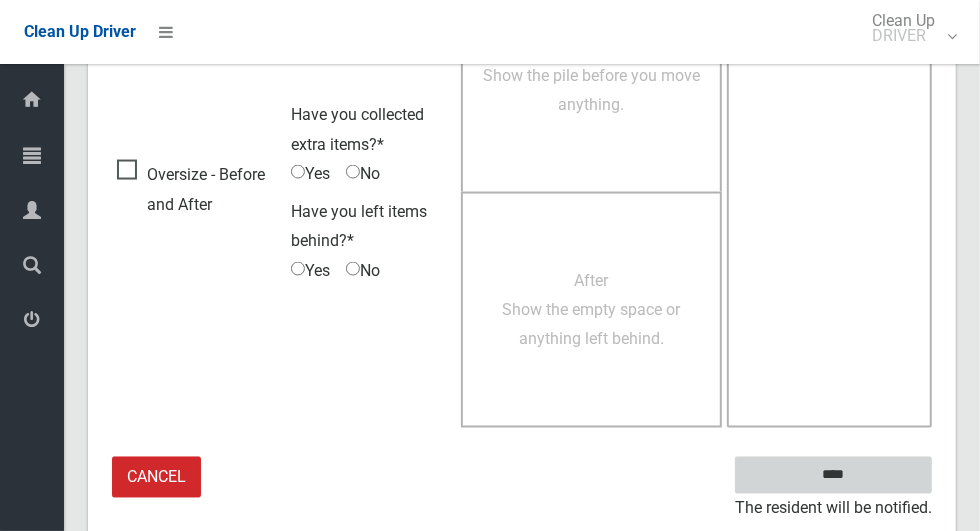 click on "****" at bounding box center (833, 475) 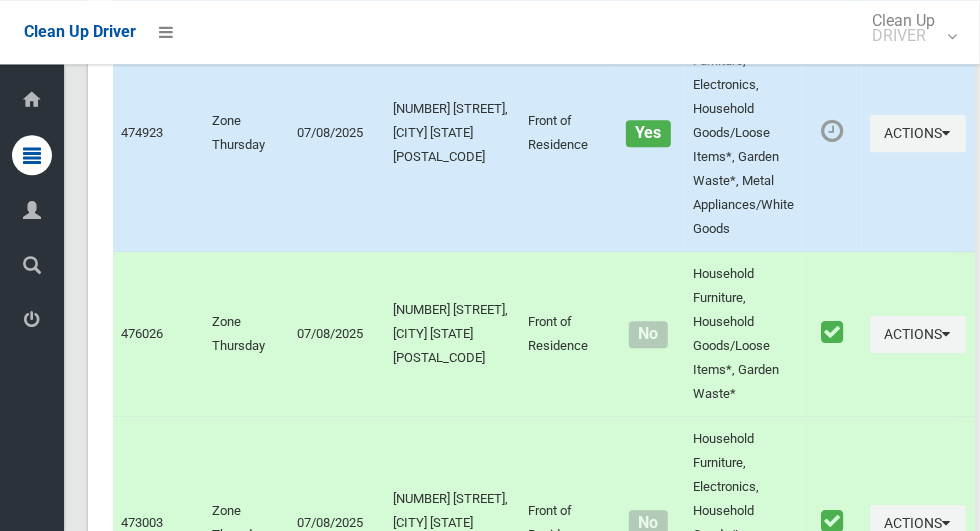 scroll, scrollTop: 7940, scrollLeft: 0, axis: vertical 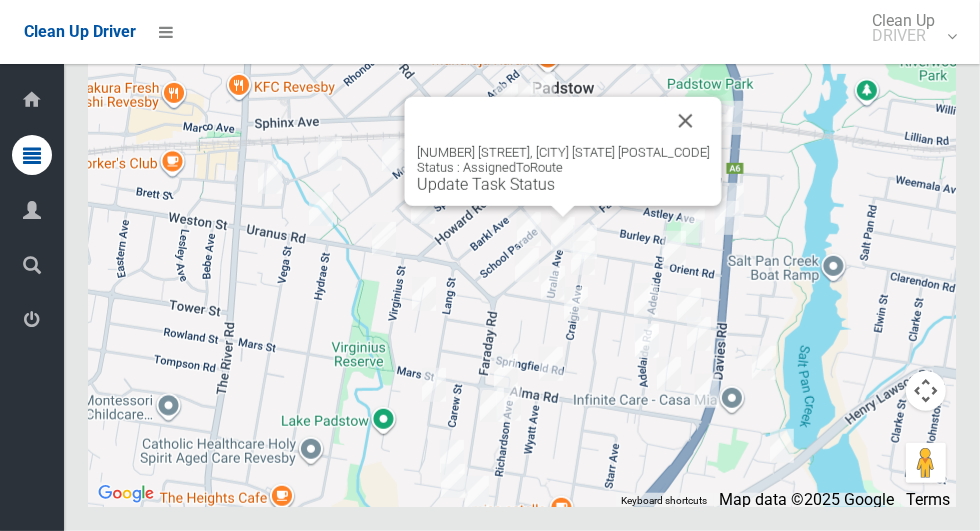 click on "Update Task Status" at bounding box center (486, 184) 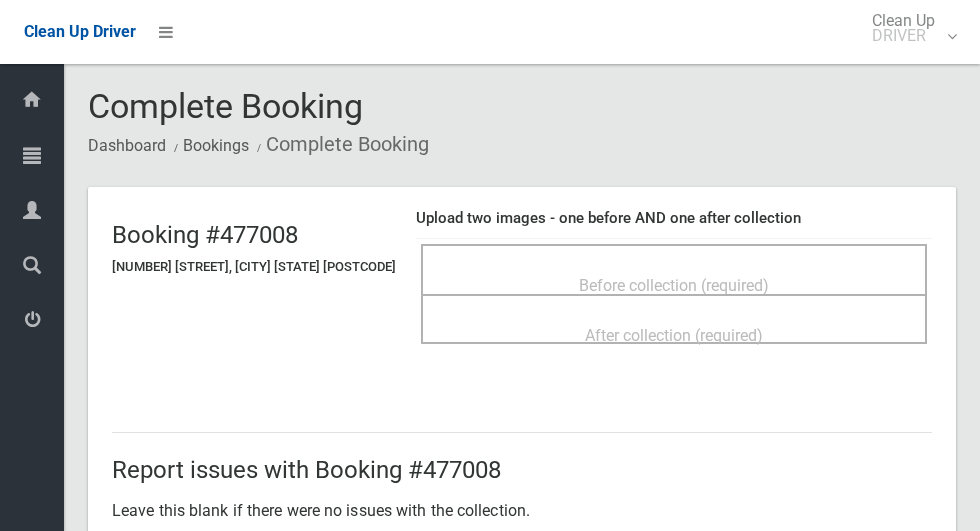 scroll, scrollTop: 0, scrollLeft: 0, axis: both 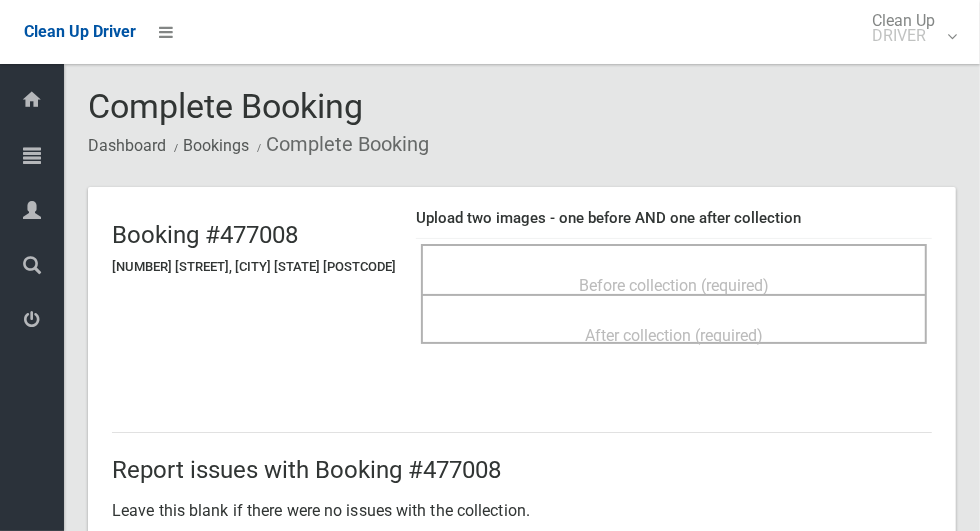 click on "Before collection (required)" at bounding box center [674, 285] 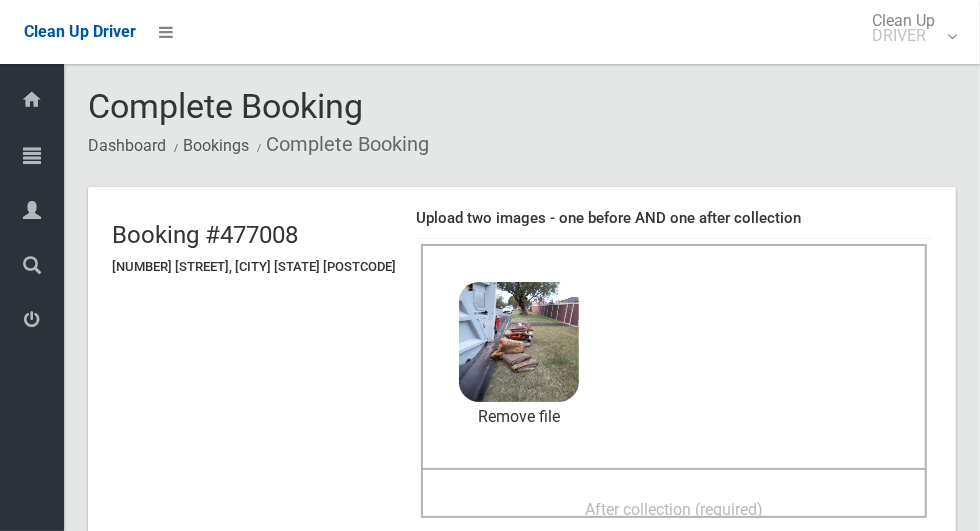 click on "After collection (required)" at bounding box center [674, 509] 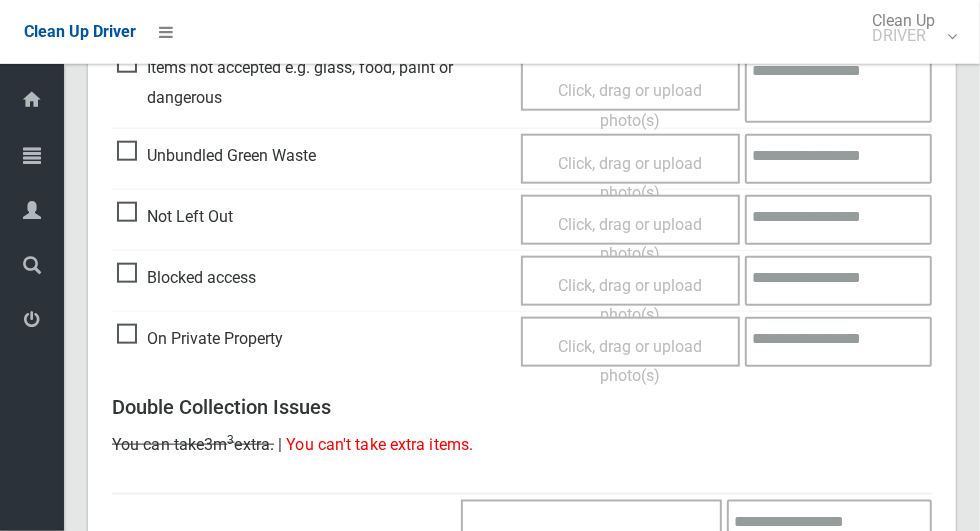 scroll, scrollTop: 1636, scrollLeft: 0, axis: vertical 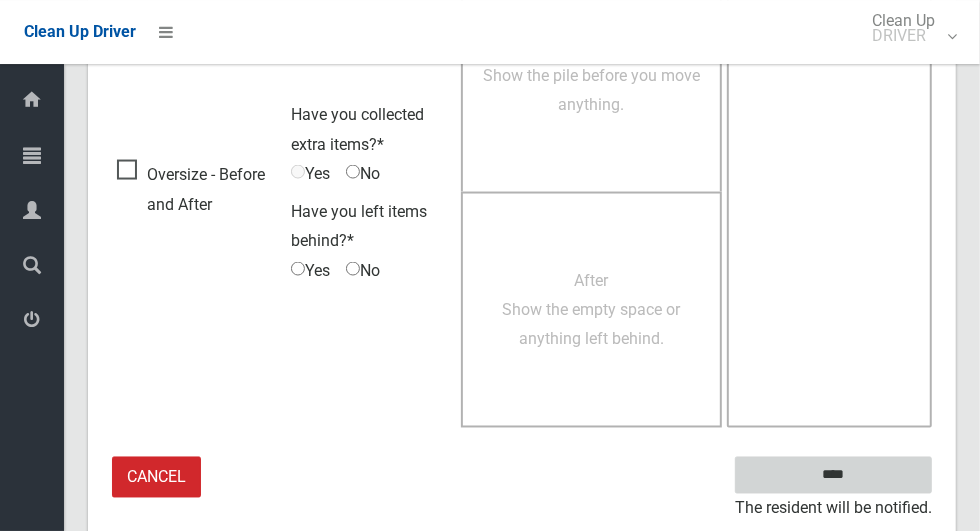 click on "****" at bounding box center (833, 475) 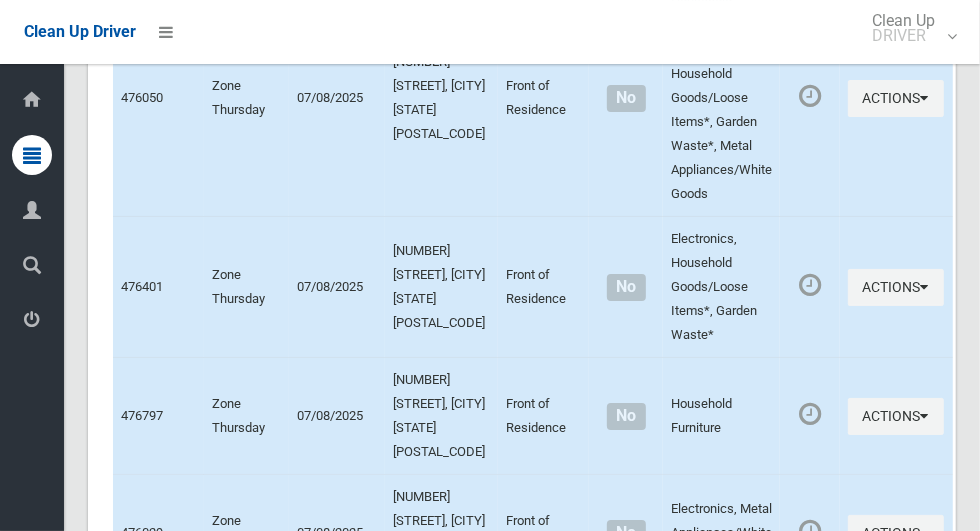 scroll, scrollTop: 12433, scrollLeft: 0, axis: vertical 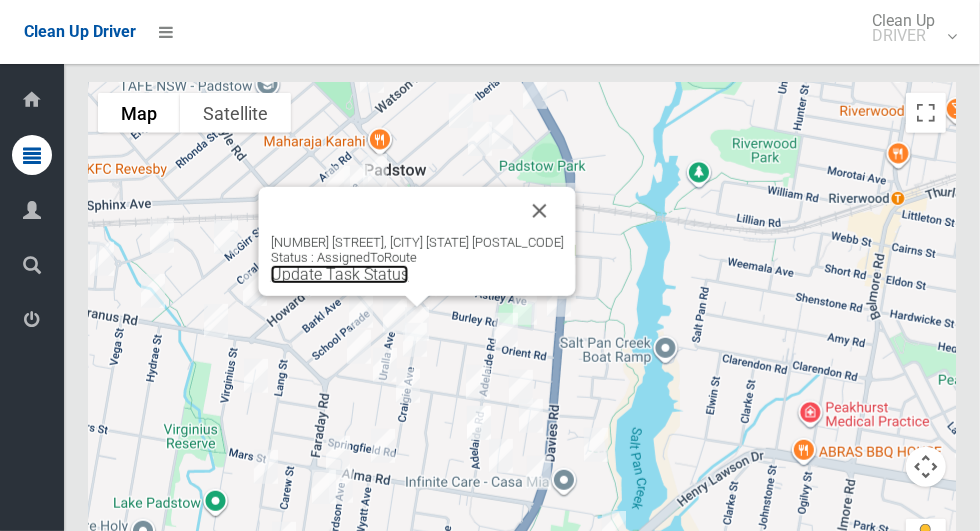 click on "Update Task Status" at bounding box center [340, 274] 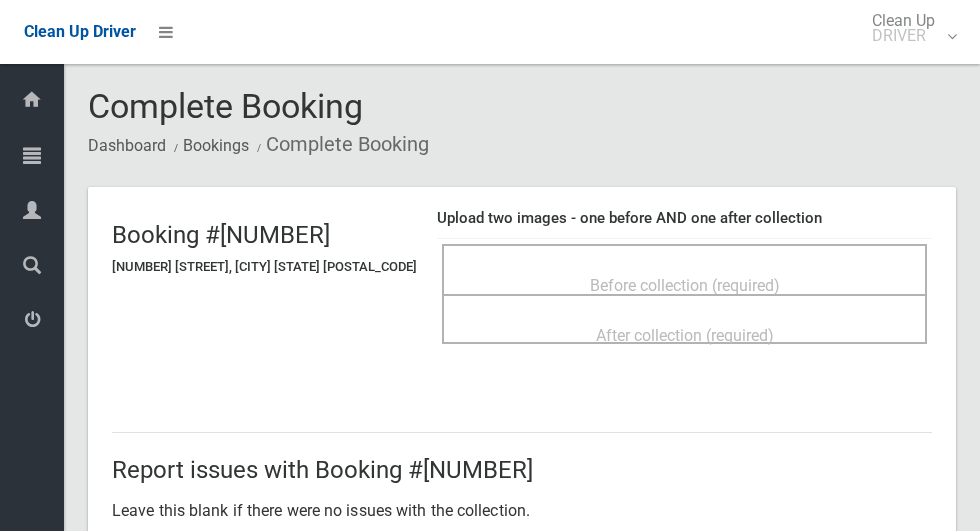 scroll, scrollTop: 0, scrollLeft: 0, axis: both 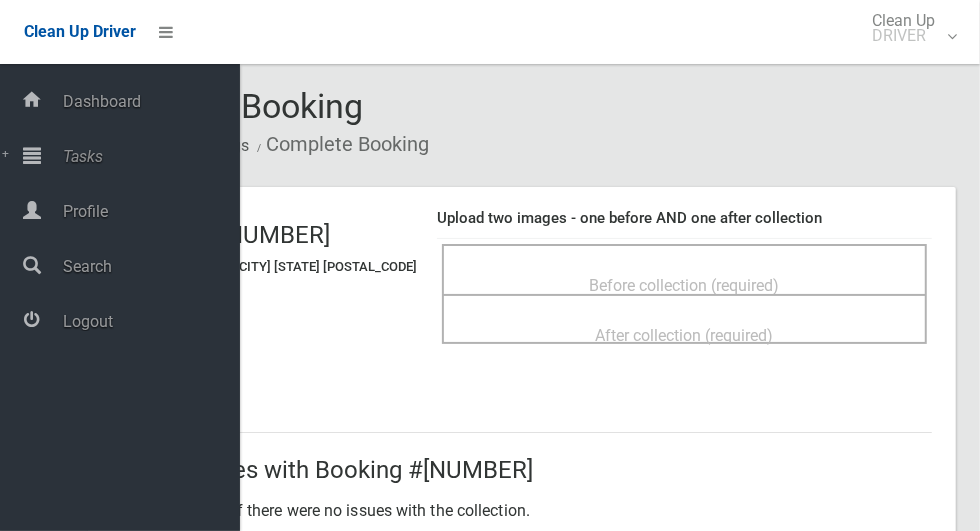click on "Before collection (required)" at bounding box center (685, 285) 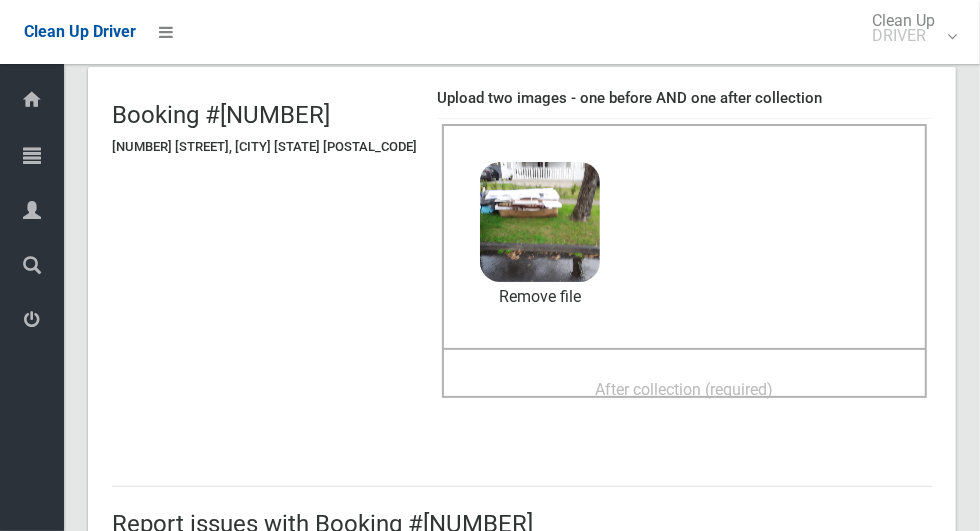 scroll, scrollTop: 121, scrollLeft: 0, axis: vertical 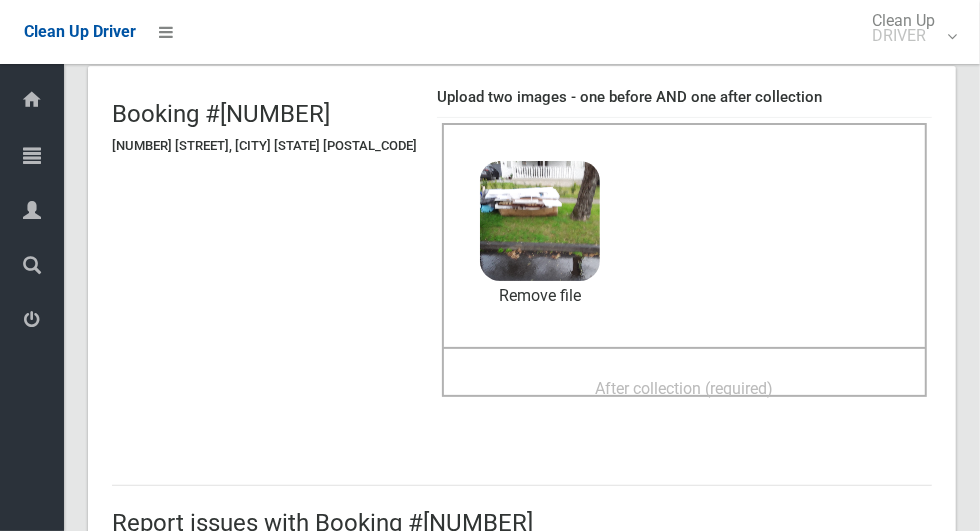 click on "After collection (required)" at bounding box center [685, 388] 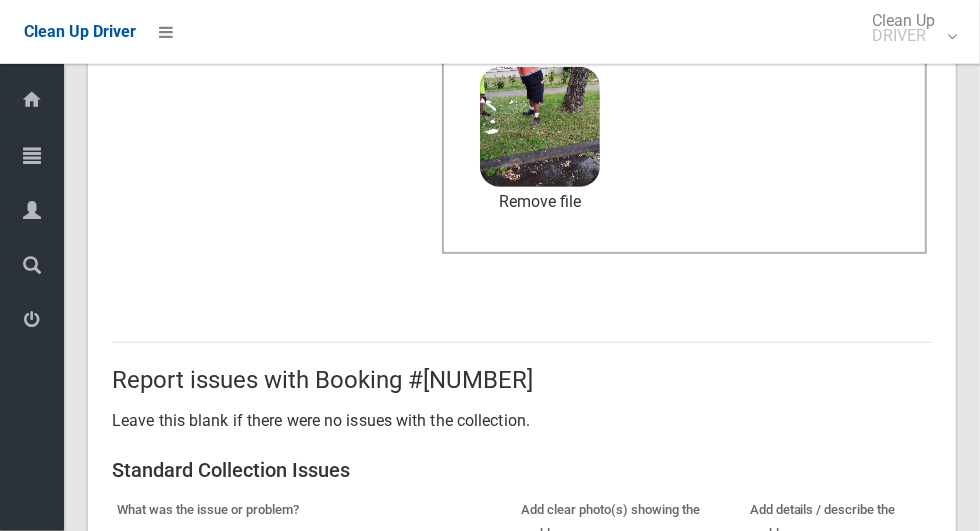 scroll, scrollTop: 1636, scrollLeft: 0, axis: vertical 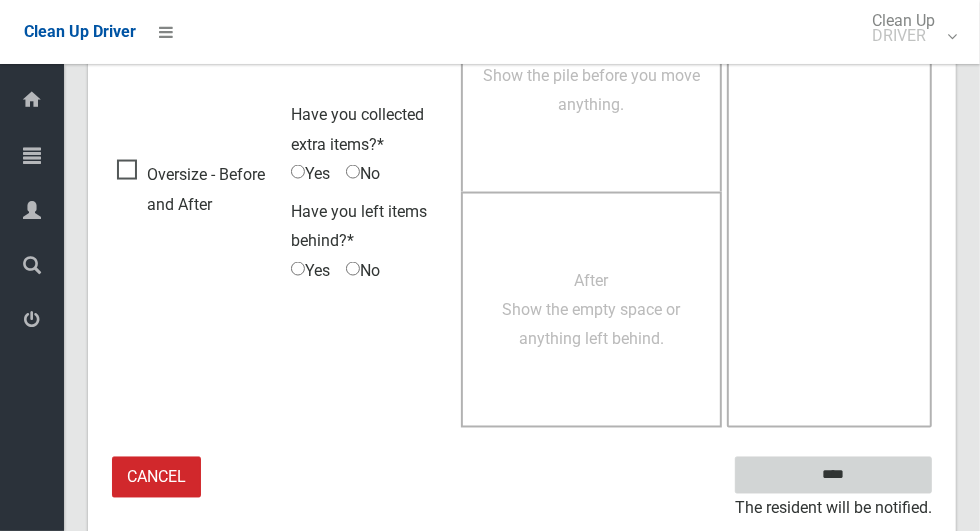 click on "****" at bounding box center [833, 475] 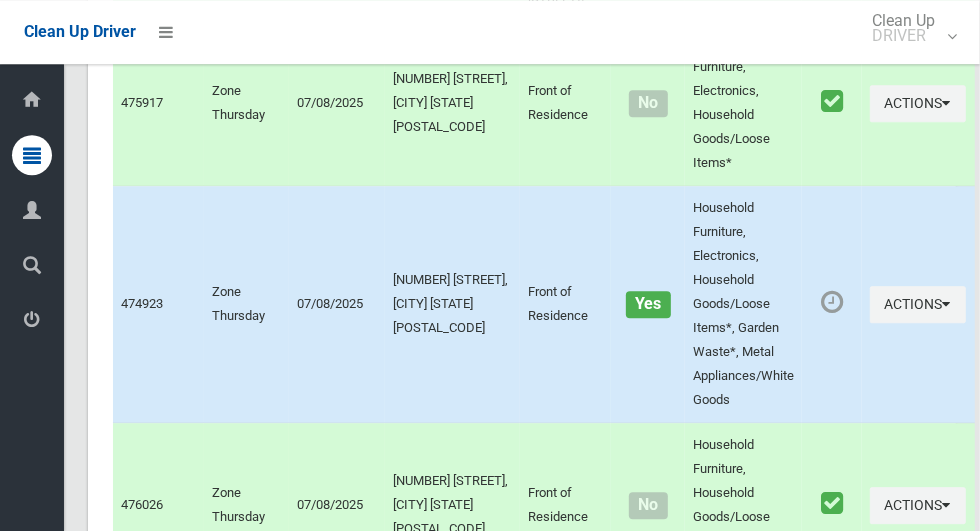 scroll, scrollTop: 6649, scrollLeft: 0, axis: vertical 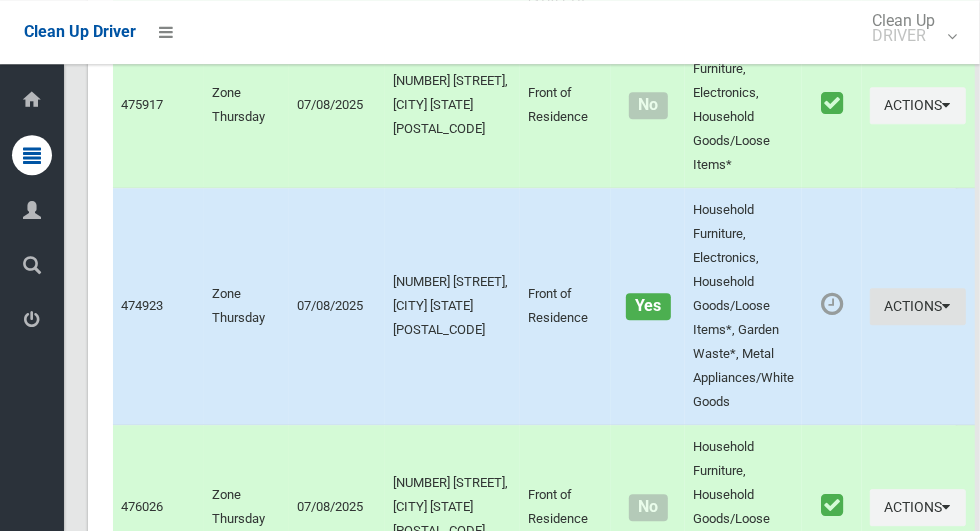 click on "Actions" at bounding box center [918, 306] 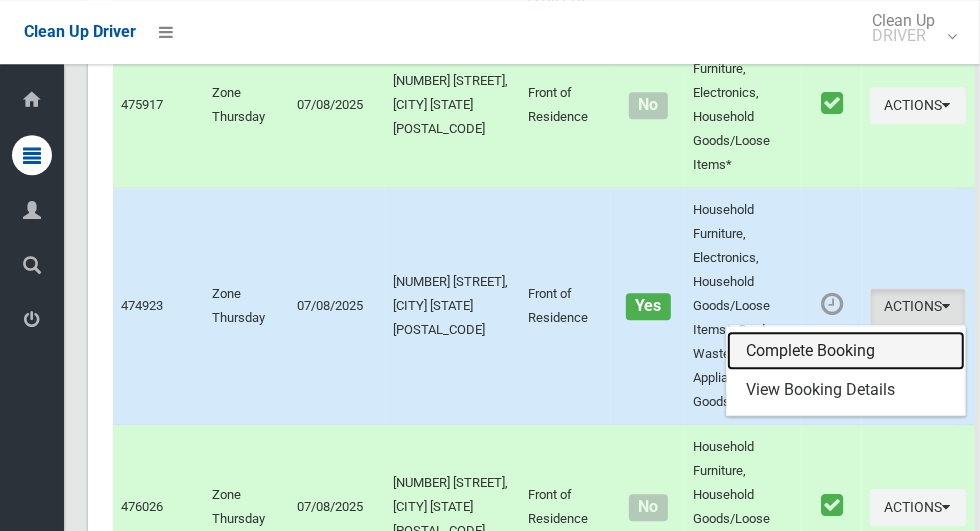 click on "Complete Booking" at bounding box center [846, 351] 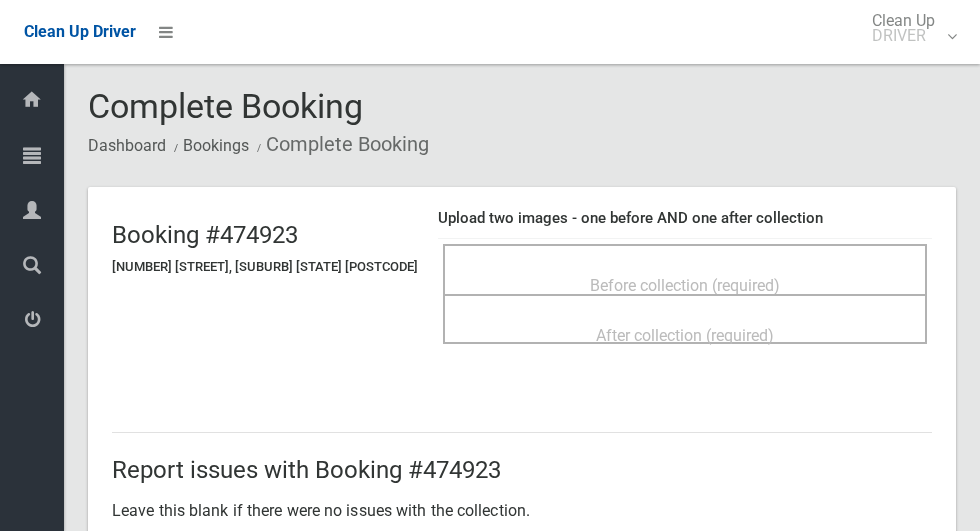 scroll, scrollTop: 0, scrollLeft: 0, axis: both 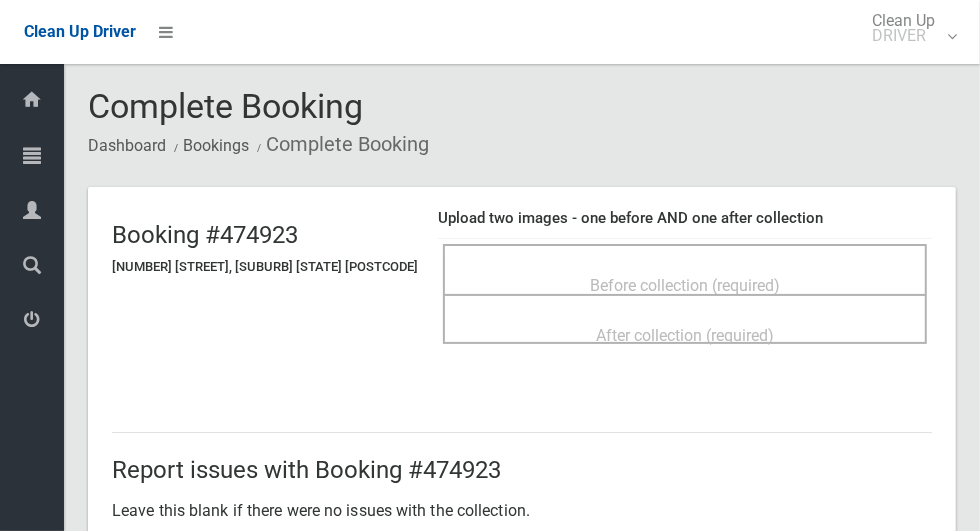 click on "Before collection (required)" at bounding box center (685, 285) 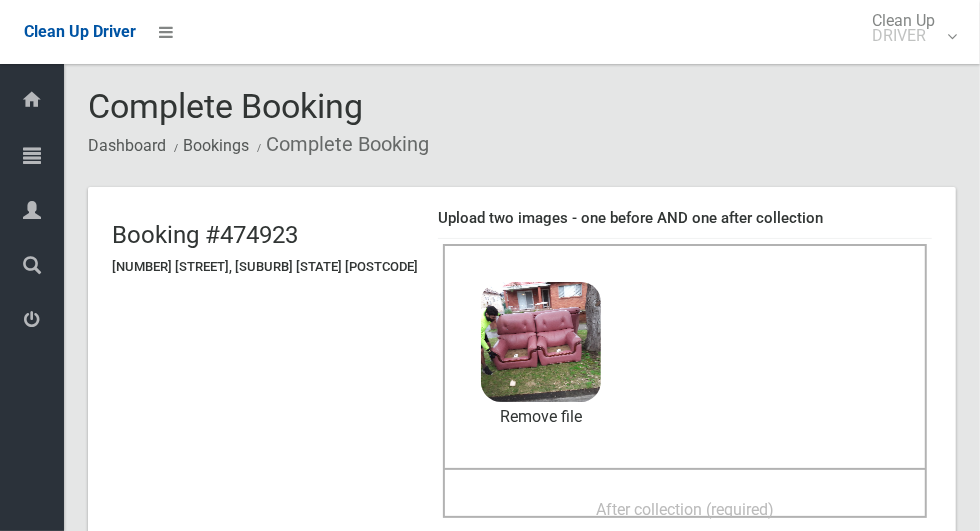 click on "After collection (required)" at bounding box center (685, 509) 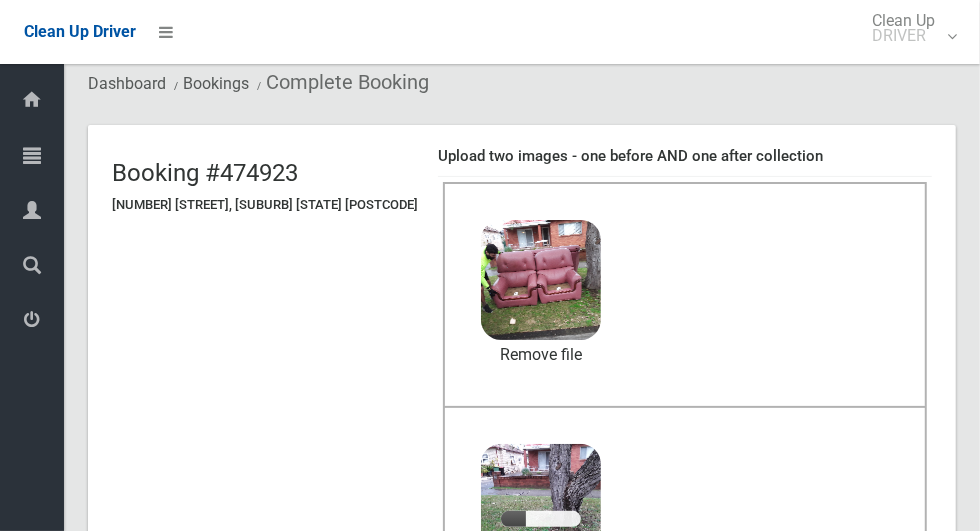 scroll, scrollTop: 94, scrollLeft: 0, axis: vertical 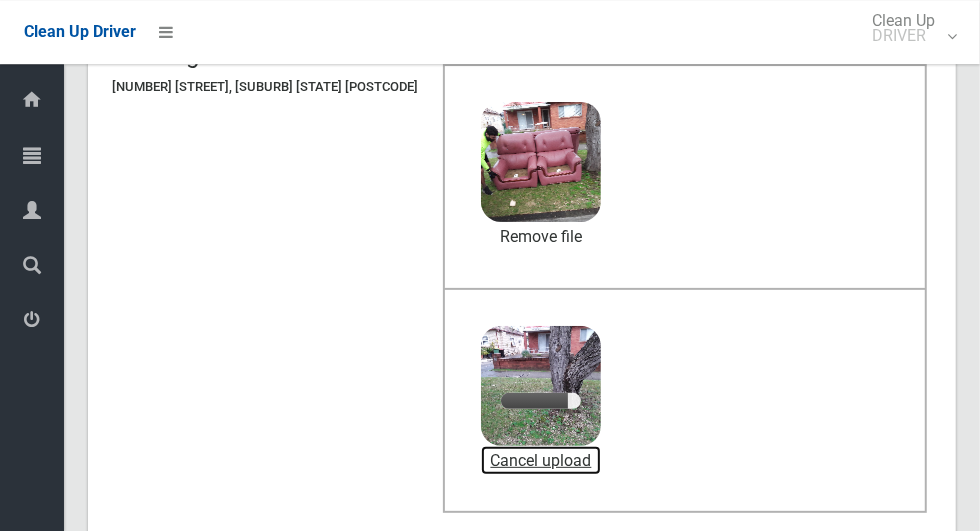 click on "Cancel upload" at bounding box center [541, 461] 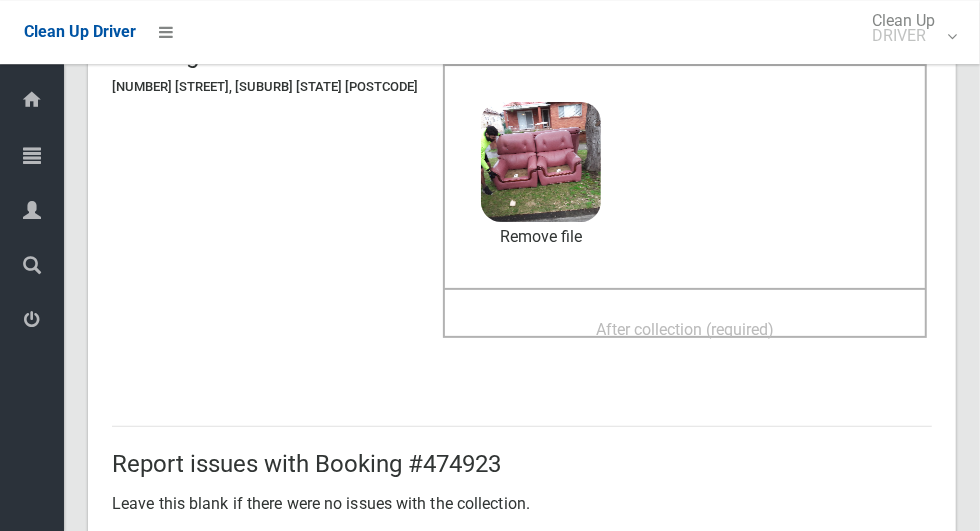 click on "After collection (required)" at bounding box center (685, 329) 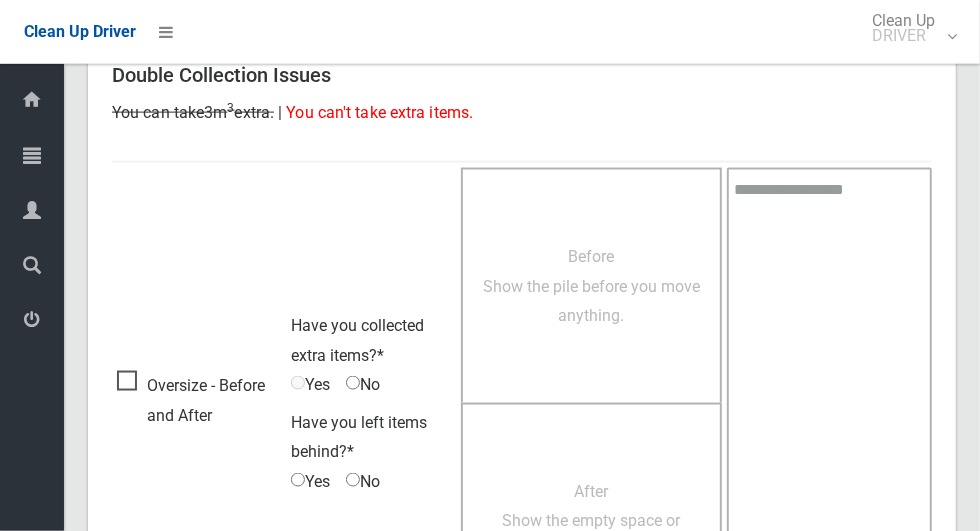 scroll, scrollTop: 1636, scrollLeft: 0, axis: vertical 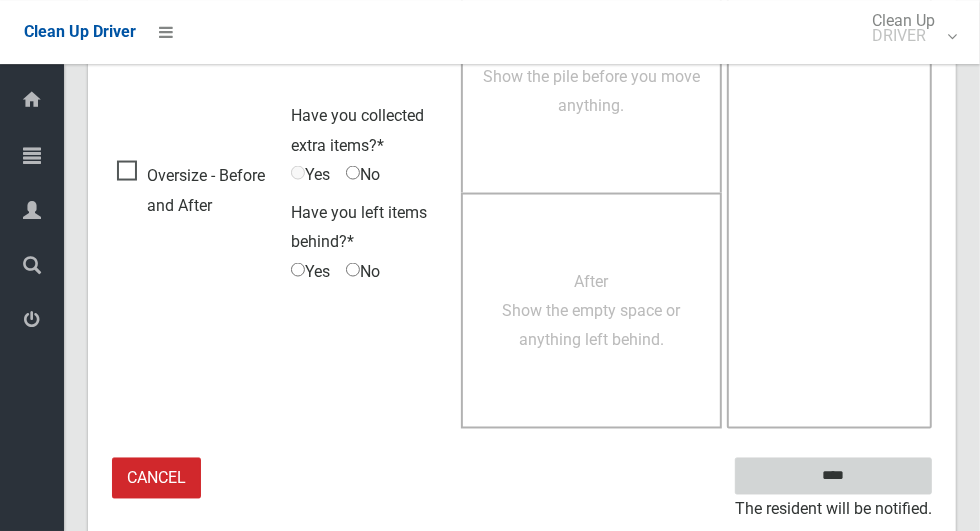 click on "****" at bounding box center [833, 475] 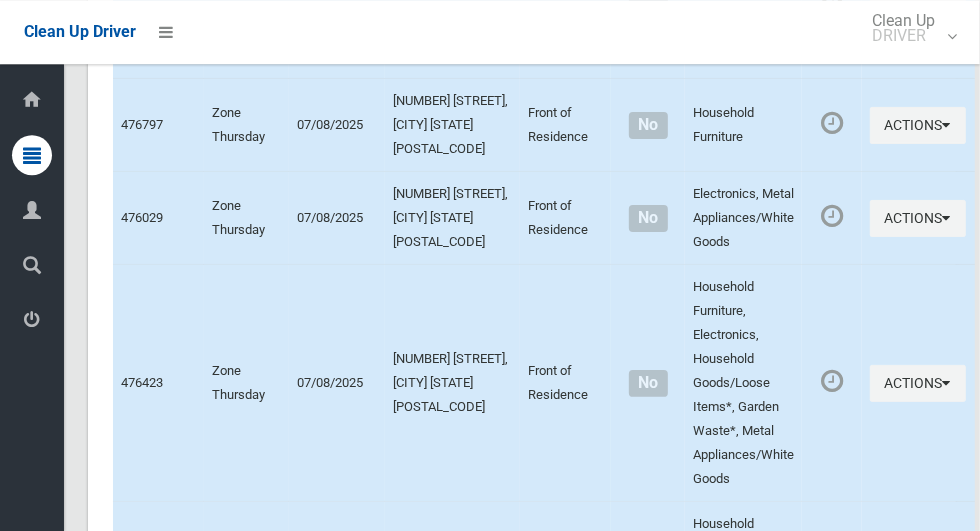 scroll, scrollTop: 12433, scrollLeft: 0, axis: vertical 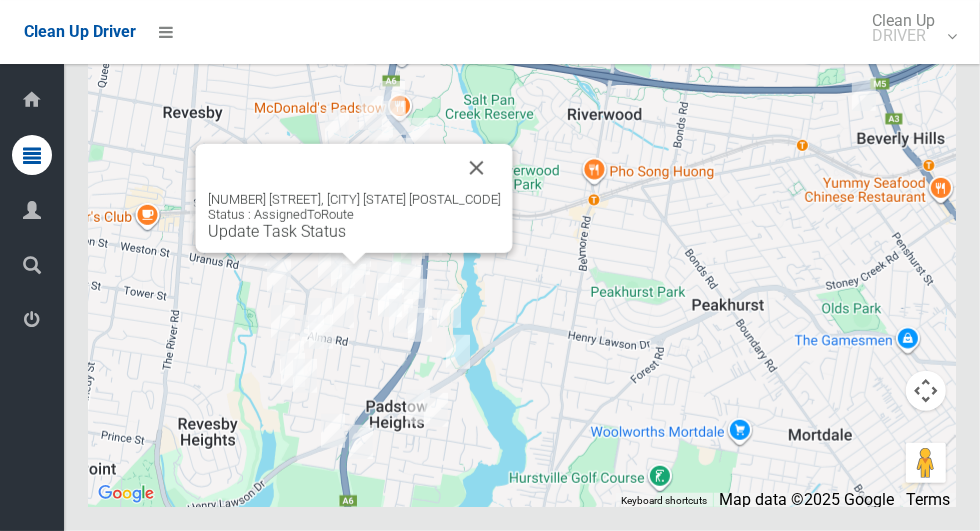 click on "Update Task Status" at bounding box center (277, 231) 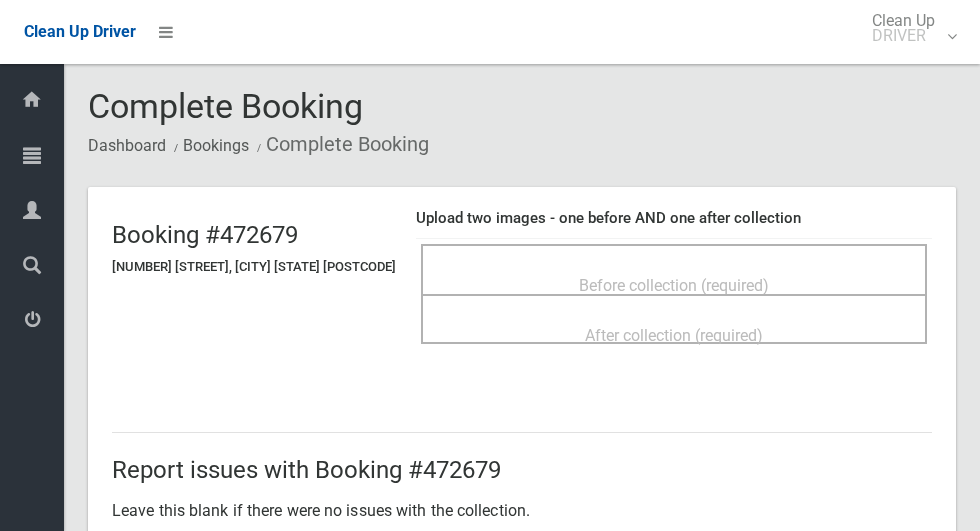 scroll, scrollTop: 0, scrollLeft: 0, axis: both 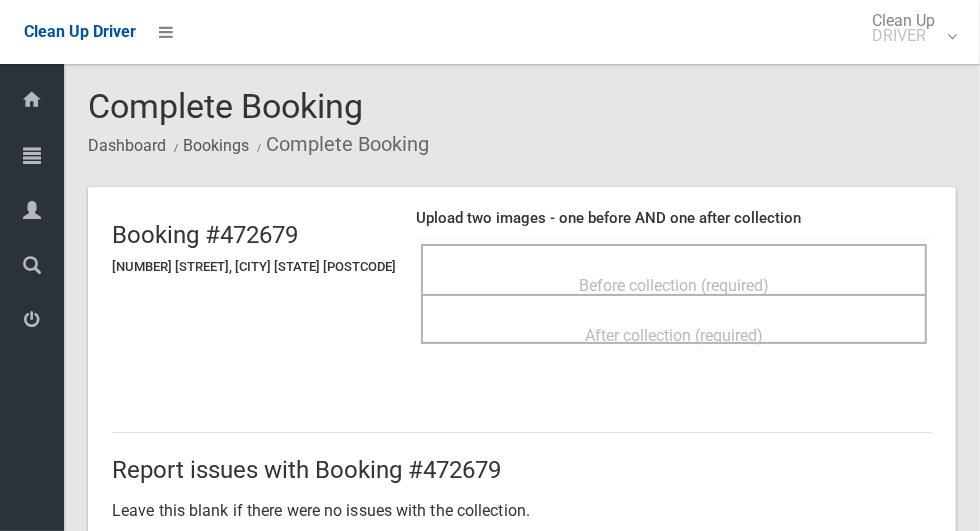 click on "Before collection (required)" at bounding box center [674, 285] 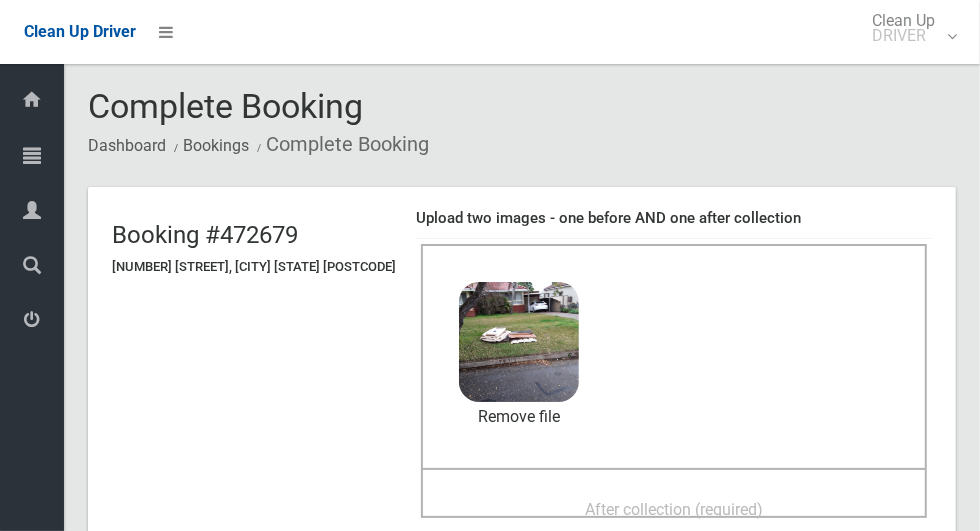 click on "After collection (required)" at bounding box center (674, 509) 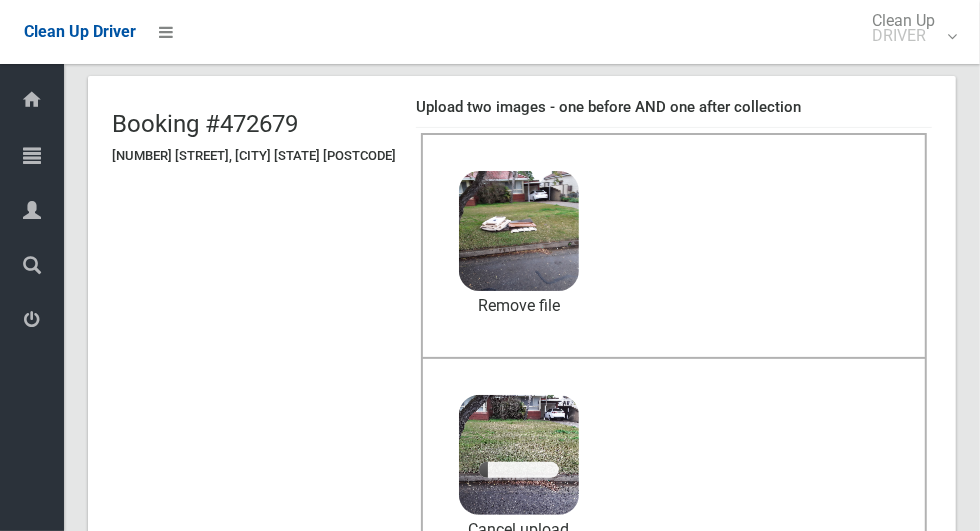 scroll, scrollTop: 110, scrollLeft: 0, axis: vertical 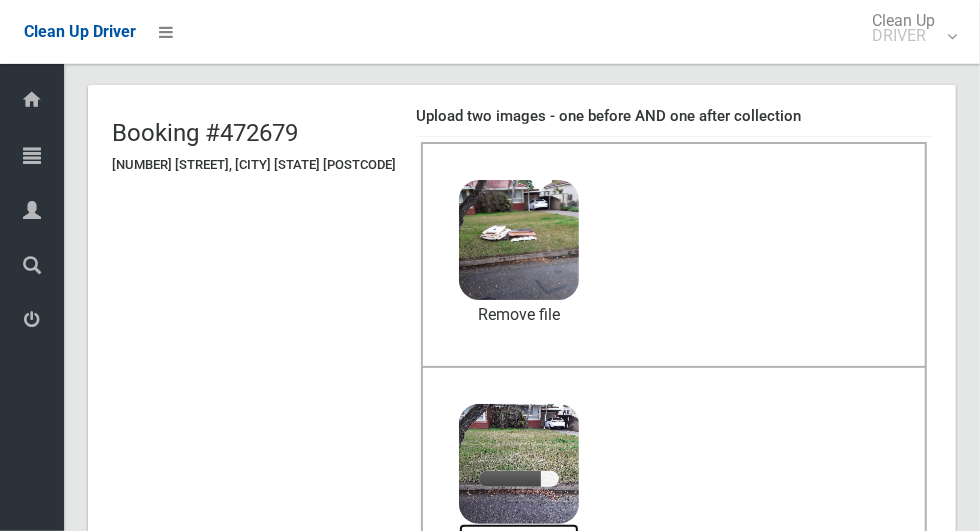 click on "Cancel upload" at bounding box center [519, 539] 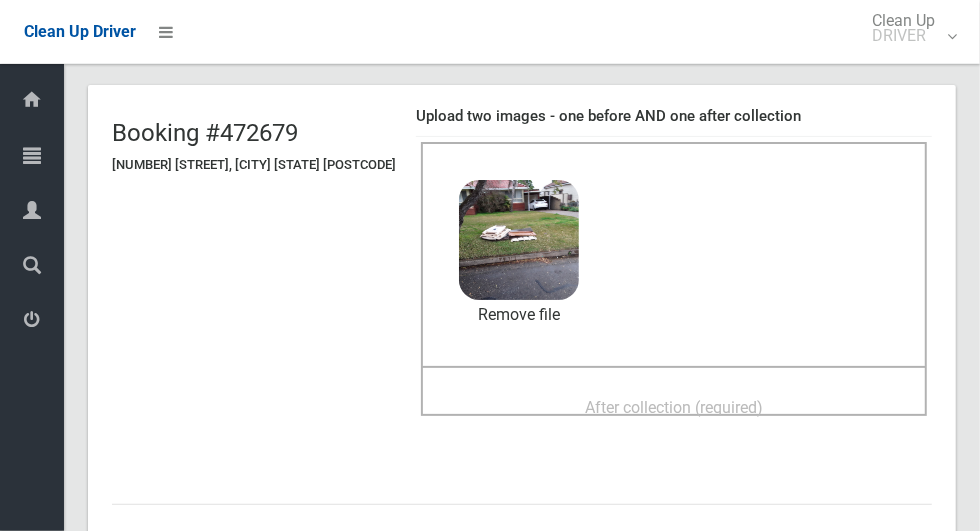 click on "After collection (required)" at bounding box center [674, 407] 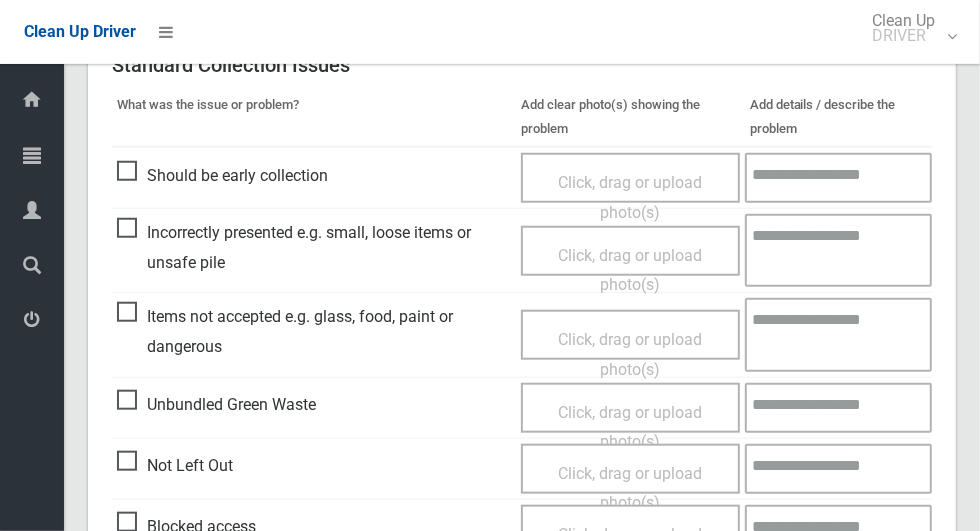 scroll, scrollTop: 1636, scrollLeft: 0, axis: vertical 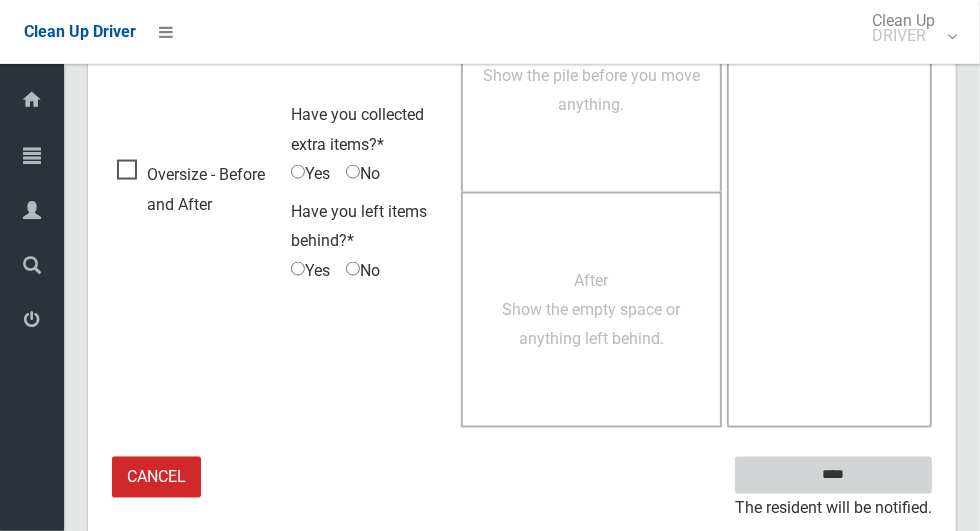 click on "****" at bounding box center [833, 475] 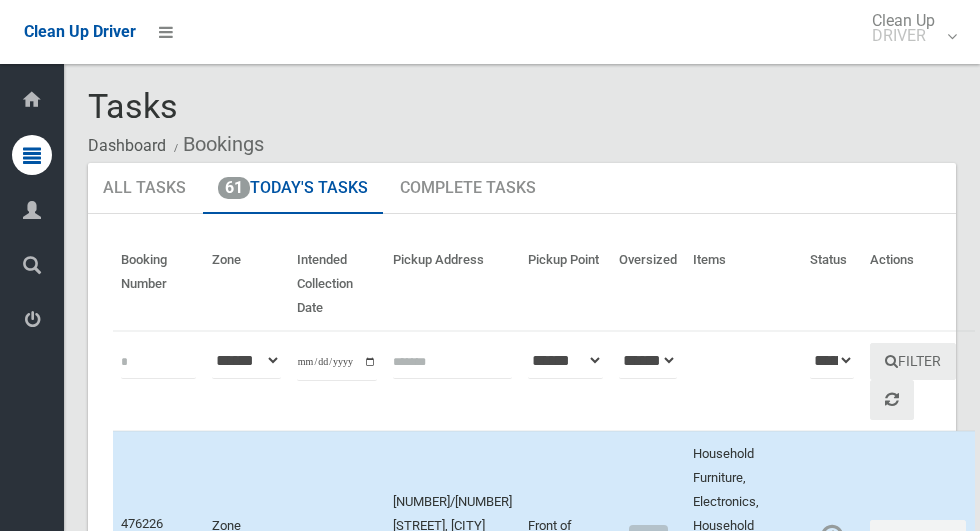 scroll, scrollTop: 0, scrollLeft: 0, axis: both 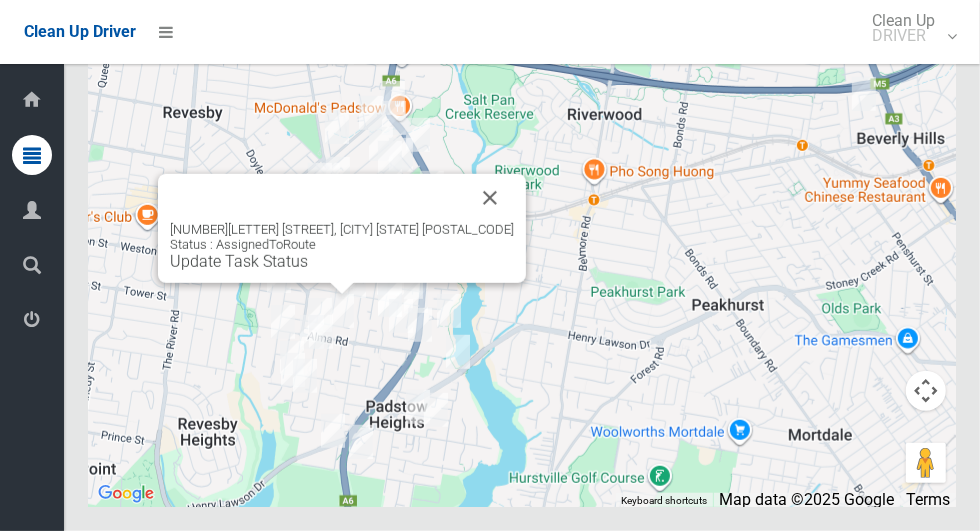 click on "Update Task Status" at bounding box center [239, 261] 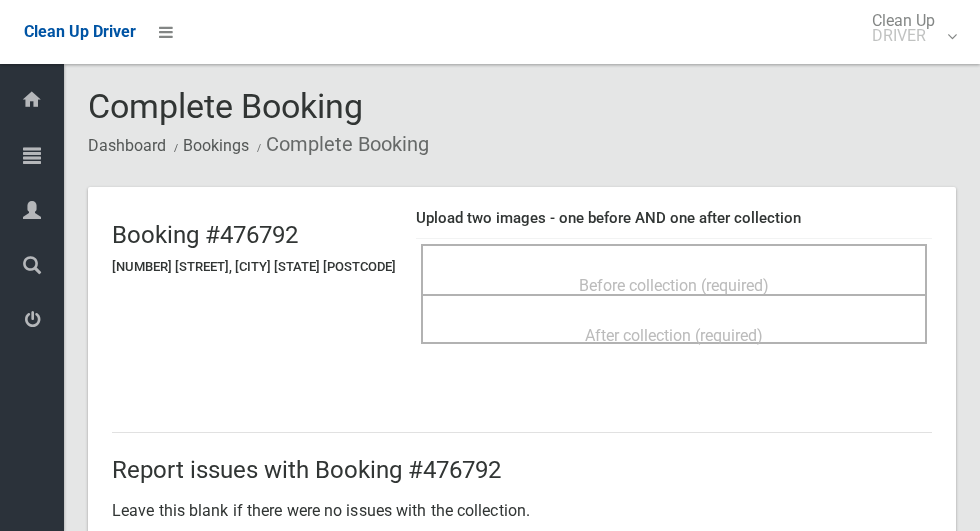 scroll, scrollTop: 0, scrollLeft: 0, axis: both 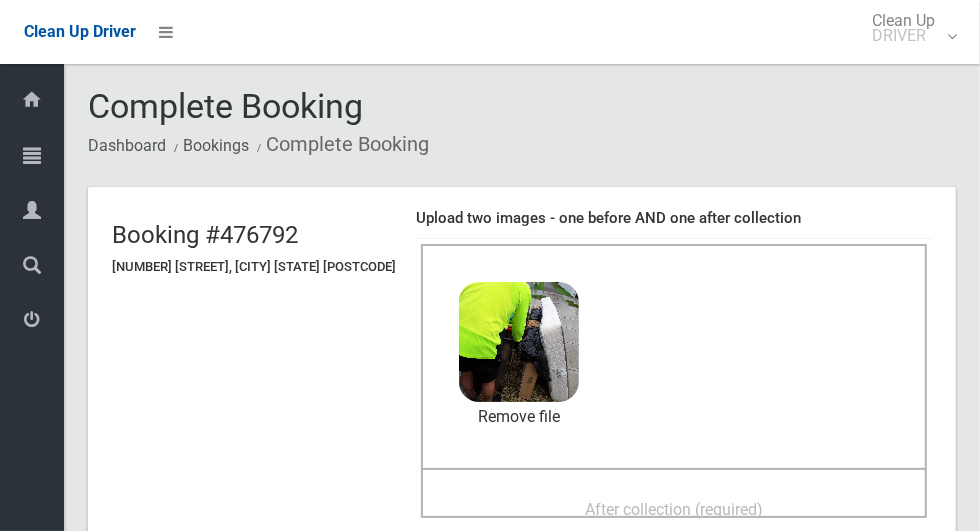 click at bounding box center [32, 100] 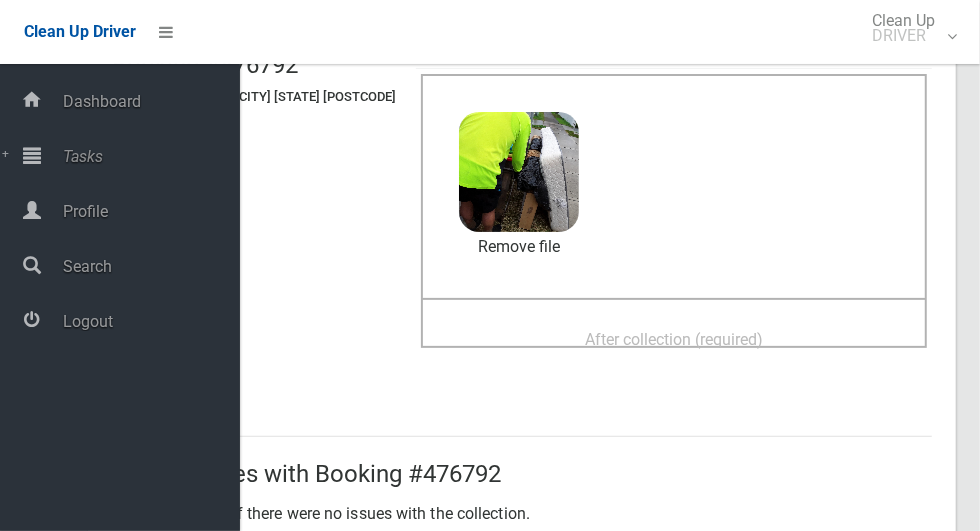 scroll, scrollTop: 195, scrollLeft: 0, axis: vertical 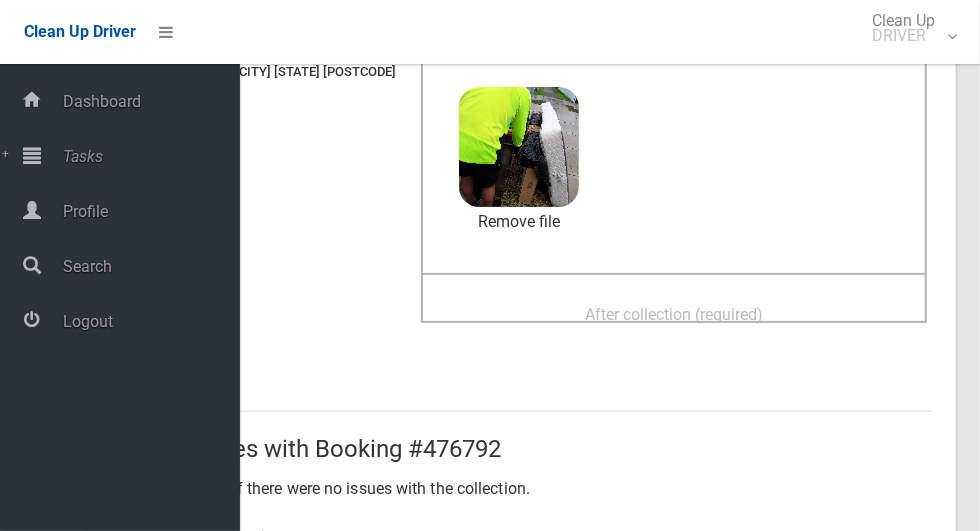 click on "After collection (required)" at bounding box center [674, 313] 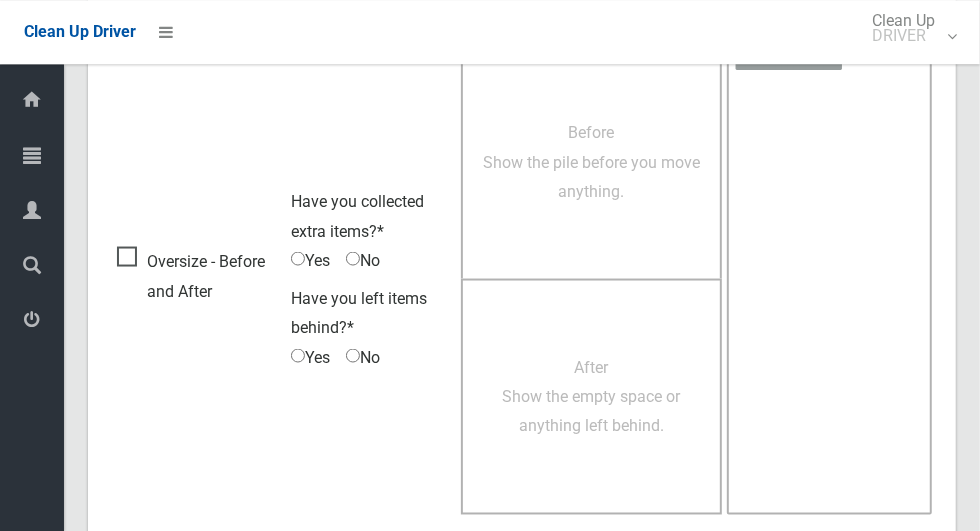 scroll, scrollTop: 1636, scrollLeft: 0, axis: vertical 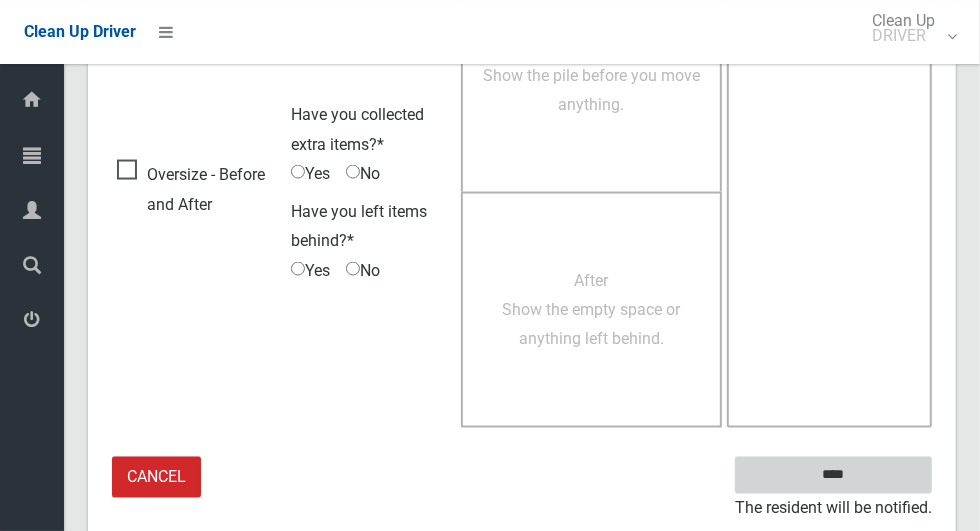 click on "****" at bounding box center [833, 475] 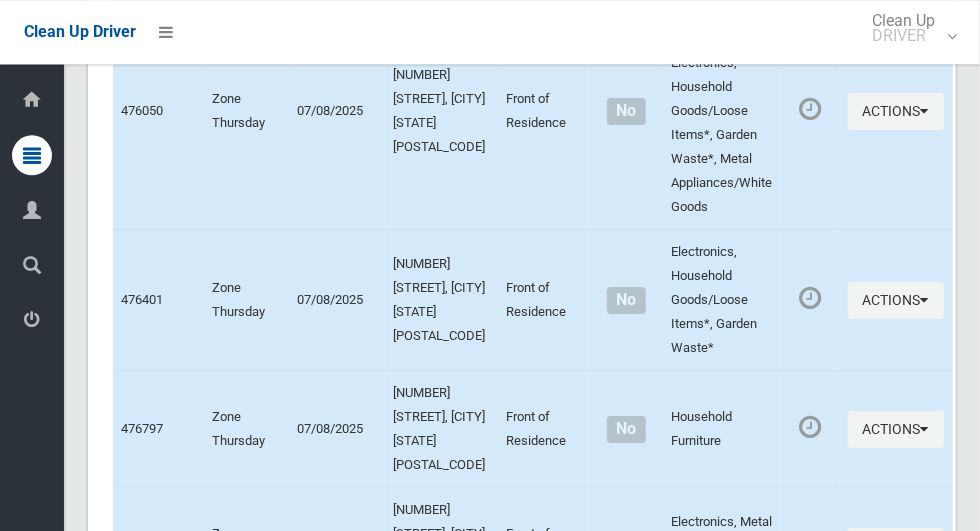 scroll, scrollTop: 12433, scrollLeft: 0, axis: vertical 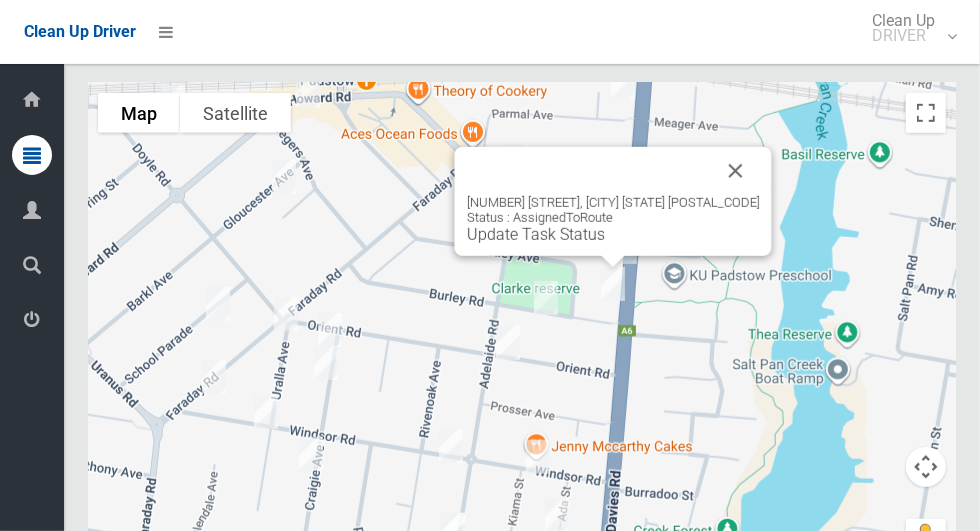 click at bounding box center (736, 171) 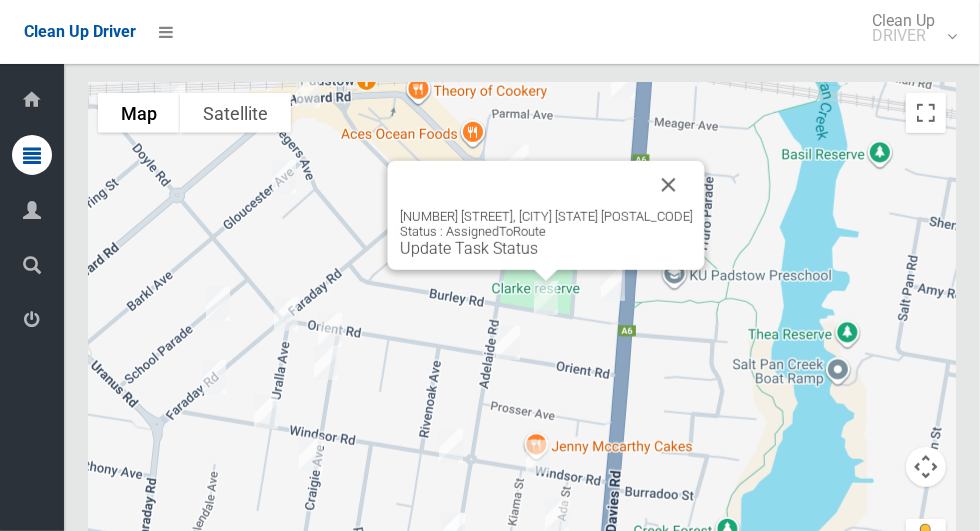 click at bounding box center (669, 185) 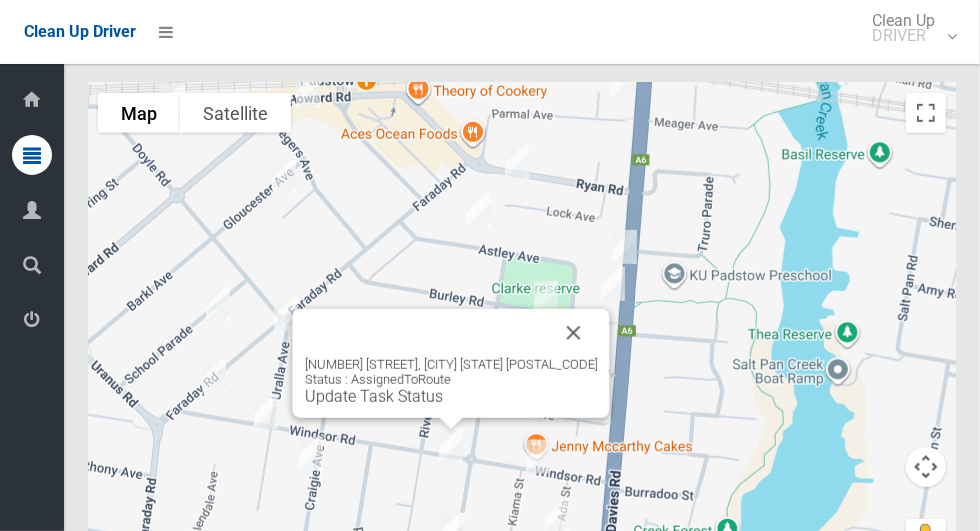 click on "Update Task Status" at bounding box center (374, 396) 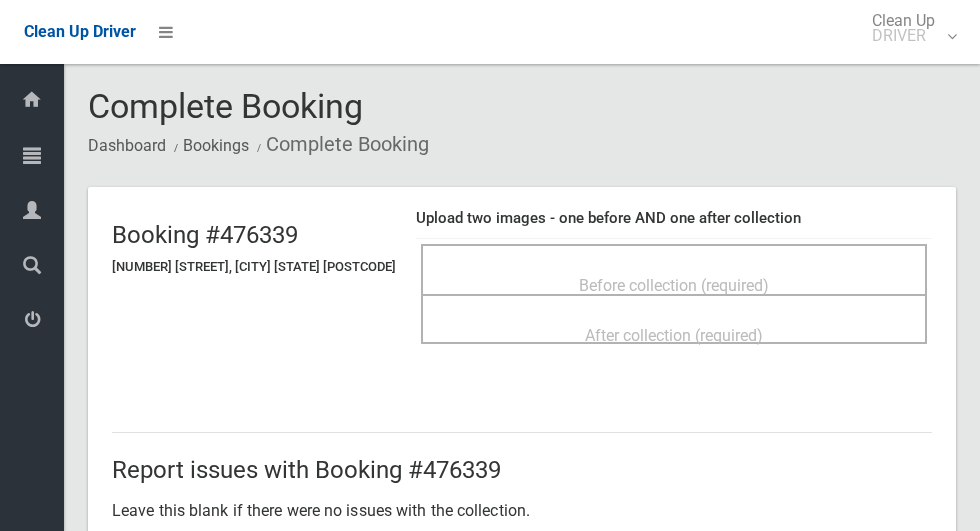 scroll, scrollTop: 0, scrollLeft: 0, axis: both 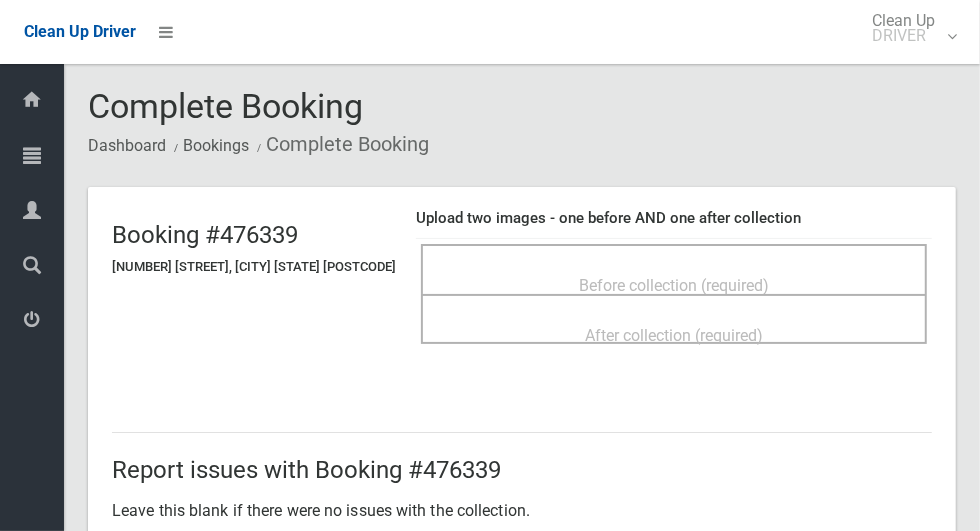 click on "Before collection (required)" at bounding box center [674, 285] 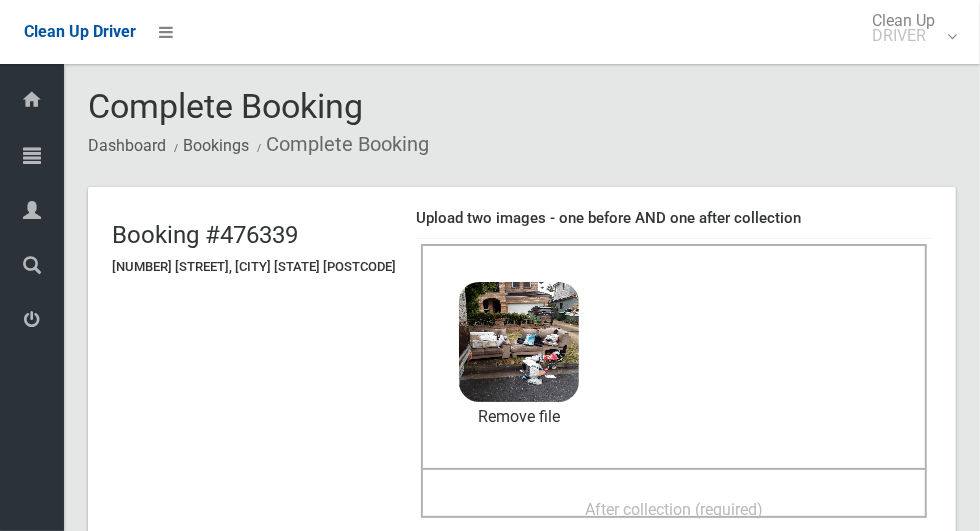 click on "After collection (required)" at bounding box center (674, 509) 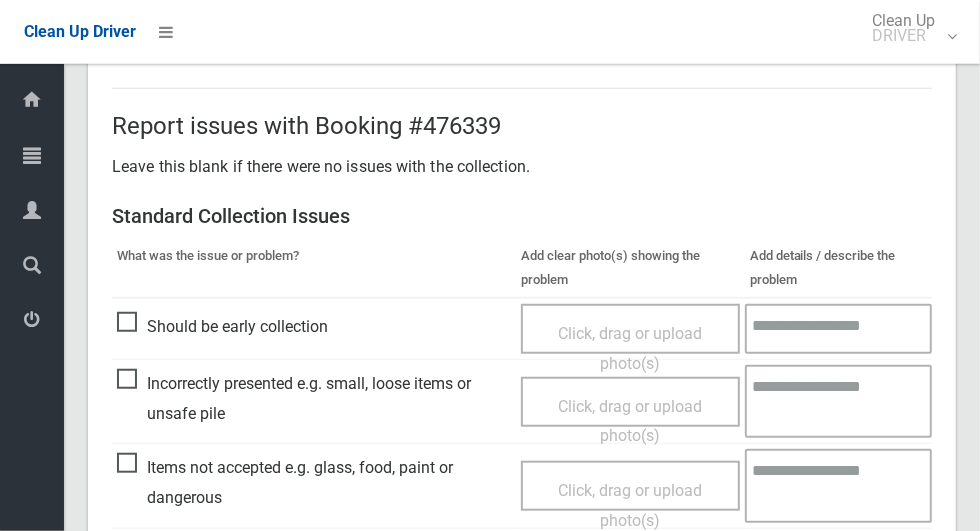 scroll, scrollTop: 1636, scrollLeft: 0, axis: vertical 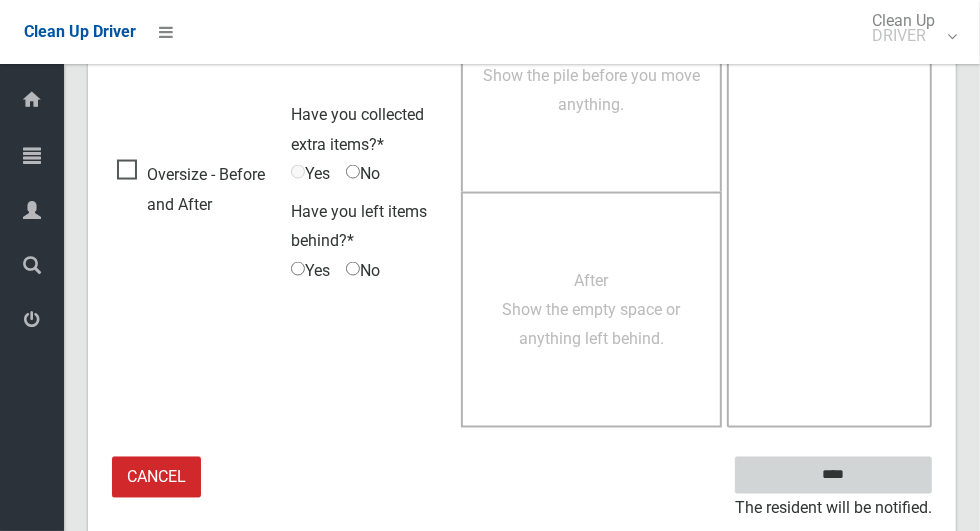 click on "****" at bounding box center (833, 475) 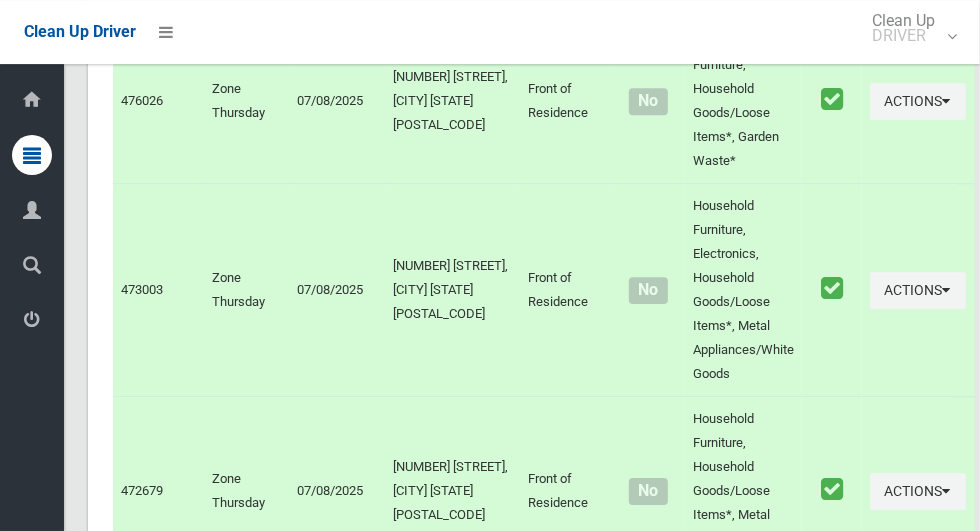 scroll, scrollTop: 12432, scrollLeft: 0, axis: vertical 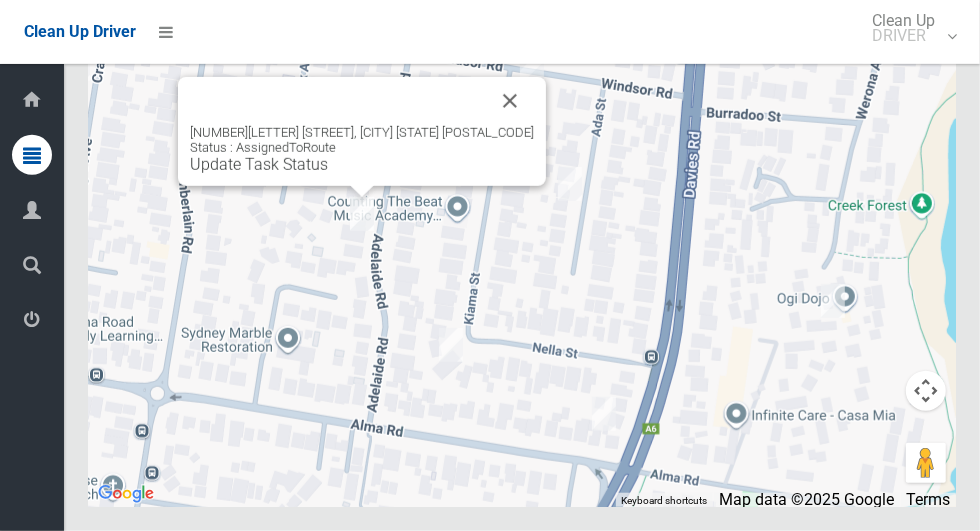 click on "Update Task Status" at bounding box center (259, 164) 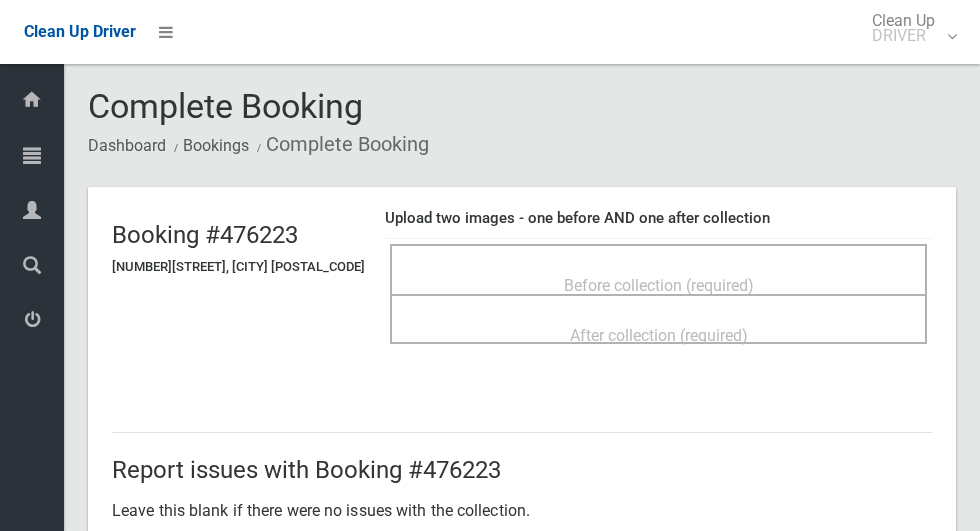 scroll, scrollTop: 0, scrollLeft: 0, axis: both 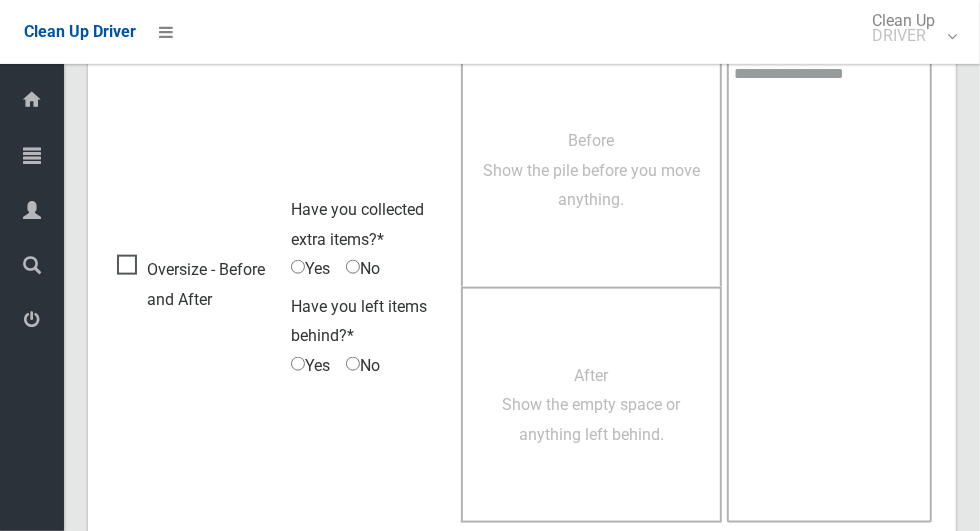 click on "Oversize - Before and After" at bounding box center (199, 284) 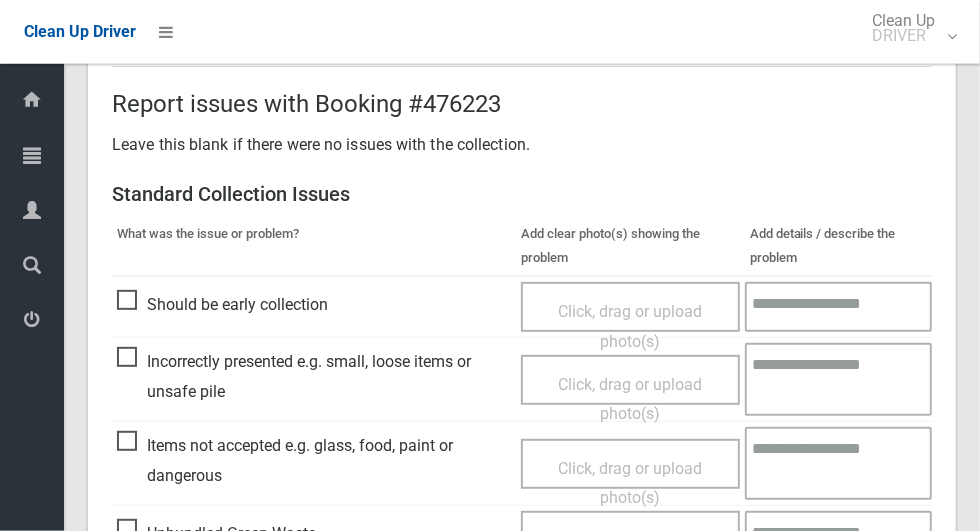 scroll, scrollTop: 376, scrollLeft: 0, axis: vertical 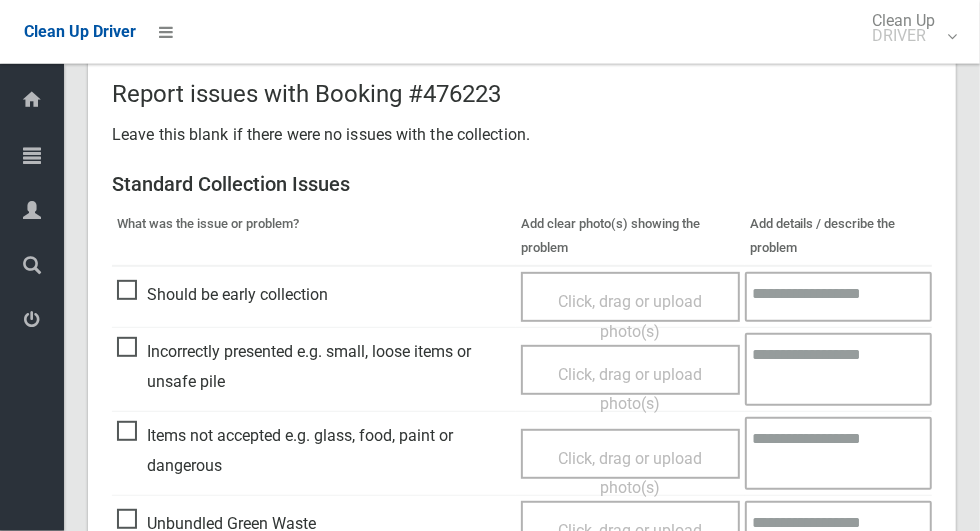 click on "Incorrectly presented e.g. small, loose items or unsafe pile" at bounding box center (314, 366) 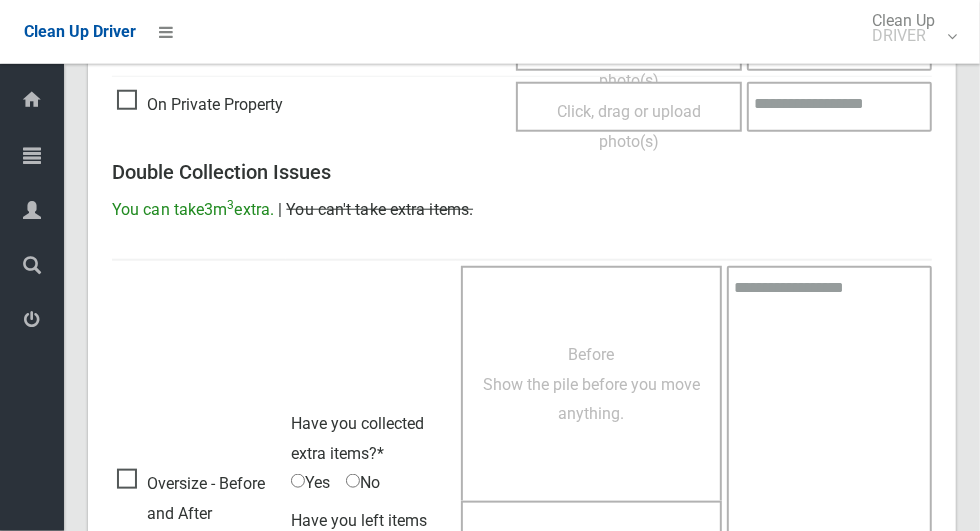 scroll, scrollTop: 1288, scrollLeft: 0, axis: vertical 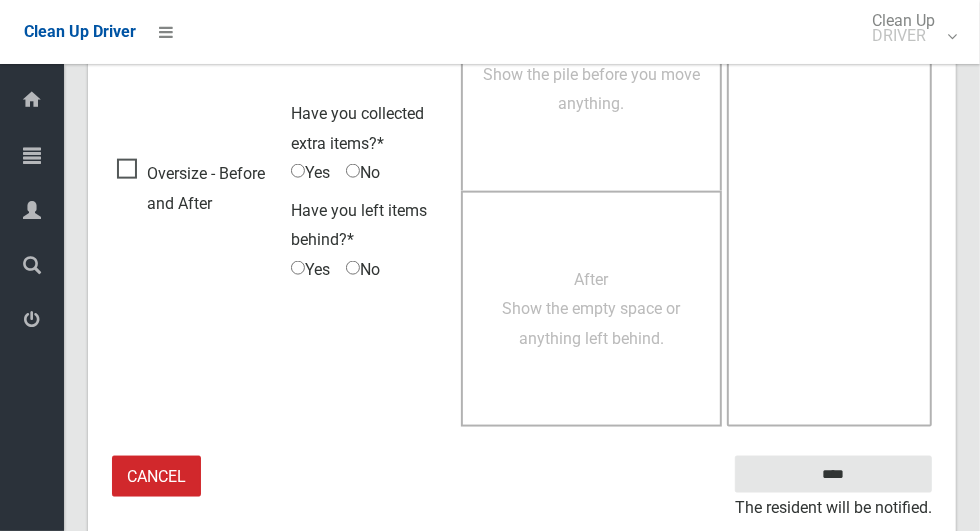 click on "Before Show the pile before you move anything." at bounding box center (591, 74) 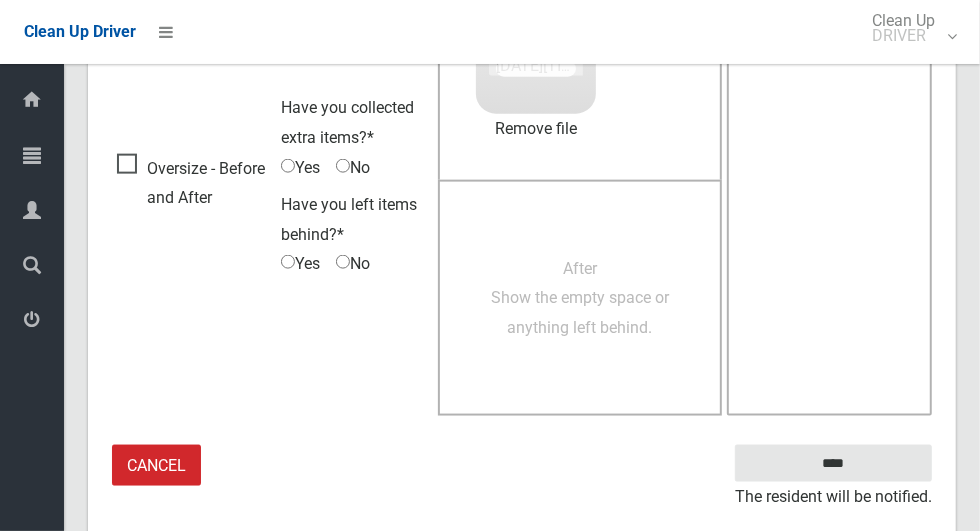 scroll, scrollTop: 1277, scrollLeft: 0, axis: vertical 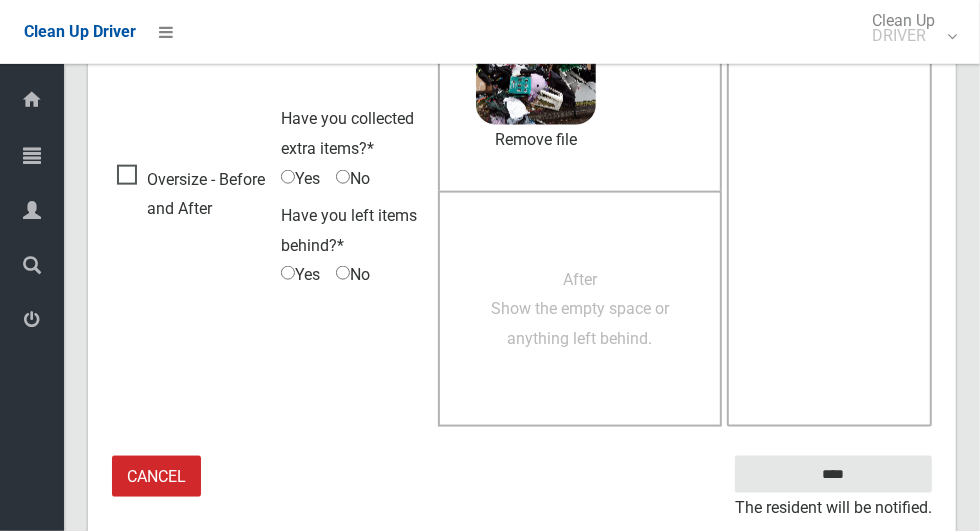 click on "After Show the empty space or anything left behind." at bounding box center [580, 309] 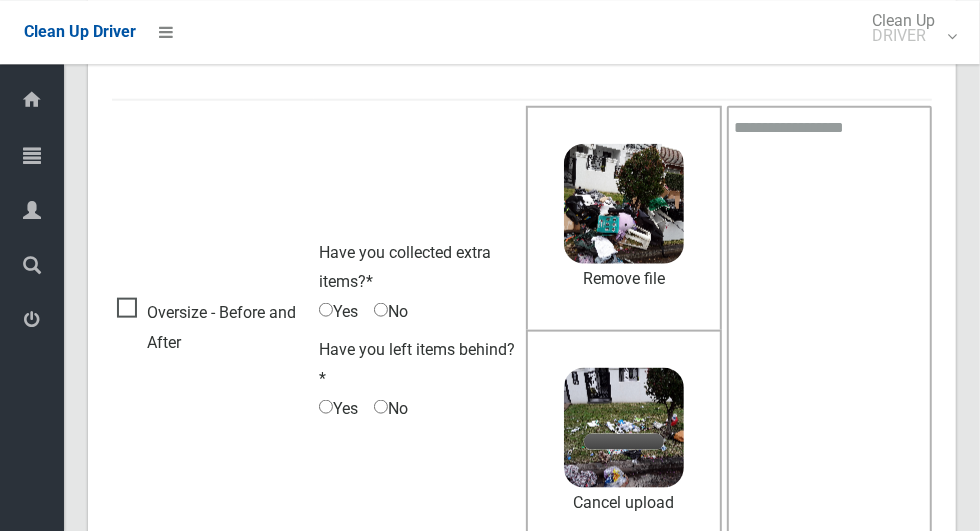 scroll, scrollTop: 1146, scrollLeft: 0, axis: vertical 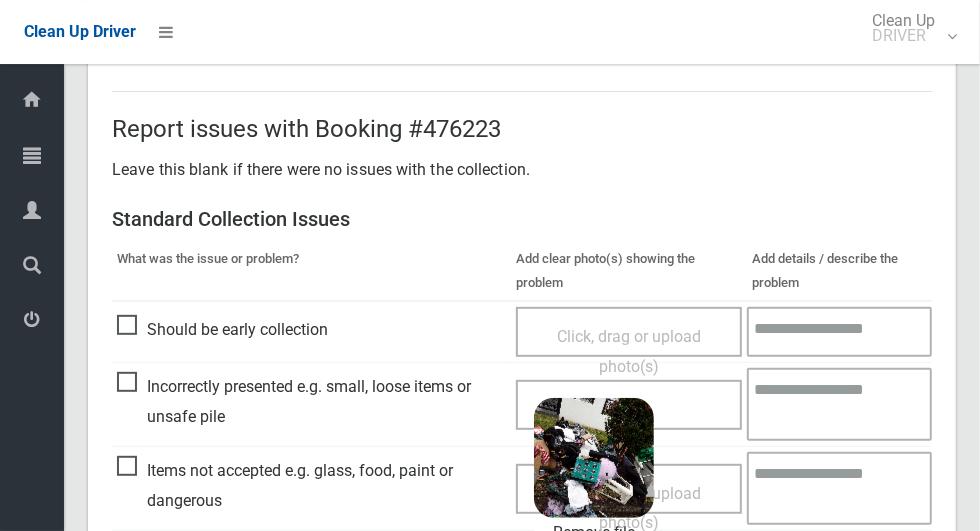 click on "Click, drag or upload photo(s)
3.6  MB      2025-08-0707.32.472392332455639728944.jpg                         Check                                                      Error                                                           Remove file" at bounding box center (629, 405) 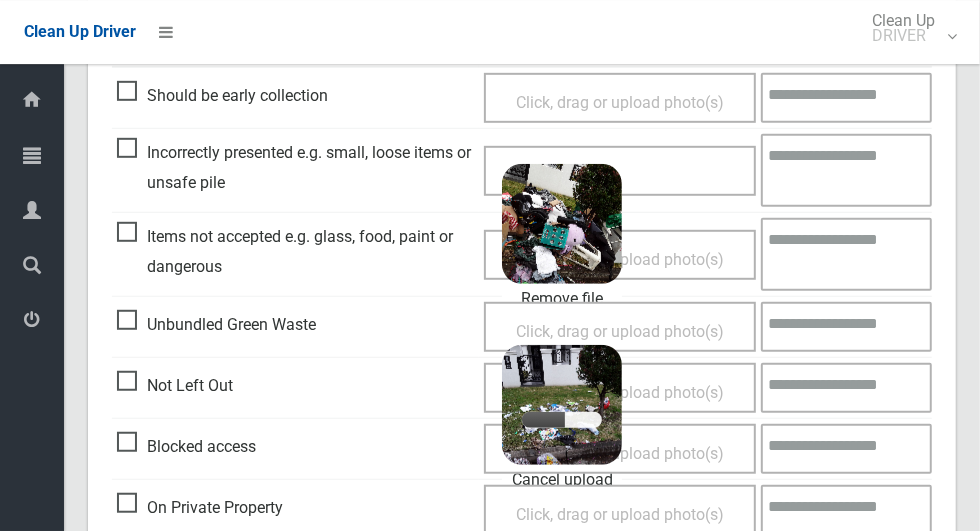 scroll, scrollTop: 418, scrollLeft: 0, axis: vertical 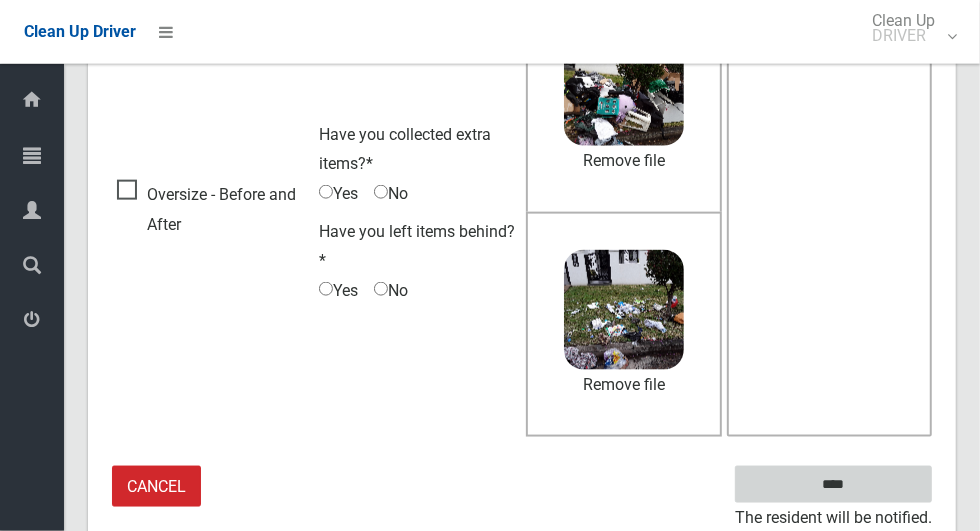 click on "****" at bounding box center (833, 484) 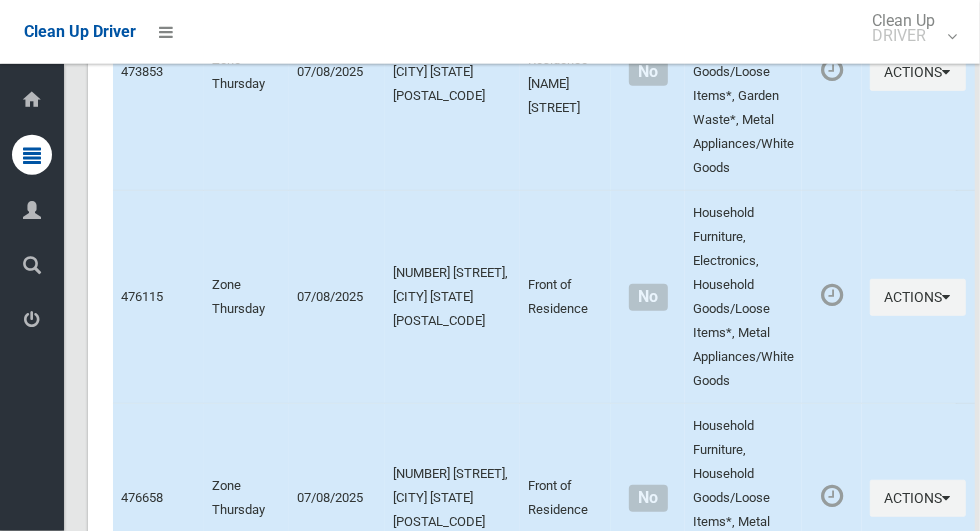 scroll, scrollTop: 4502, scrollLeft: 0, axis: vertical 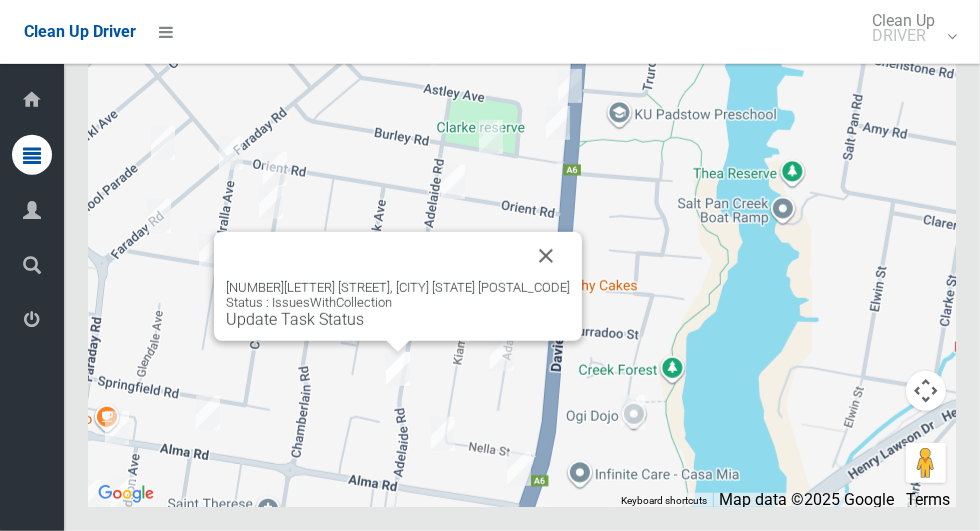 click at bounding box center (546, 256) 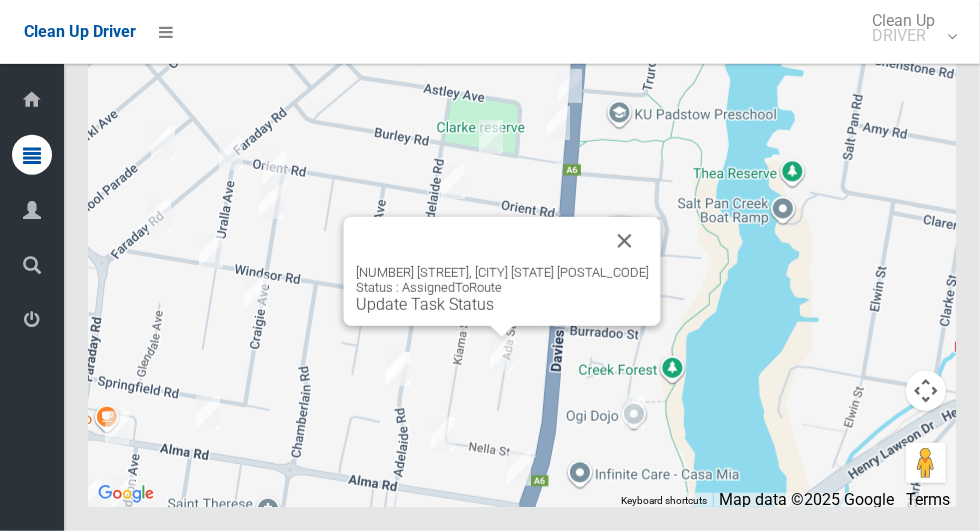 click at bounding box center (625, 241) 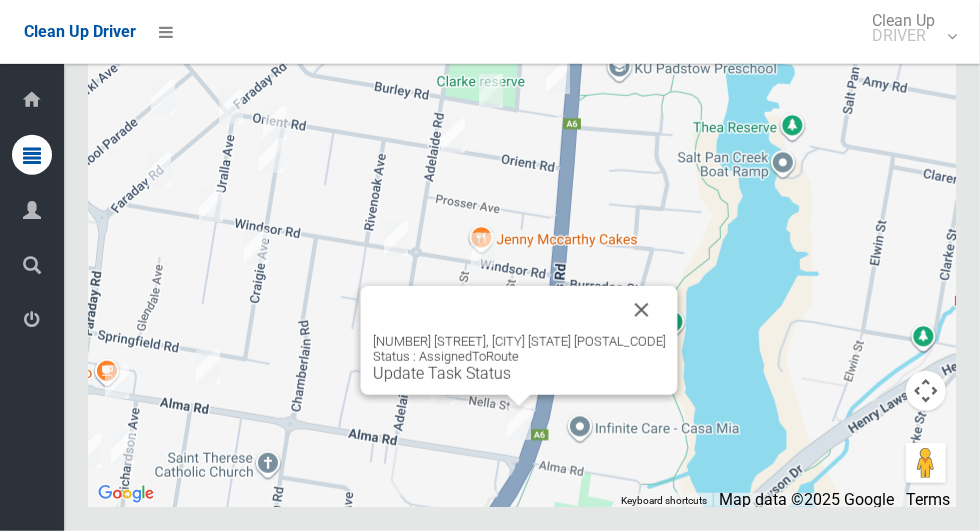 click on "Update Task Status" at bounding box center [442, 373] 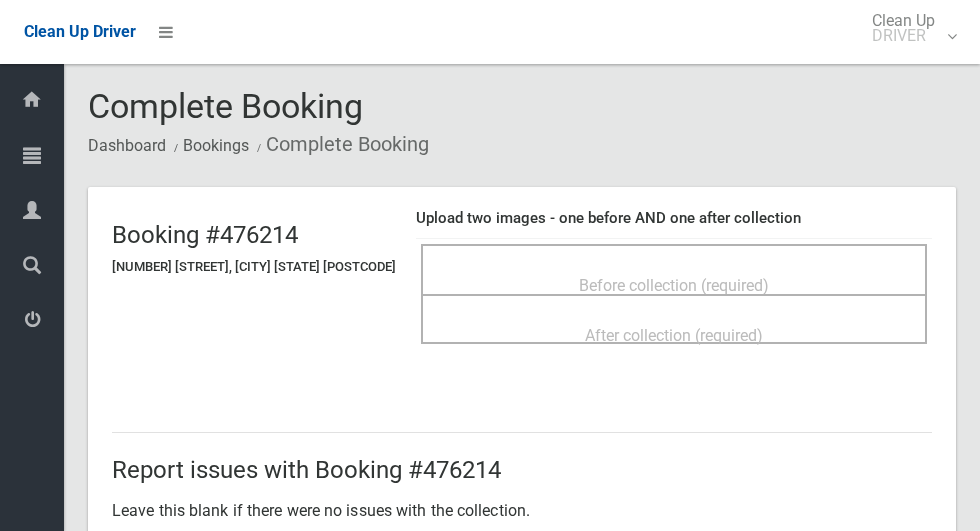 scroll, scrollTop: 0, scrollLeft: 0, axis: both 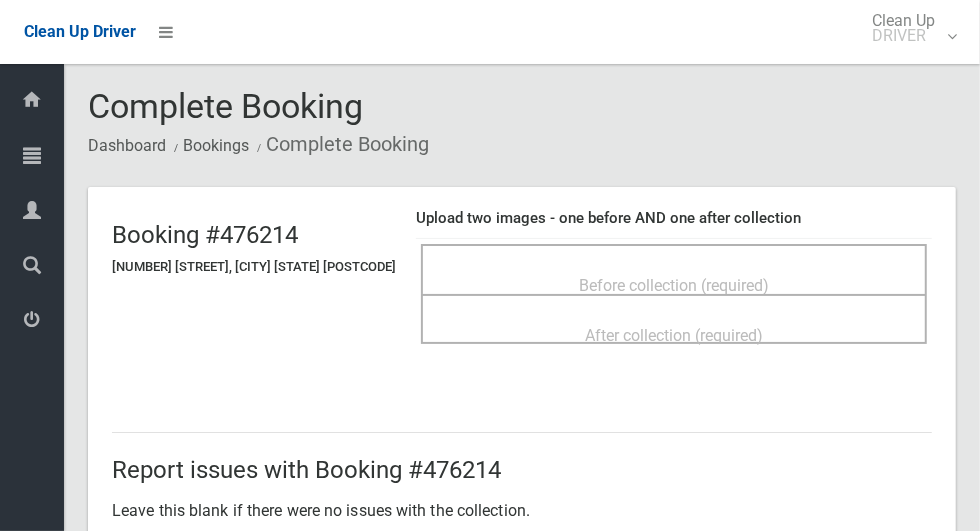 click on "Before collection (required)" at bounding box center [674, 284] 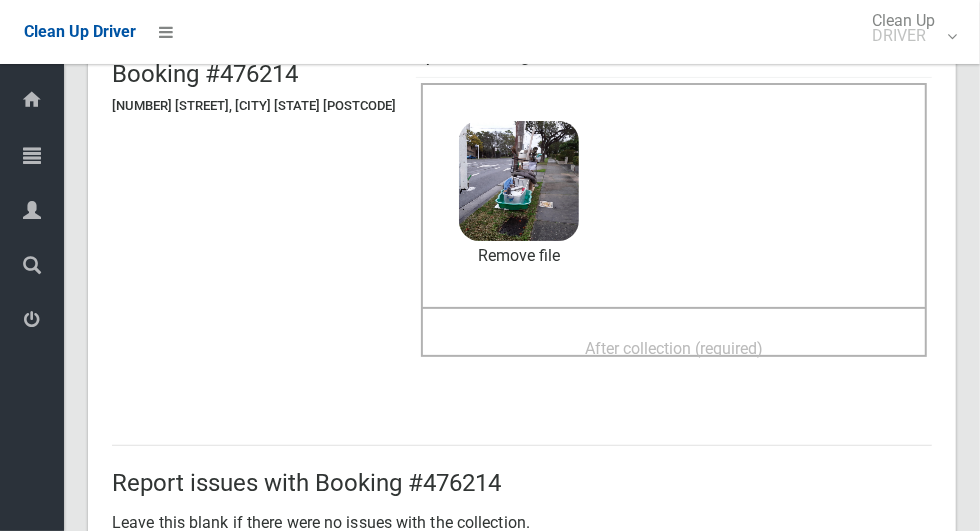 scroll, scrollTop: 162, scrollLeft: 0, axis: vertical 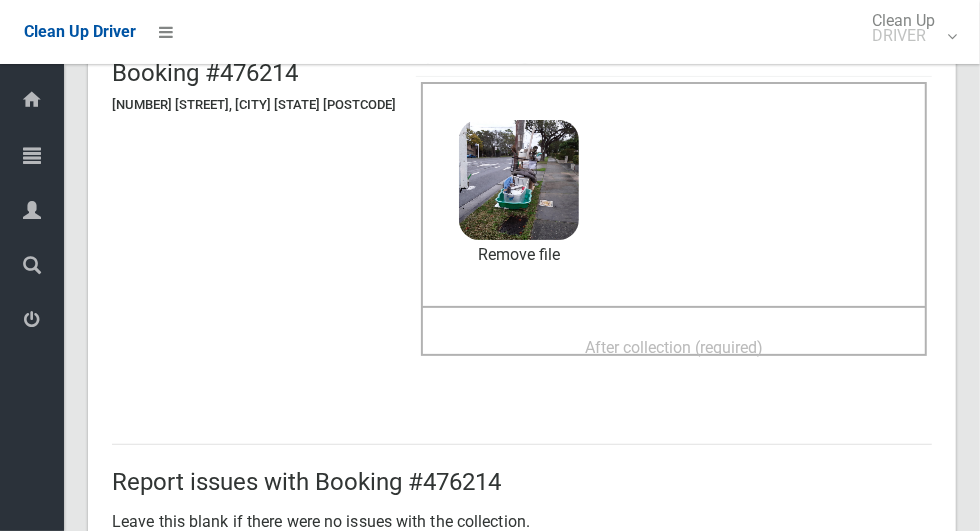click on "After collection (required)" at bounding box center [674, 346] 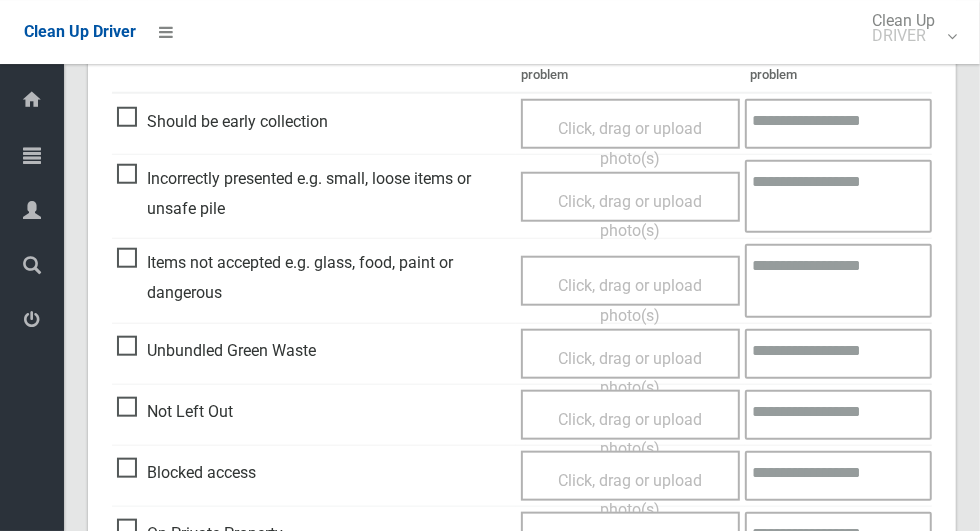 scroll, scrollTop: 1636, scrollLeft: 0, axis: vertical 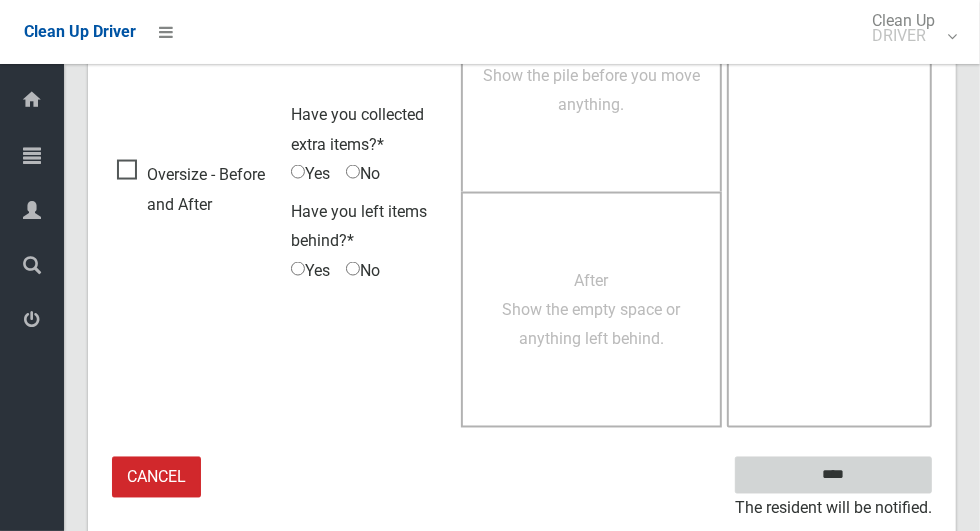 click on "****" at bounding box center (833, 475) 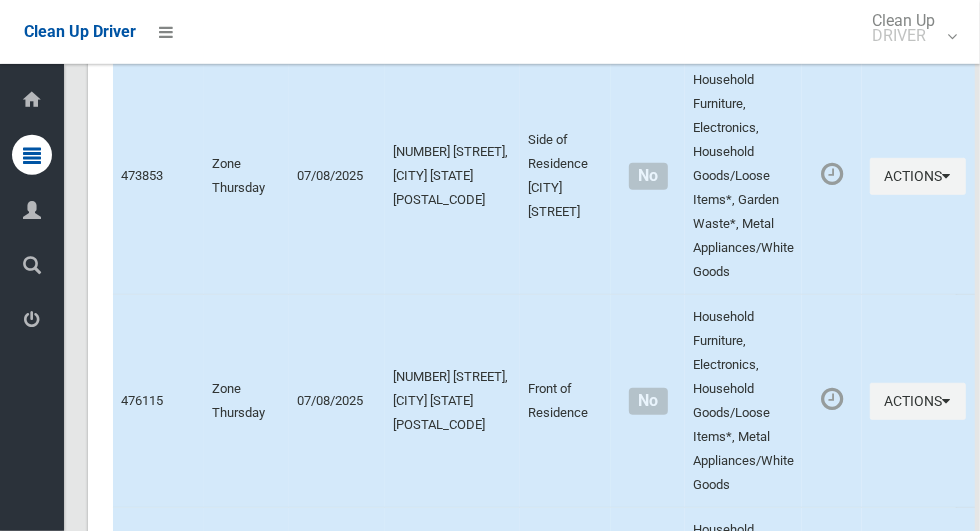 scroll, scrollTop: 4724, scrollLeft: 0, axis: vertical 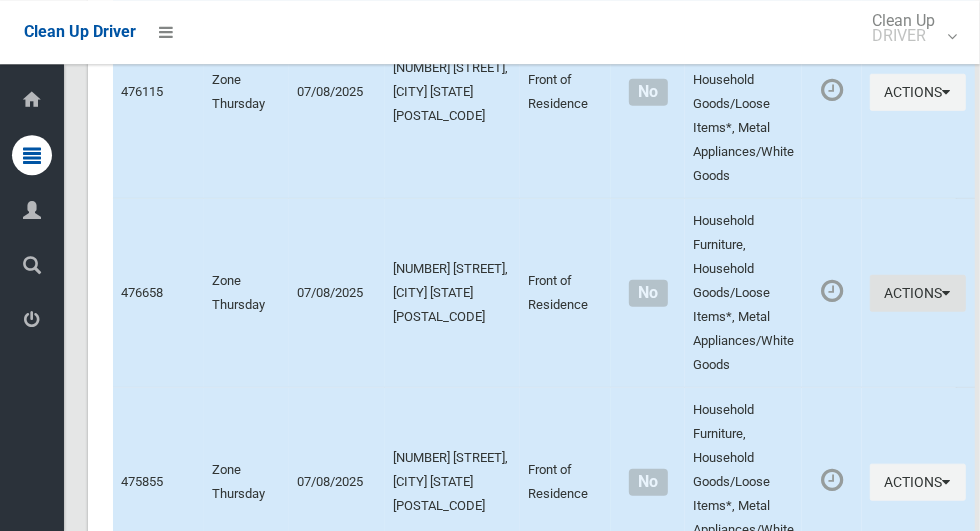 click on "Actions" at bounding box center [918, 293] 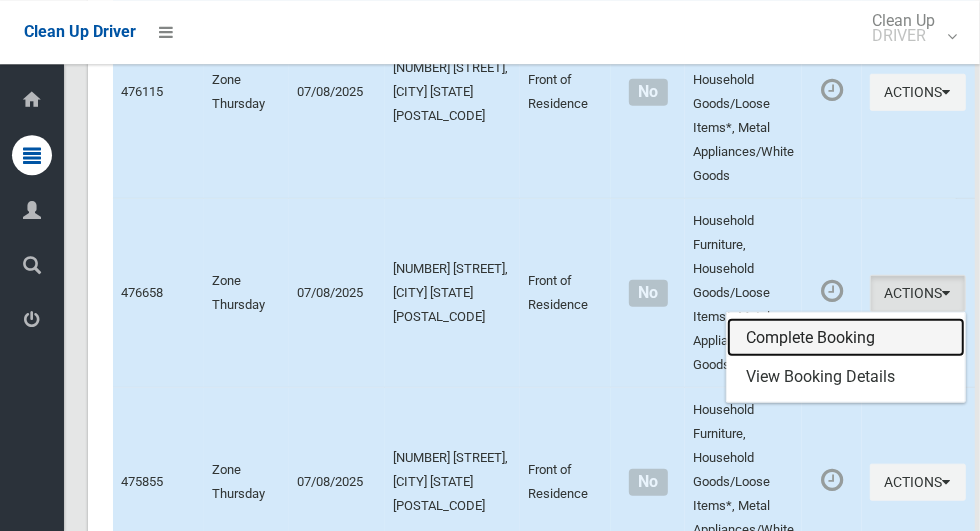 click on "Complete Booking" at bounding box center (846, 338) 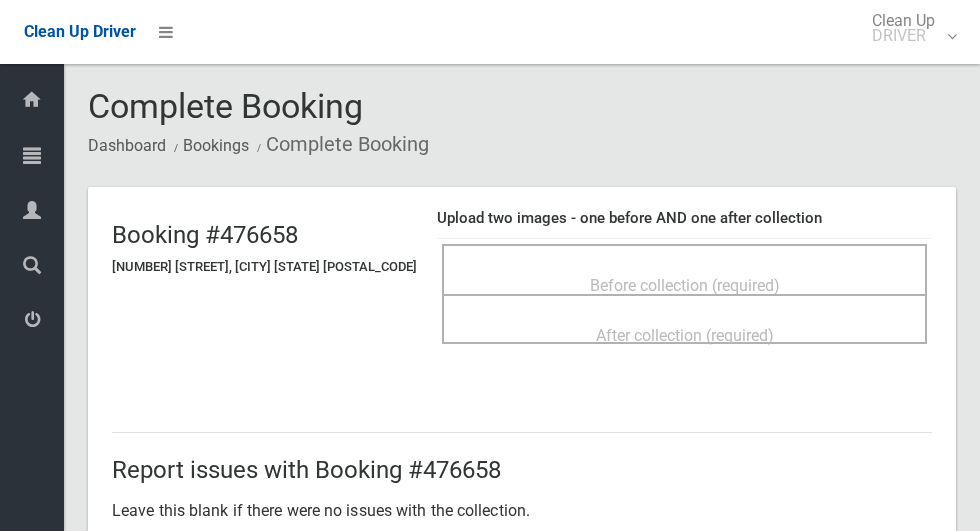 click on "Before collection (required)" at bounding box center (685, 285) 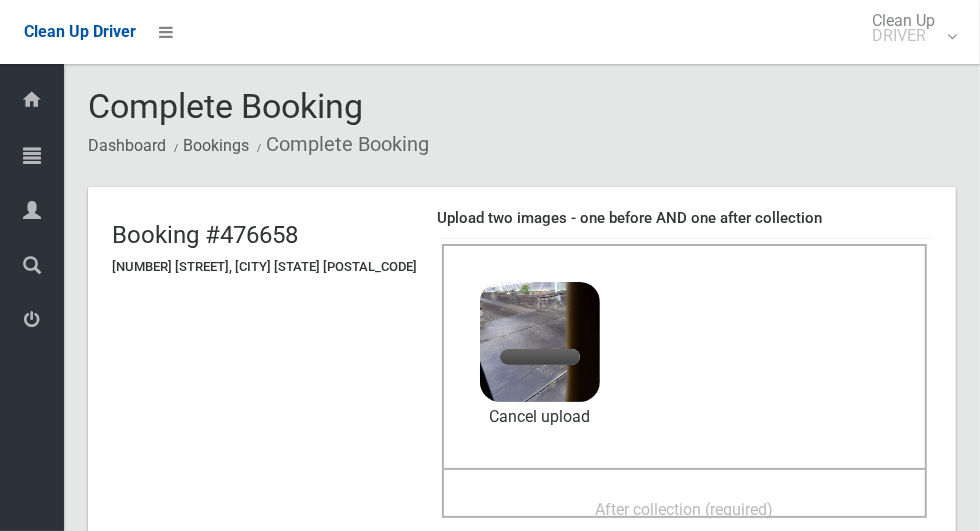 click on "After collection (required)" at bounding box center (685, 509) 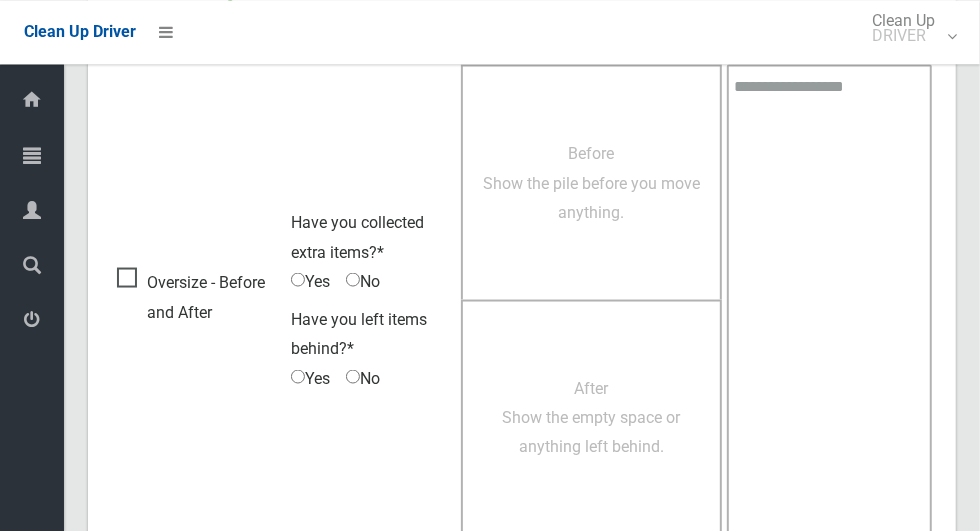 scroll, scrollTop: 1636, scrollLeft: 0, axis: vertical 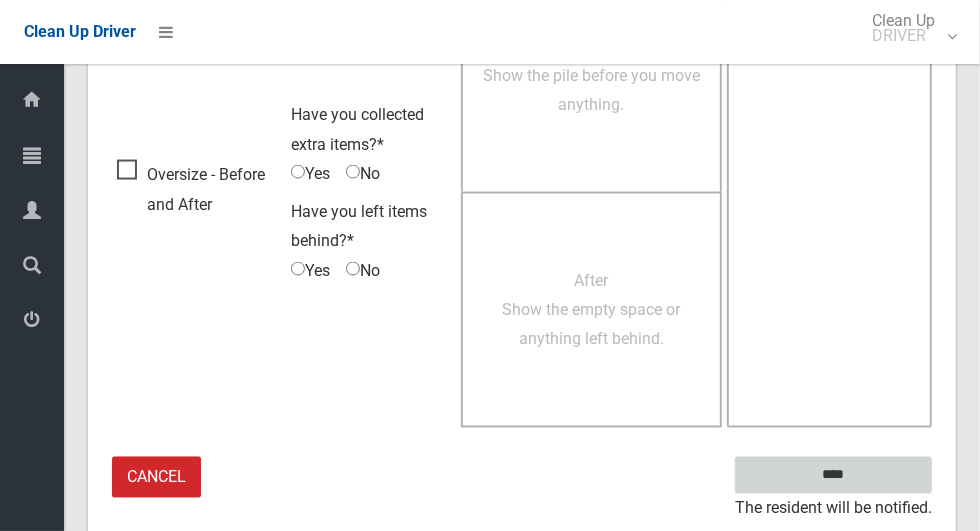 click on "****" at bounding box center [833, 475] 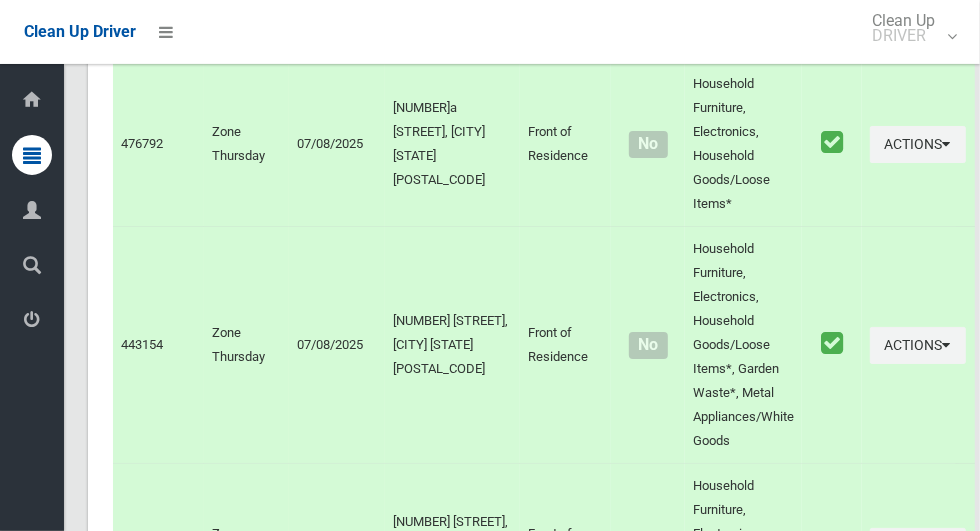 scroll, scrollTop: 4432, scrollLeft: 0, axis: vertical 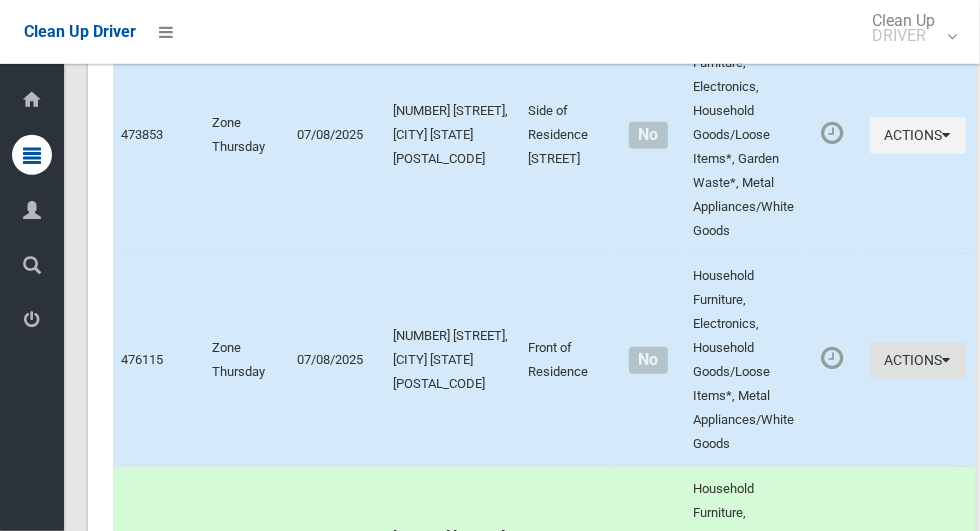 click on "Actions" at bounding box center (918, 360) 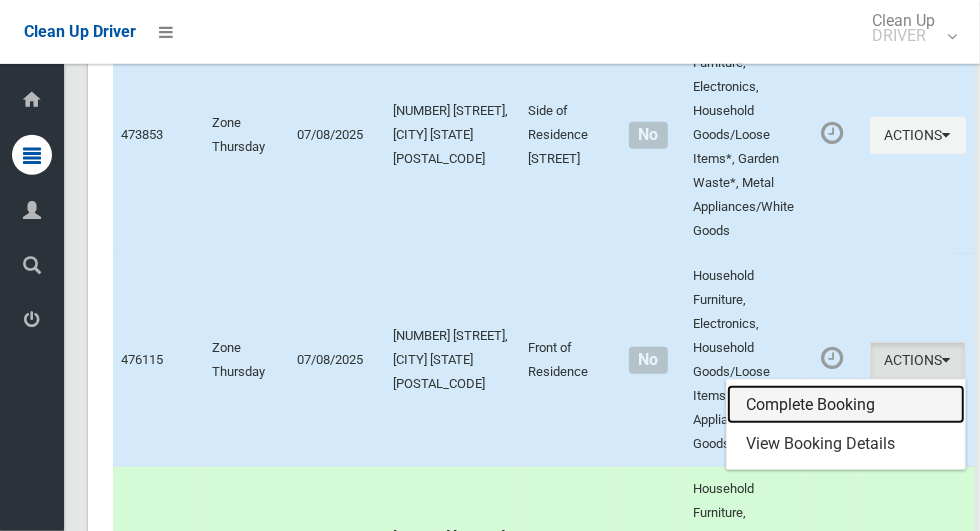 click on "Complete Booking" at bounding box center (846, 405) 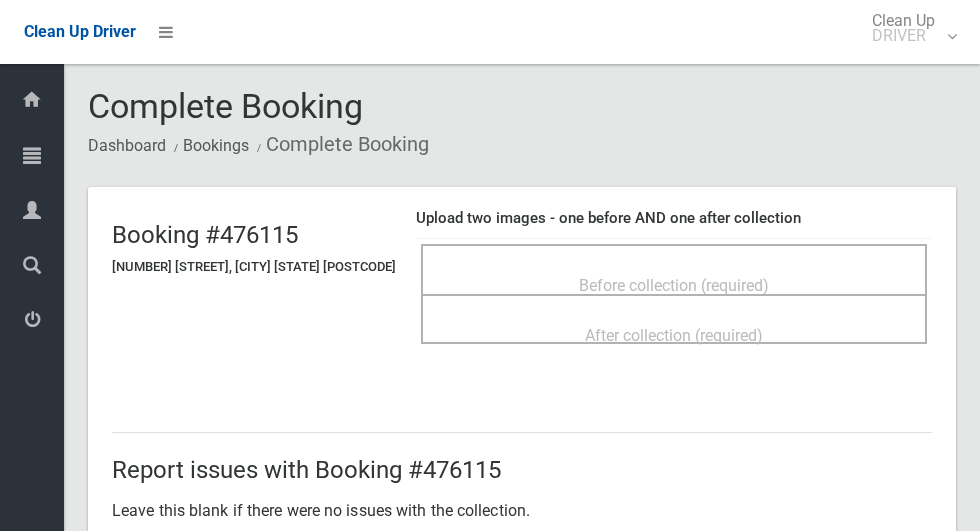 scroll, scrollTop: 0, scrollLeft: 0, axis: both 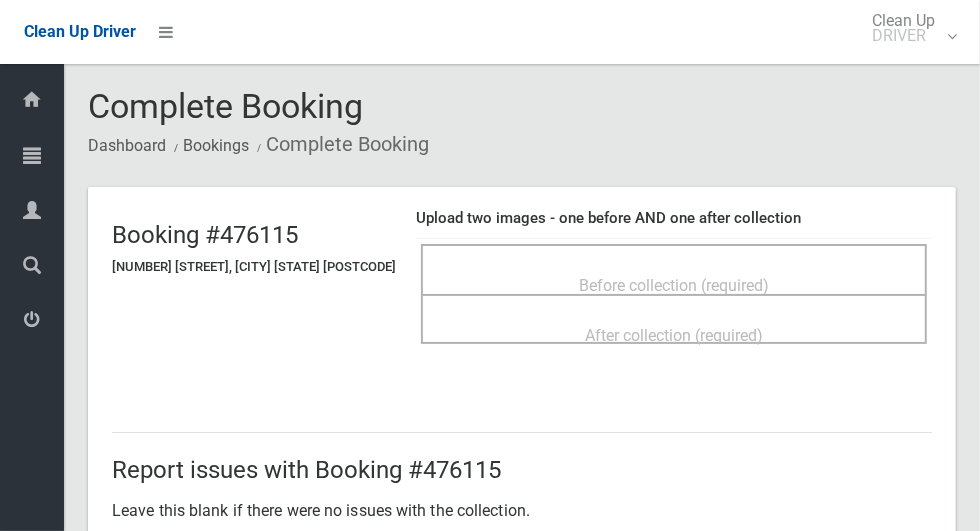 click on "Before collection (required)" at bounding box center [674, 284] 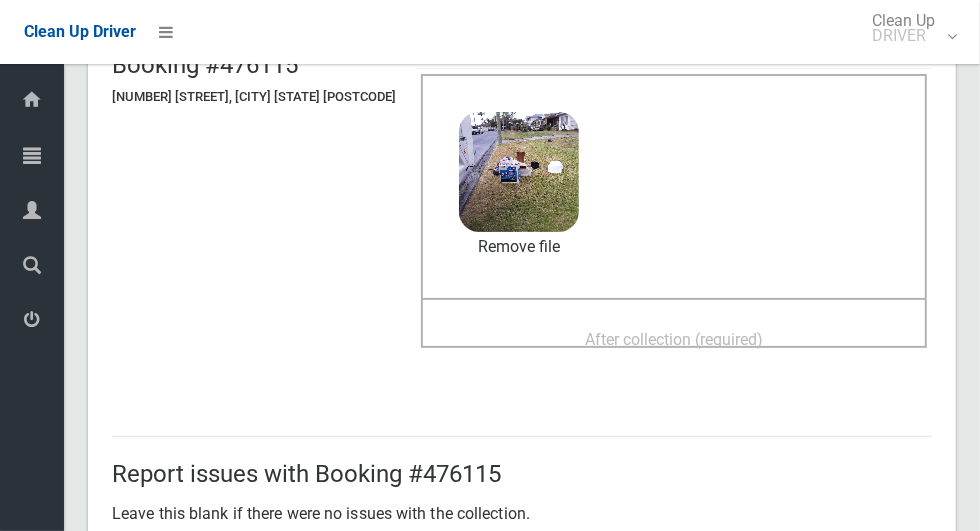 scroll, scrollTop: 168, scrollLeft: 0, axis: vertical 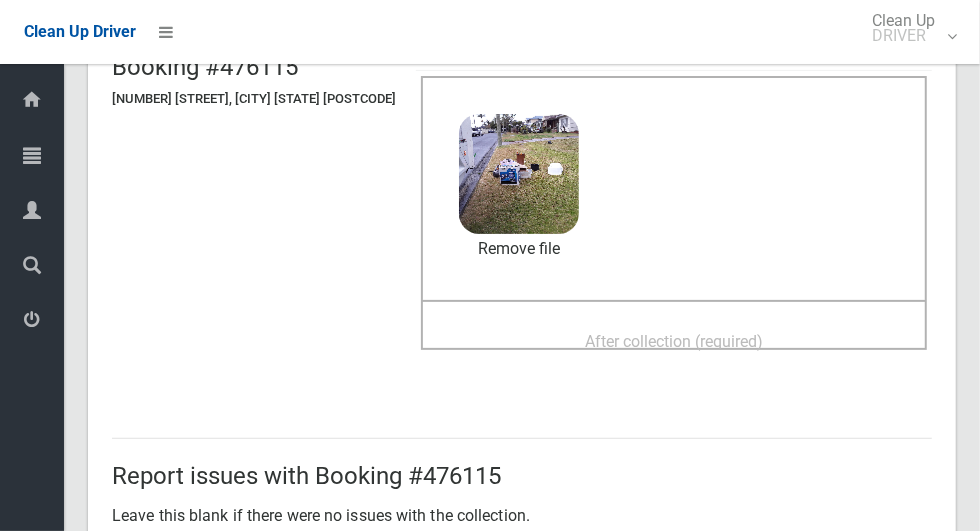 click on "After collection (required)" at bounding box center [674, 341] 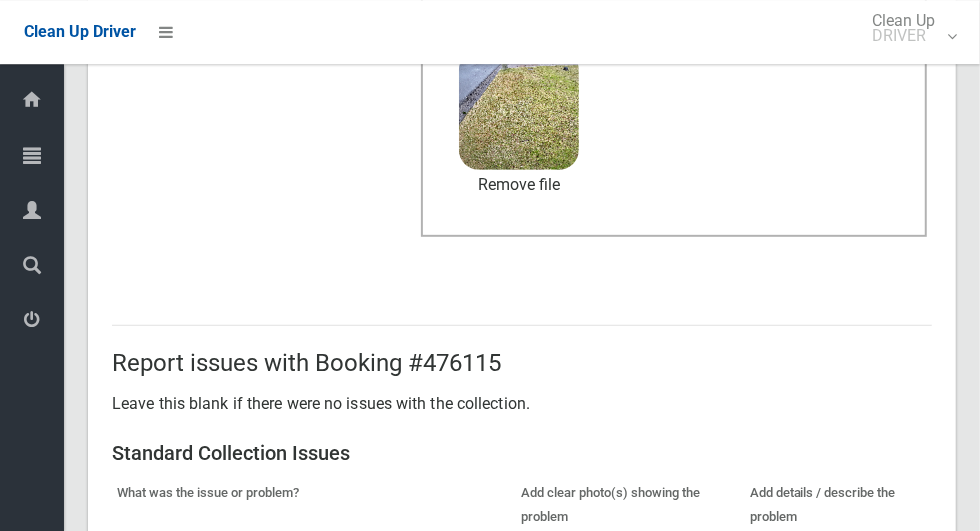 scroll, scrollTop: 1636, scrollLeft: 0, axis: vertical 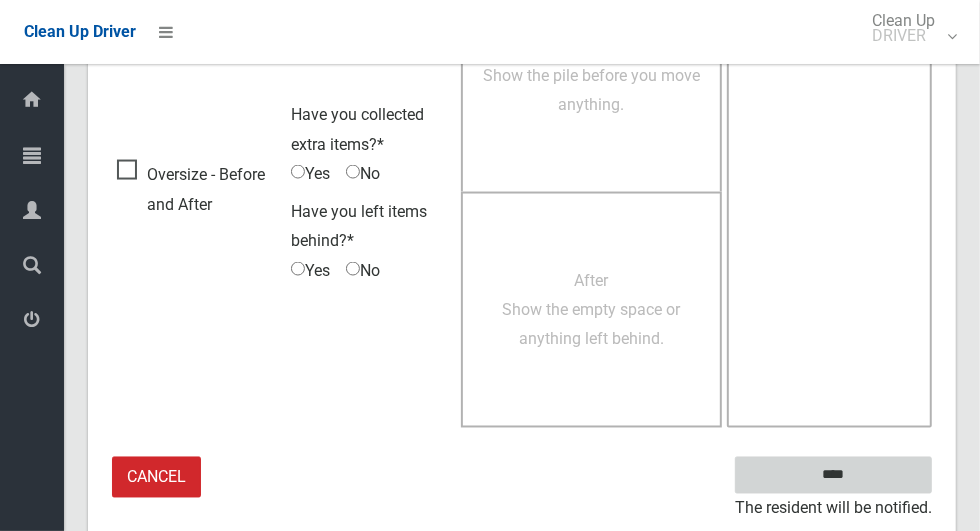click on "****" at bounding box center (833, 475) 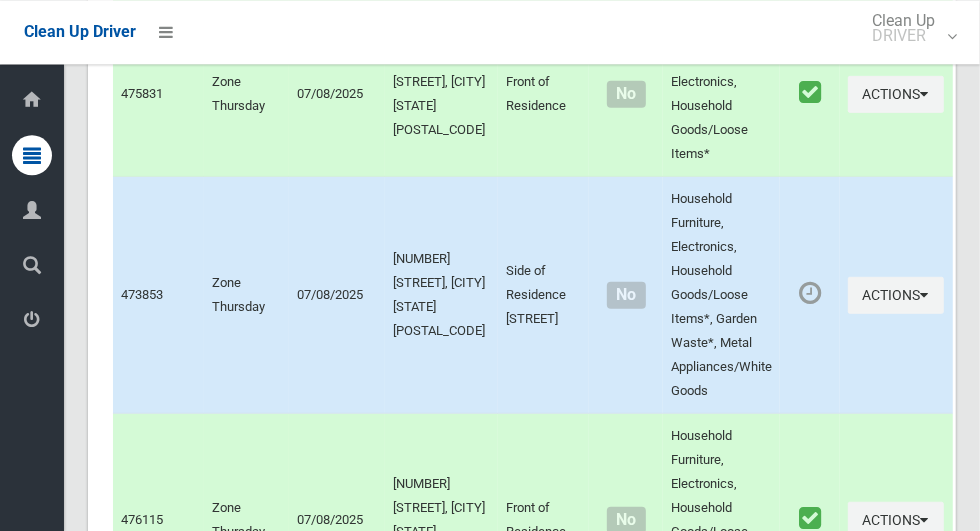 scroll, scrollTop: 4340, scrollLeft: 0, axis: vertical 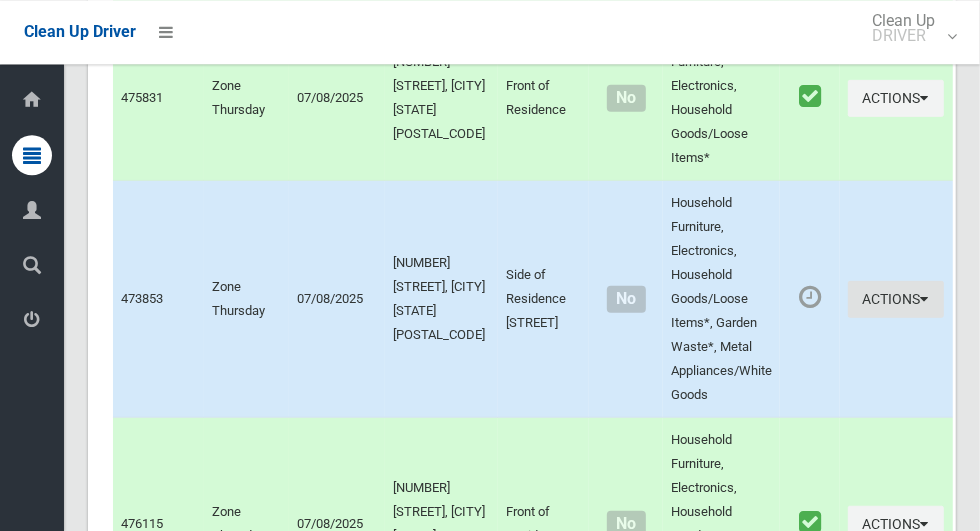 click on "Actions" at bounding box center (896, 299) 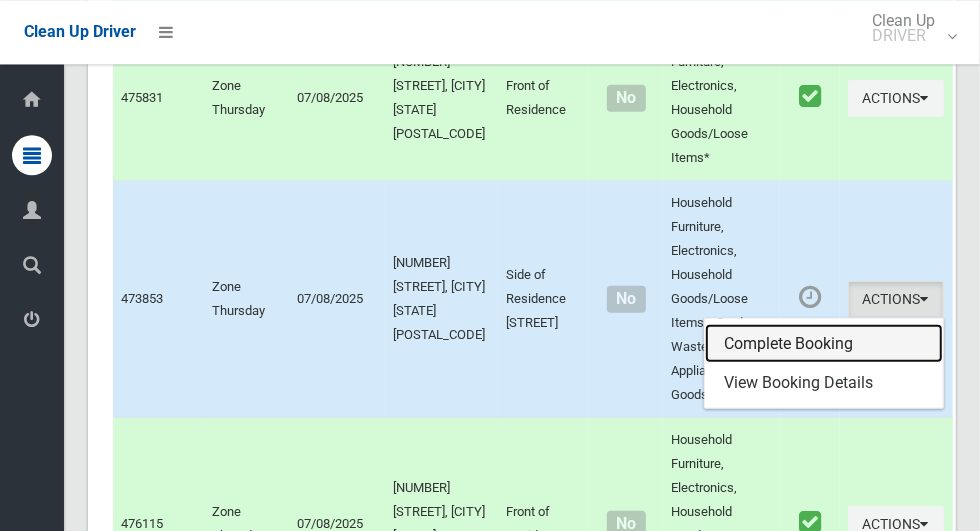 click on "Complete Booking" at bounding box center (824, 344) 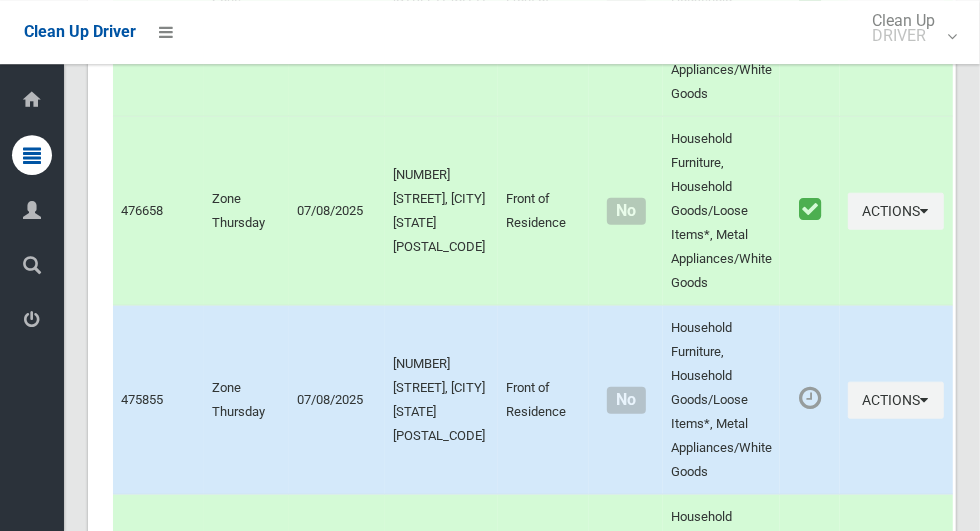 scroll, scrollTop: 4855, scrollLeft: 0, axis: vertical 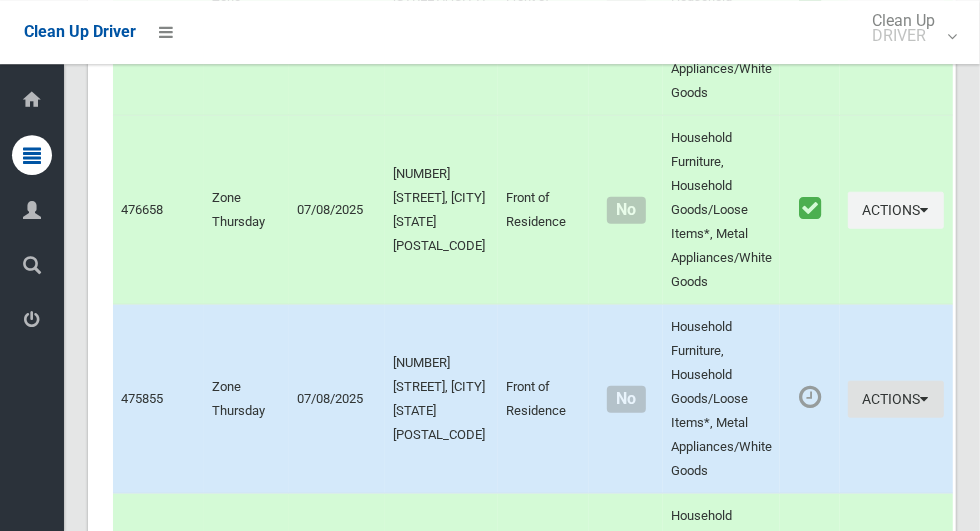click on "Actions" at bounding box center (896, 399) 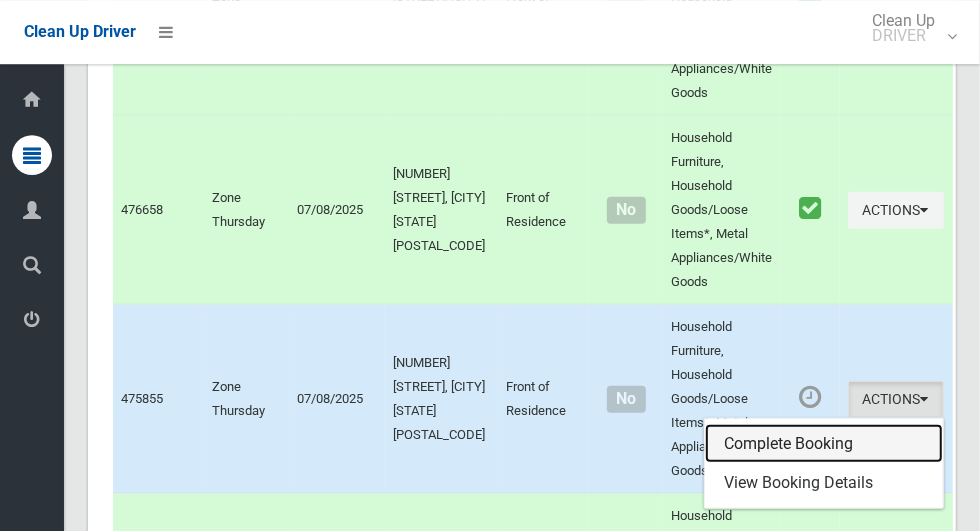 click on "Complete Booking" at bounding box center [824, 444] 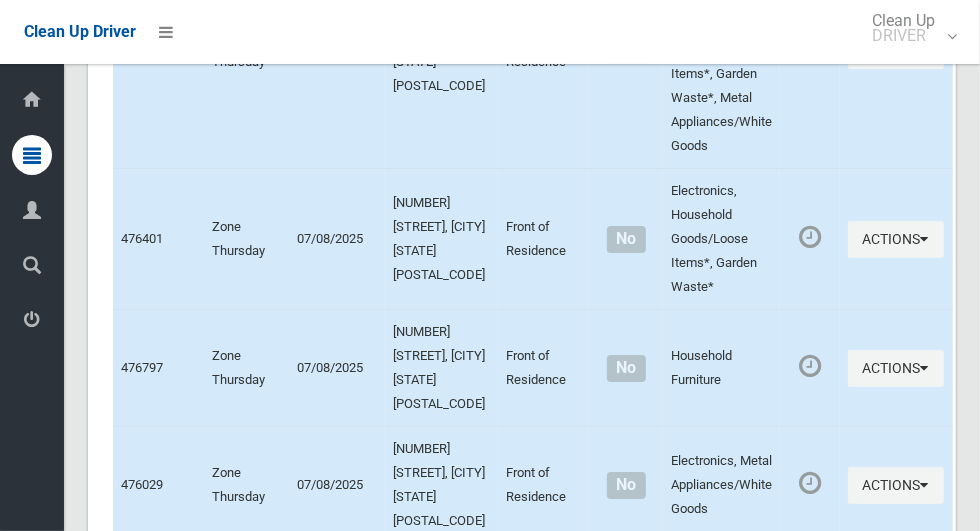 scroll, scrollTop: 12432, scrollLeft: 0, axis: vertical 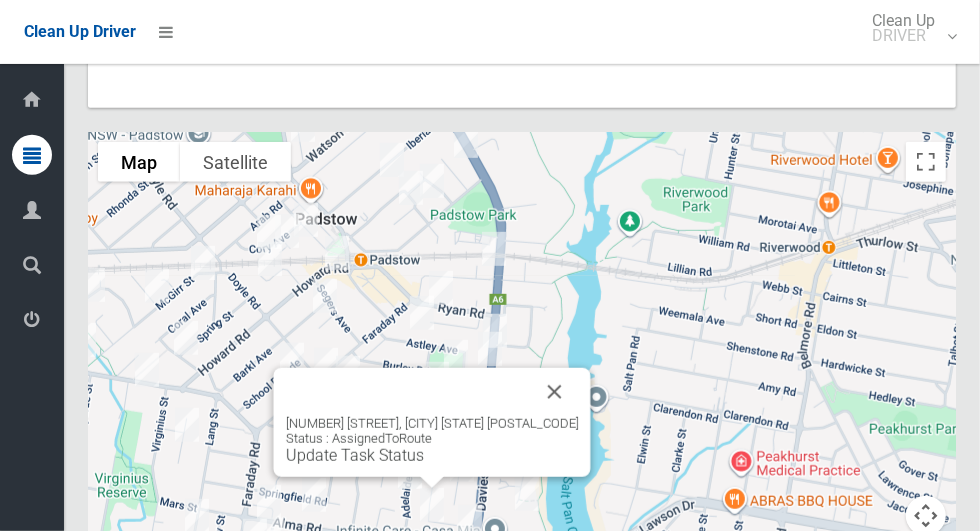 click on "19 Nella Street, PADSTOW NSW 2211 Status : AssignedToRoute Update Task Status" at bounding box center [432, 422] 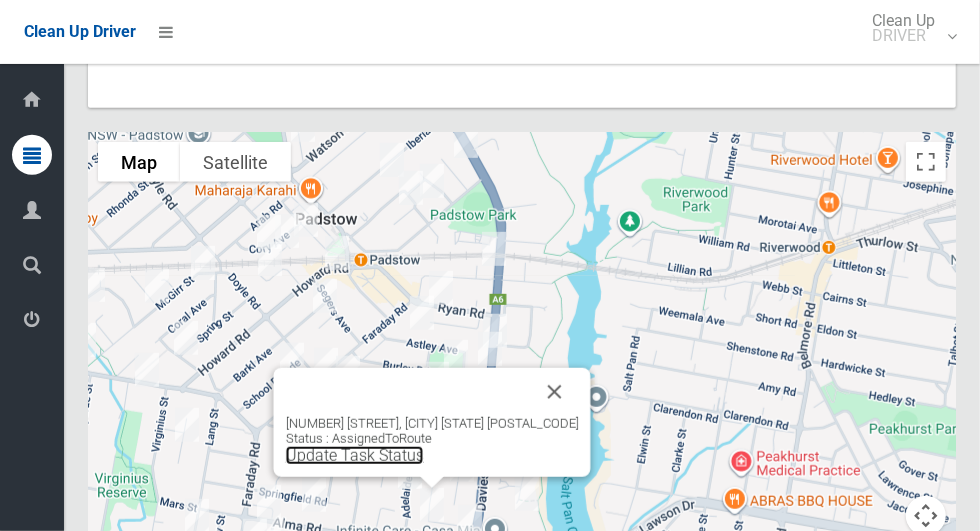 click on "Update Task Status" at bounding box center (355, 455) 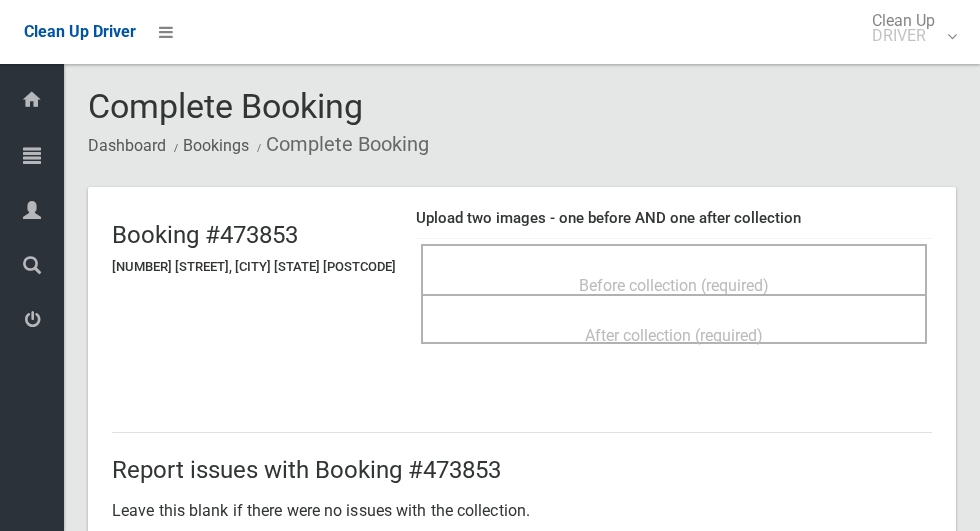 scroll, scrollTop: 0, scrollLeft: 0, axis: both 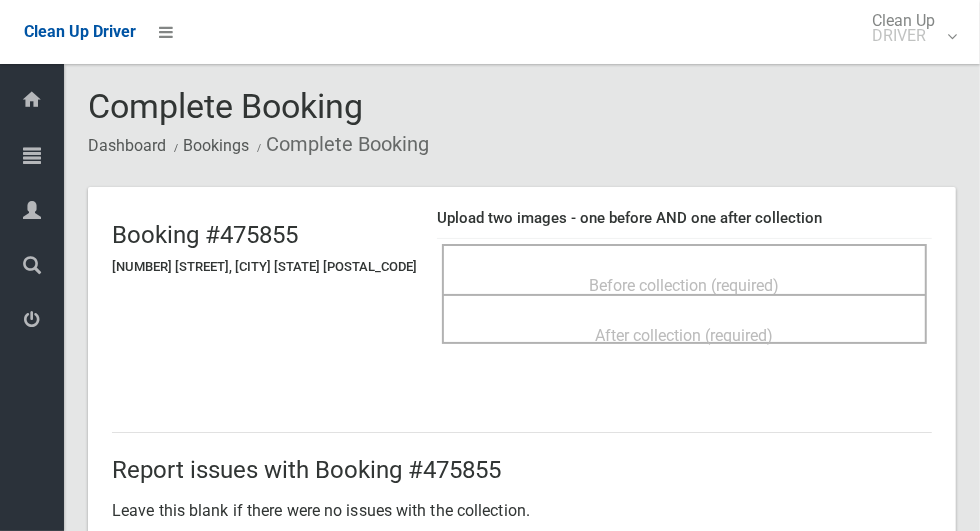 click on "Before collection (required)" at bounding box center [684, 284] 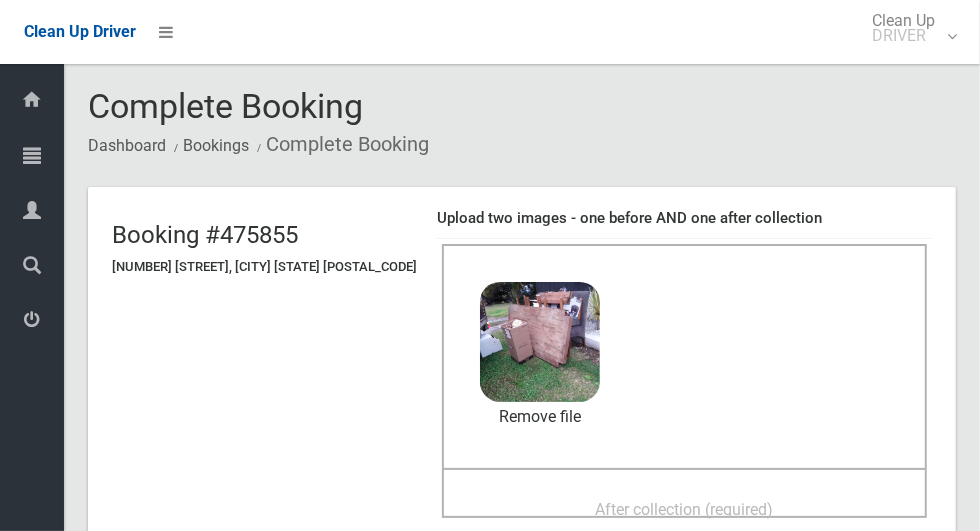 click on "After collection (required)" at bounding box center (685, 509) 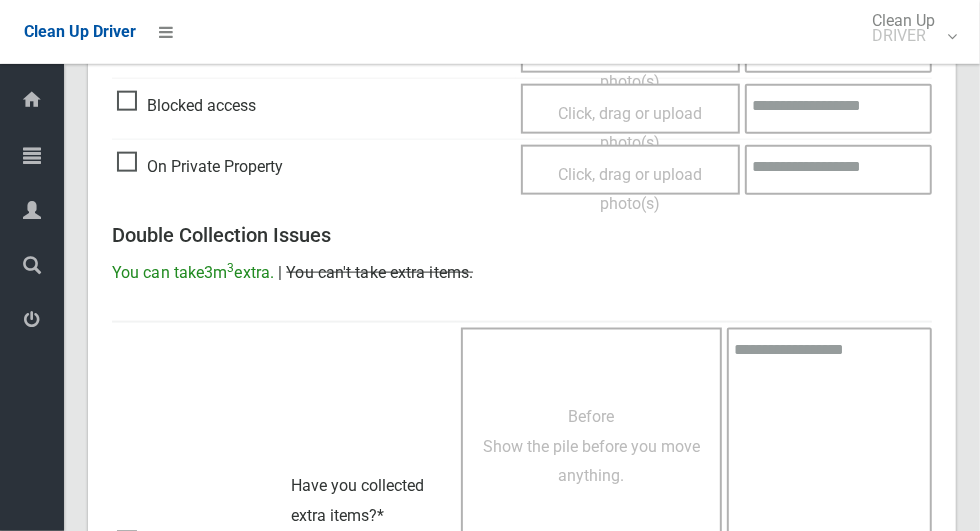 scroll, scrollTop: 1636, scrollLeft: 0, axis: vertical 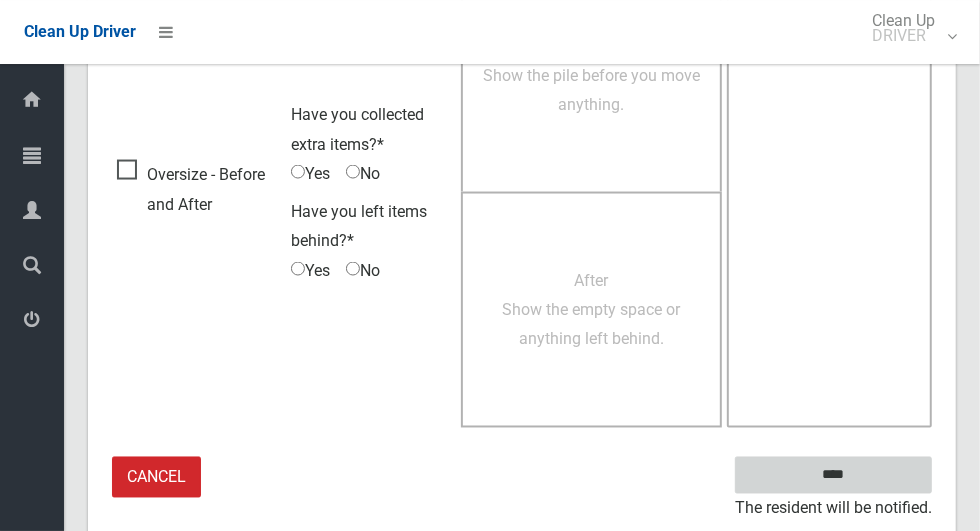 click on "****" at bounding box center (833, 475) 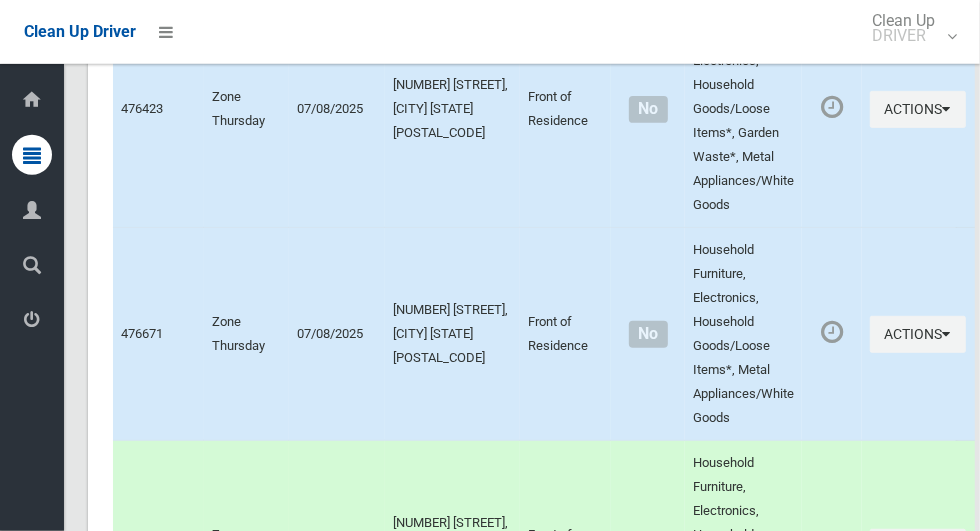 scroll, scrollTop: 8216, scrollLeft: 0, axis: vertical 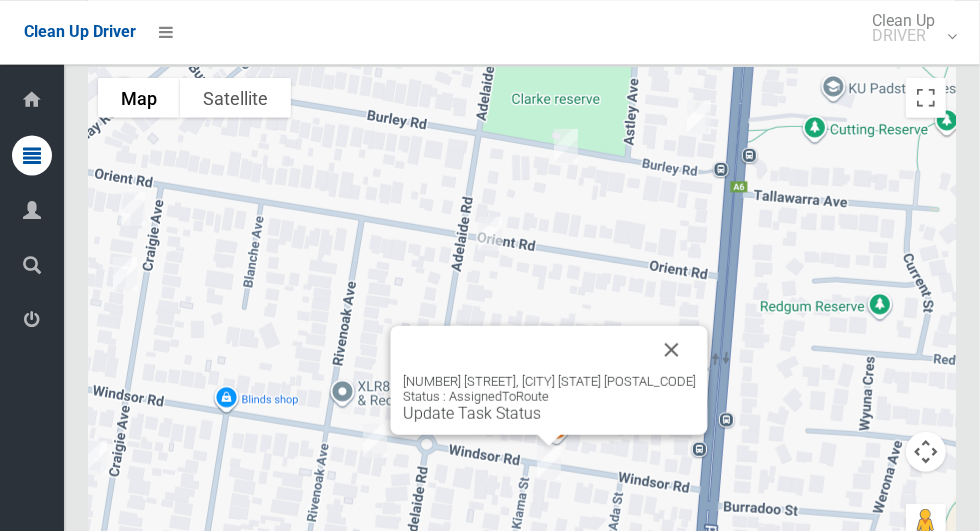 click on "Update Task Status" at bounding box center [472, 412] 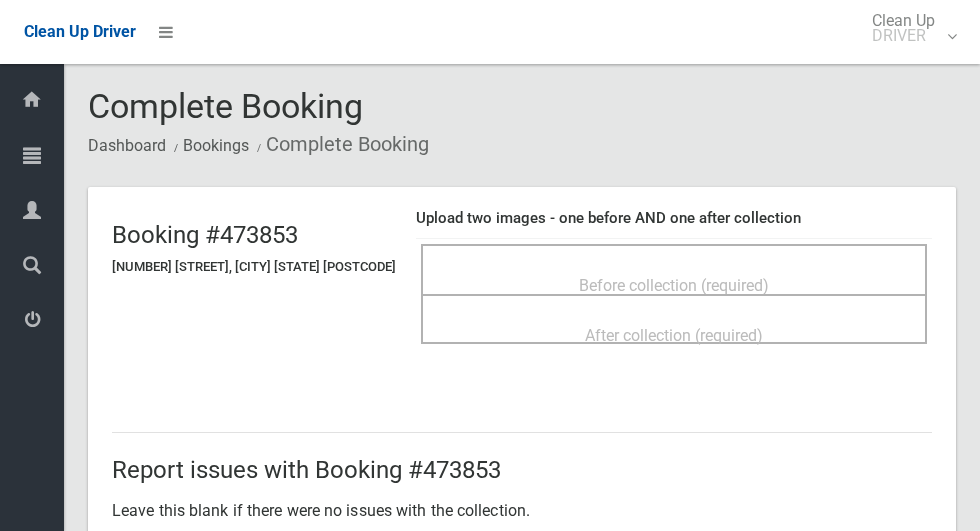 scroll, scrollTop: 0, scrollLeft: 0, axis: both 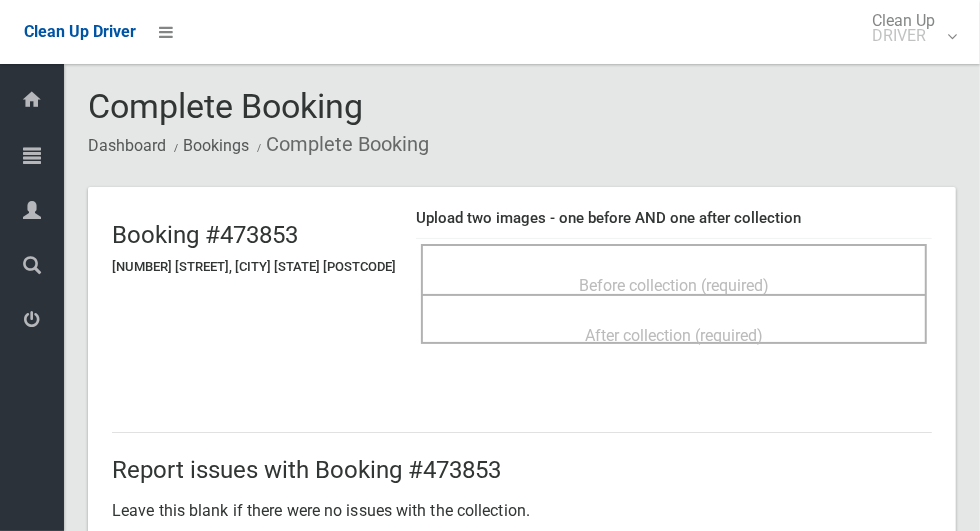 click on "Before collection (required)" at bounding box center [674, 285] 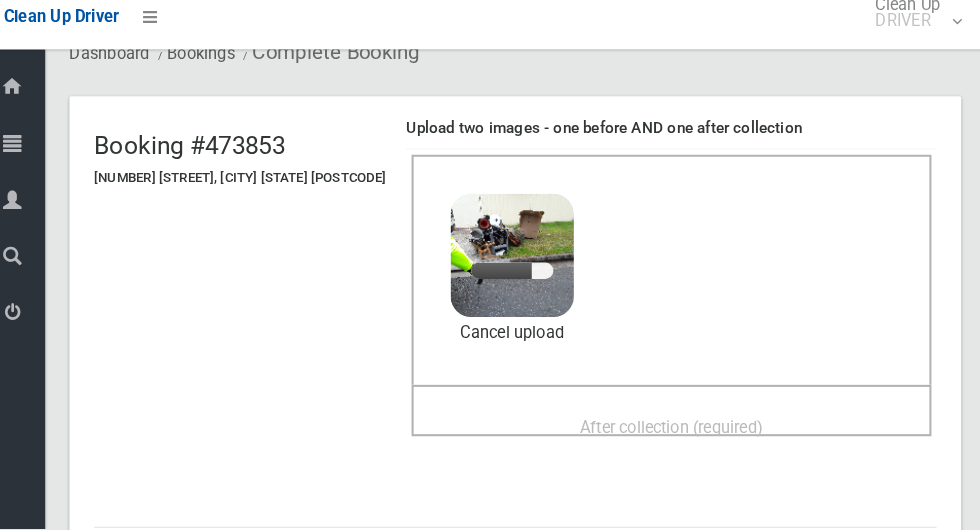 scroll, scrollTop: 80, scrollLeft: 0, axis: vertical 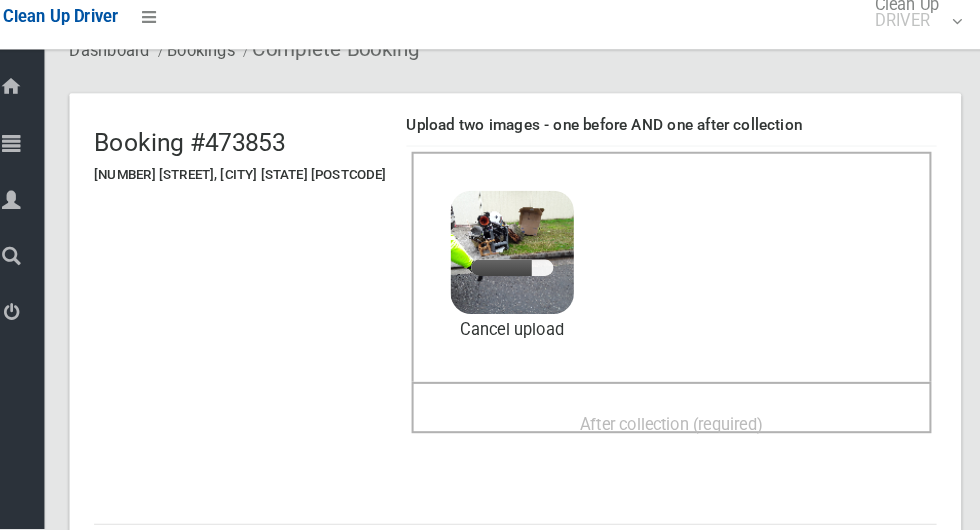 click on "After collection (required)" at bounding box center (674, 429) 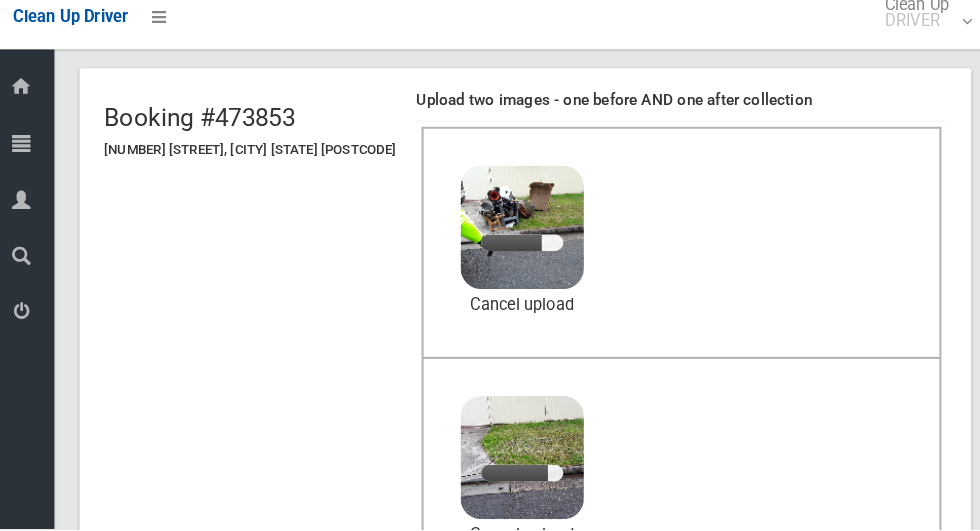 scroll, scrollTop: 111, scrollLeft: 0, axis: vertical 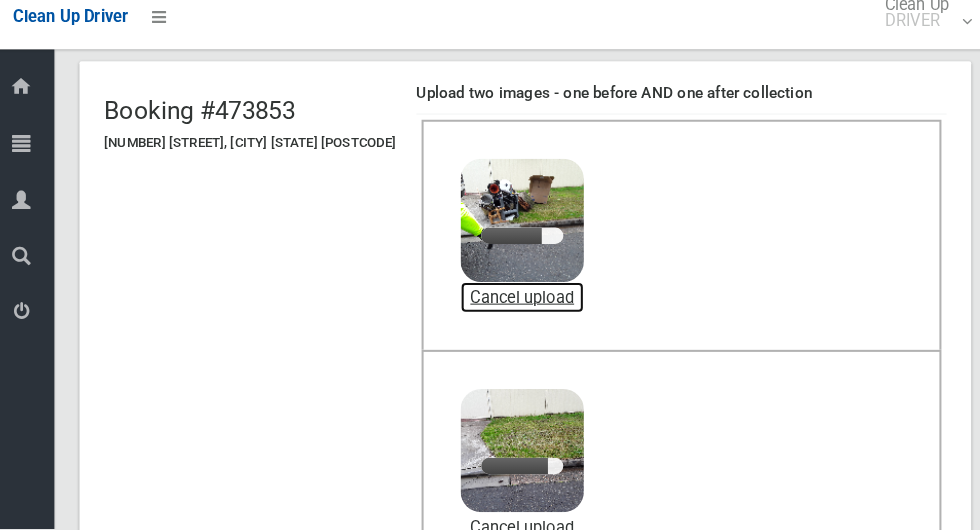 click on "Cancel upload" at bounding box center [519, 306] 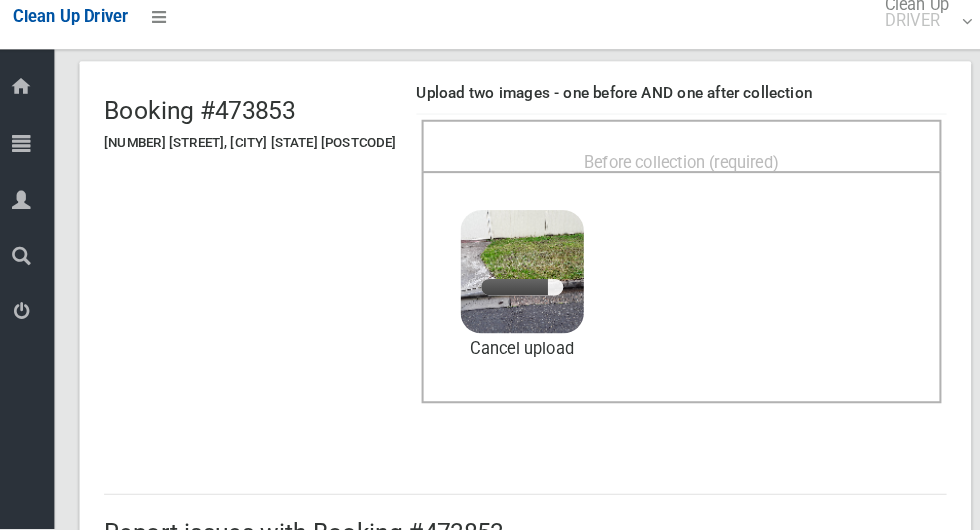 click on "Before collection (required)" at bounding box center [674, 174] 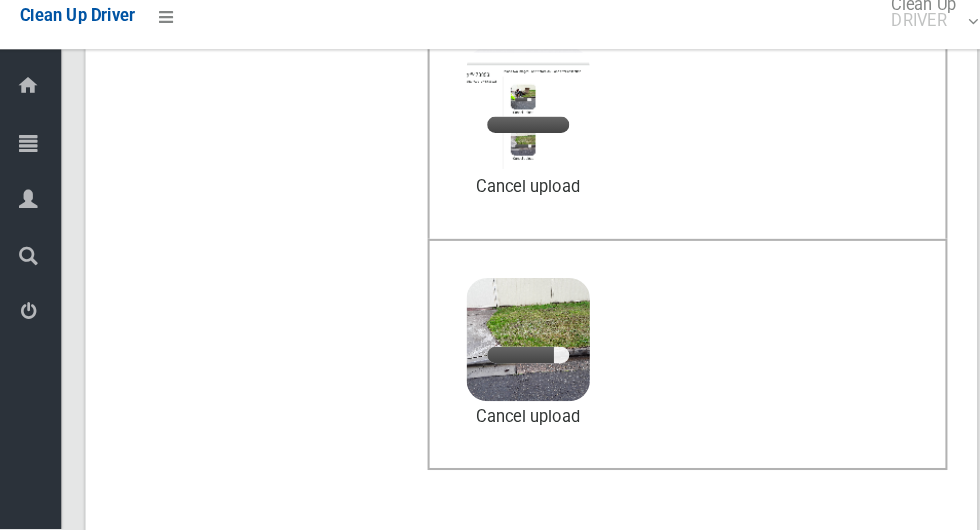 scroll, scrollTop: 220, scrollLeft: 0, axis: vertical 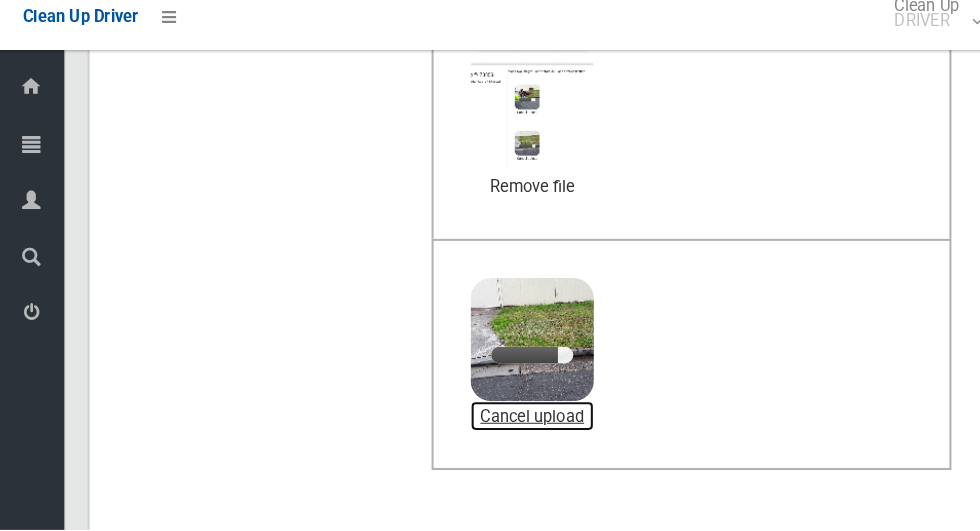 click on "Cancel upload" at bounding box center [519, 421] 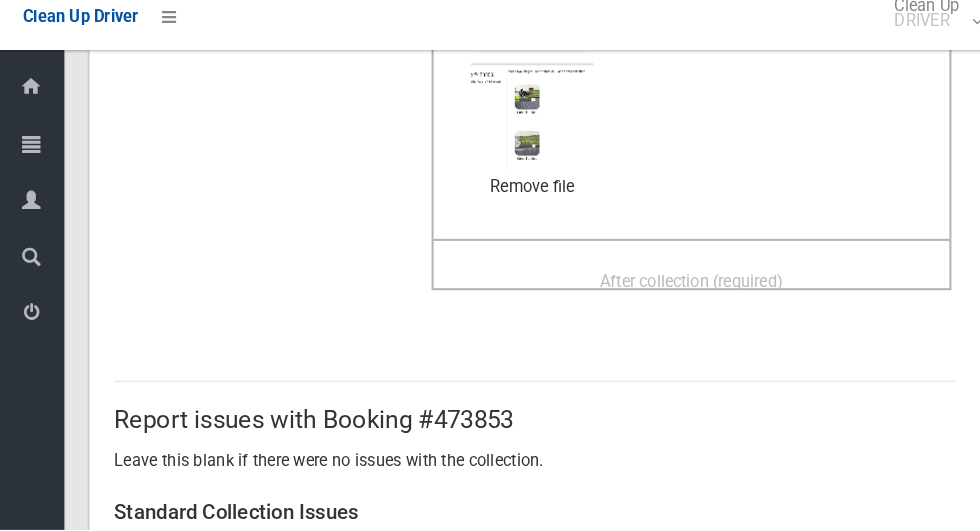 click on "After collection (required)" at bounding box center (674, 289) 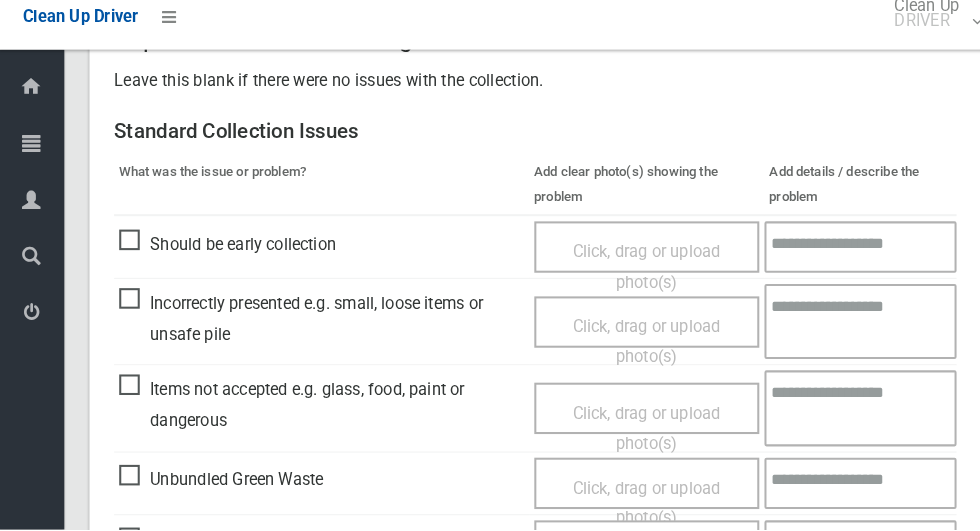 scroll, scrollTop: 1636, scrollLeft: 0, axis: vertical 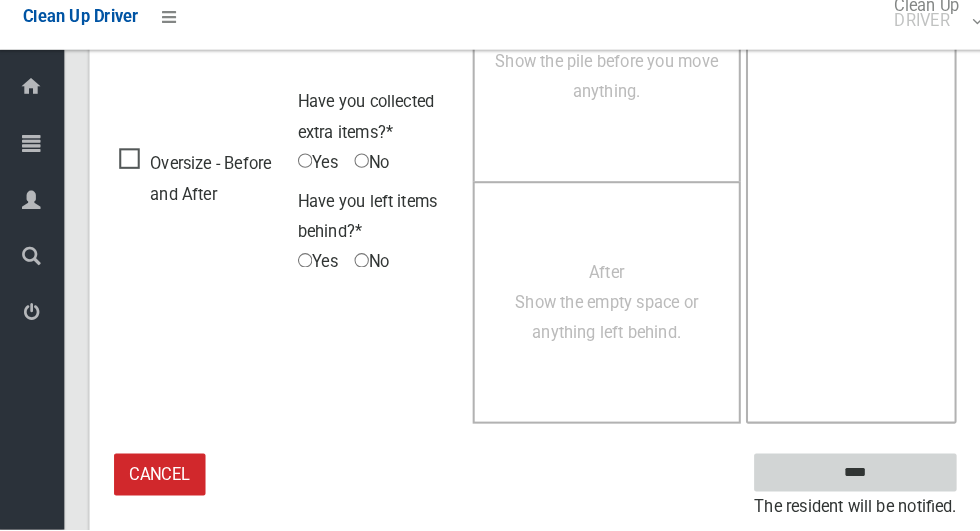 click on "****" at bounding box center [833, 475] 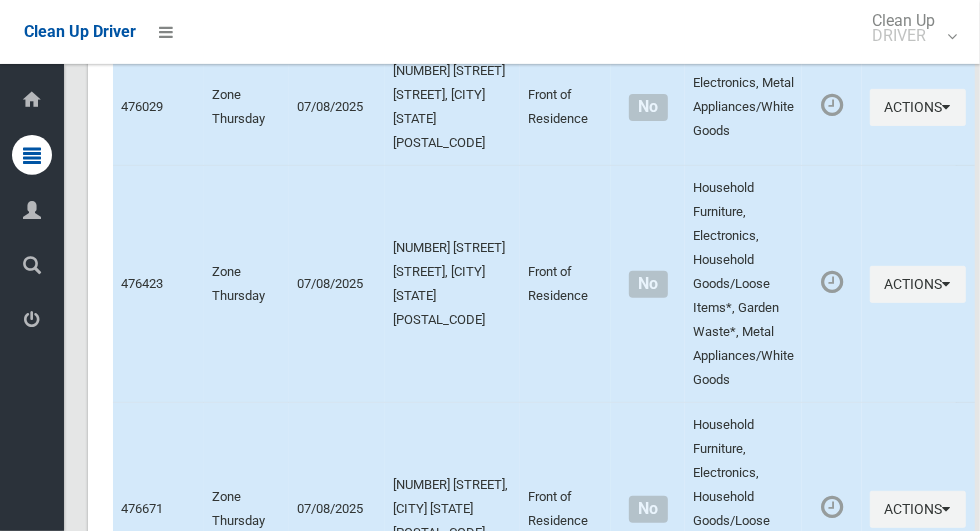 scroll, scrollTop: 8334, scrollLeft: 0, axis: vertical 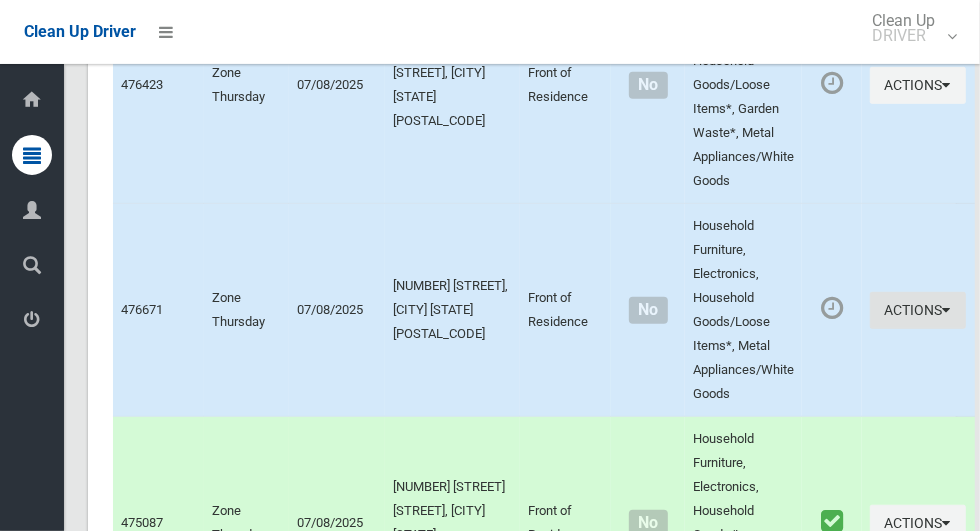 click on "Actions" at bounding box center (918, 310) 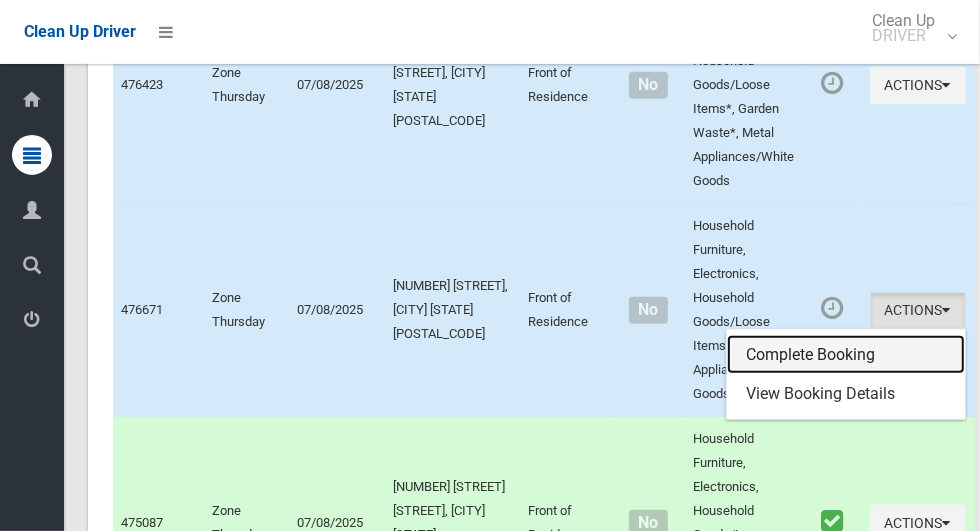 click on "Complete Booking" at bounding box center [846, 355] 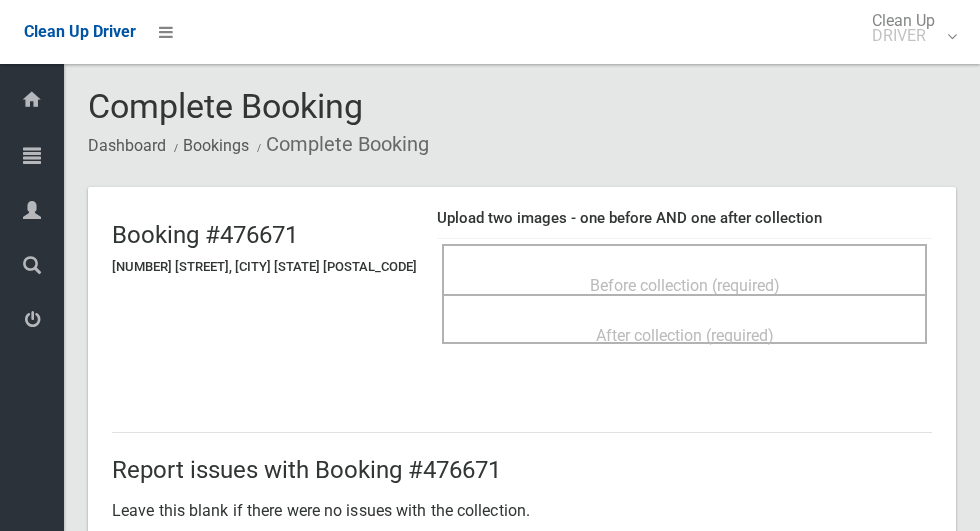 scroll, scrollTop: 0, scrollLeft: 0, axis: both 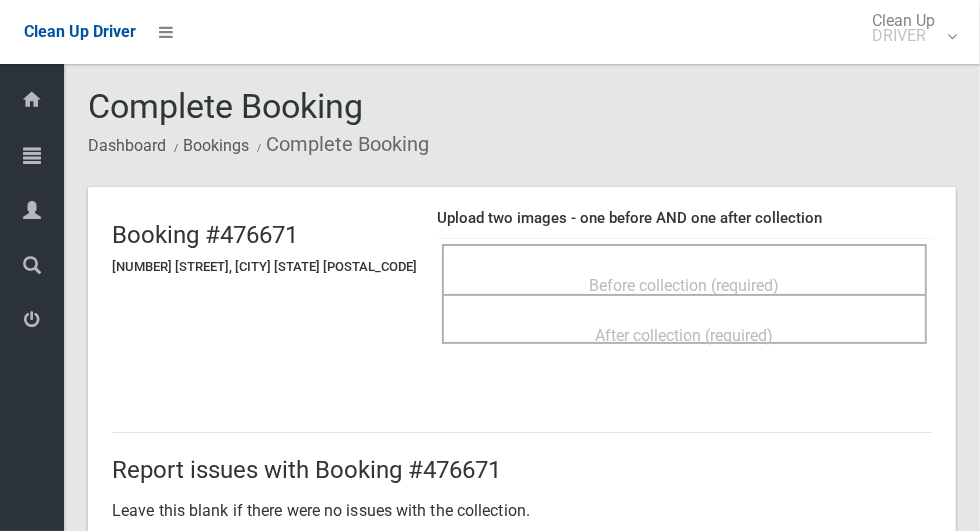 click on "Before collection (required)" at bounding box center [685, 285] 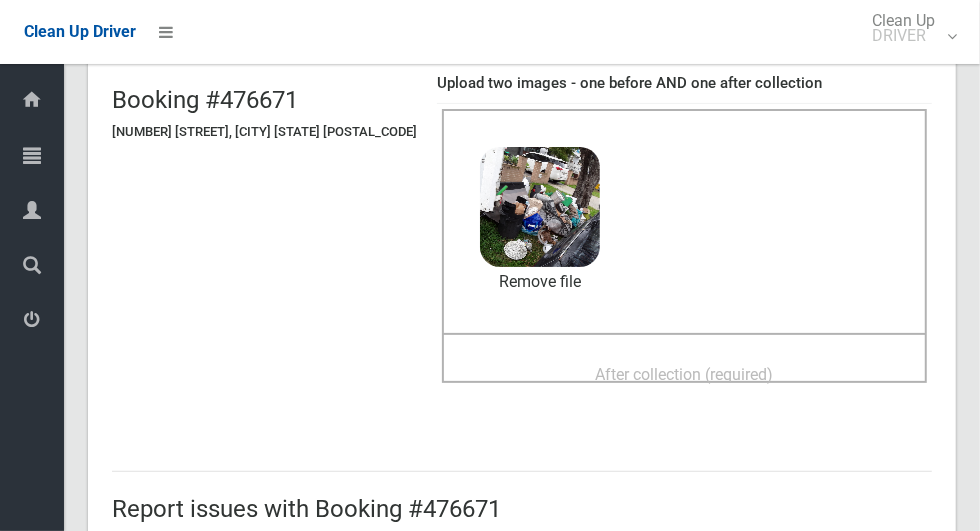 scroll, scrollTop: 136, scrollLeft: 0, axis: vertical 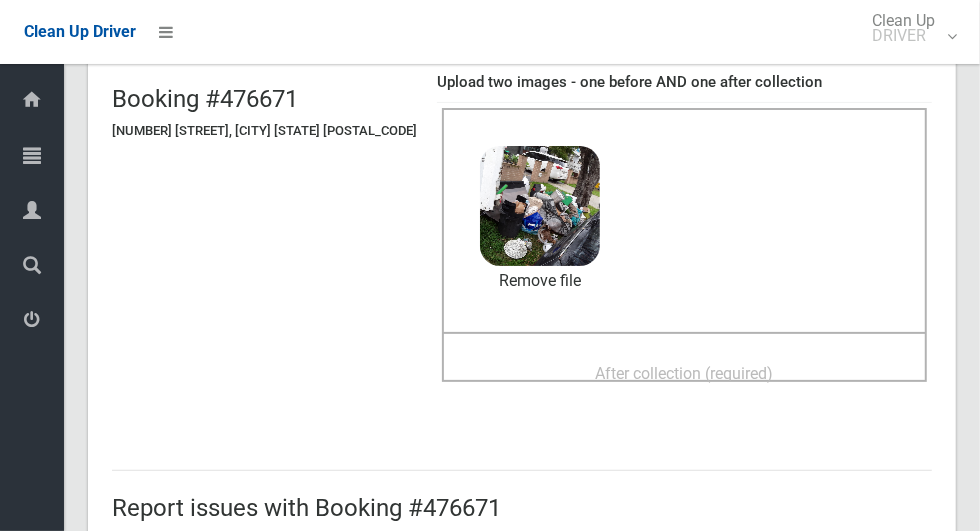 click on "After collection (required)" at bounding box center (685, 373) 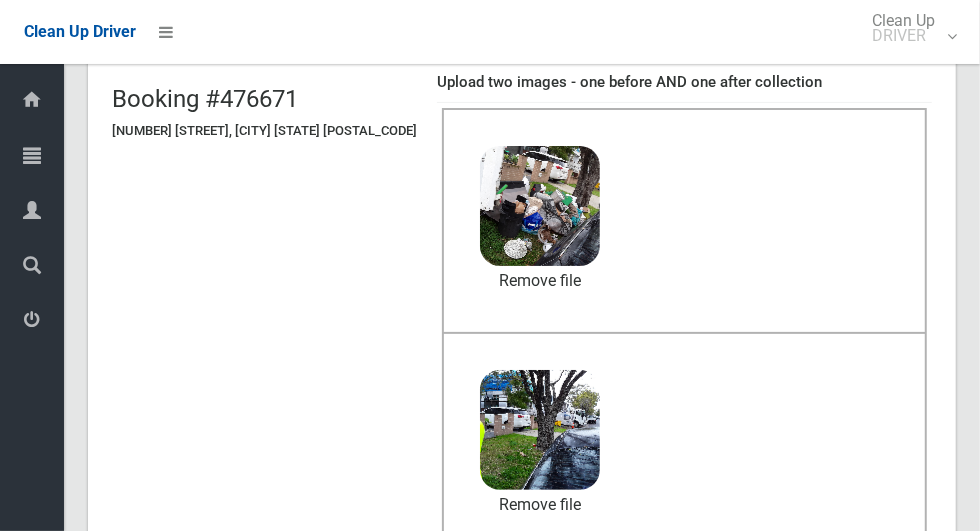 click on "After collection (required)
4  MB      2025-08-0708.03.161446222932001231615.jpg                         Check                                                      Error                                                           Remove file" at bounding box center [684, 445] 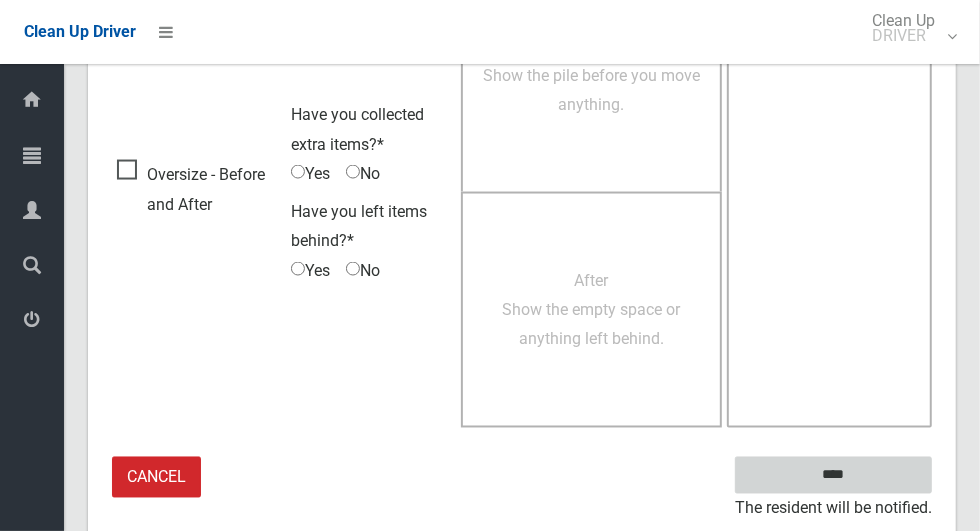 click on "****" at bounding box center (833, 475) 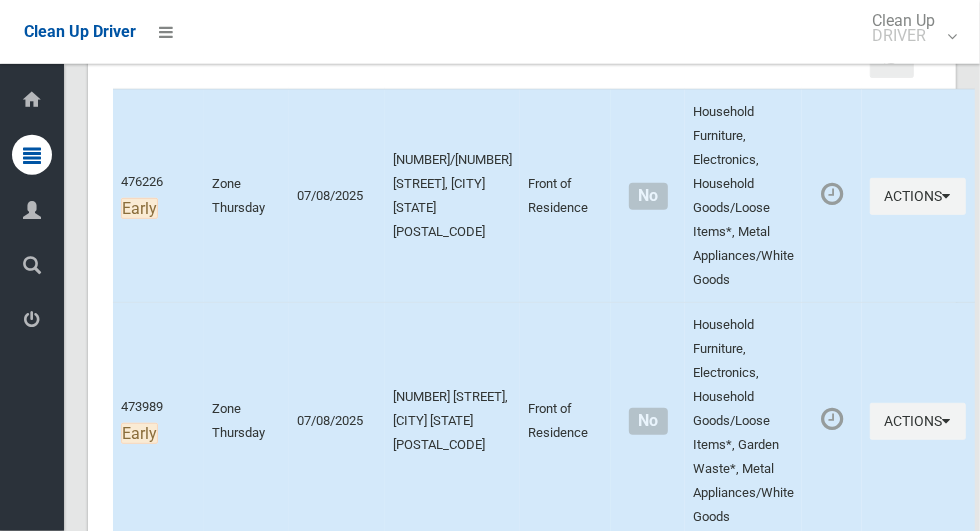 scroll, scrollTop: 345, scrollLeft: 0, axis: vertical 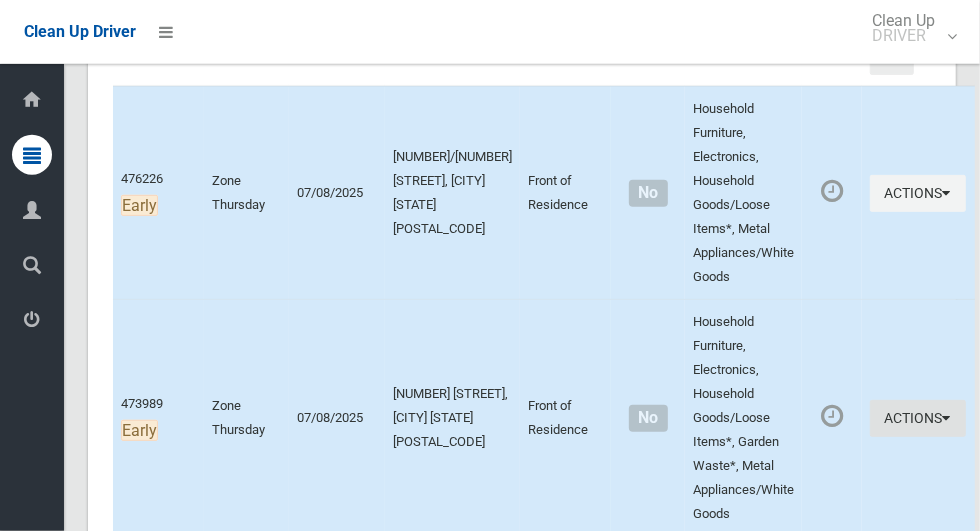 click on "Actions" at bounding box center (918, 418) 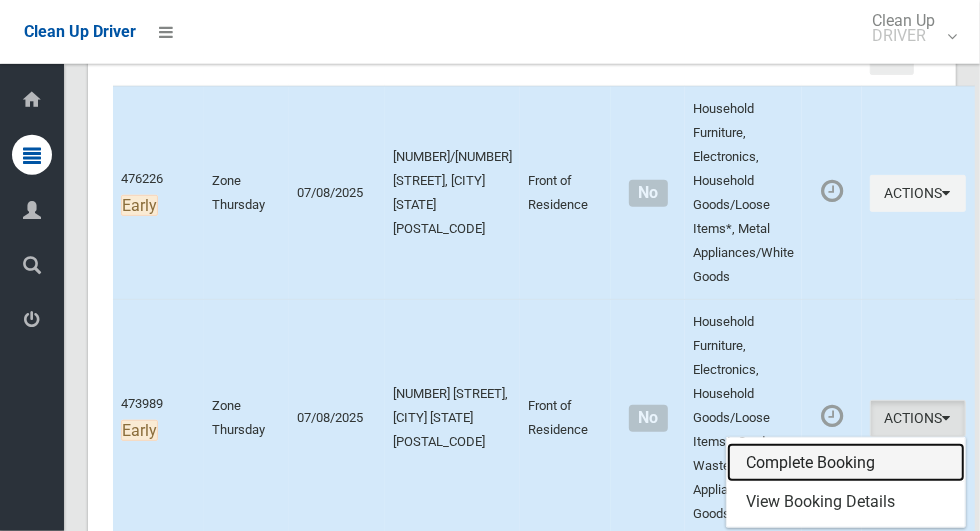click on "Complete Booking" at bounding box center (846, 463) 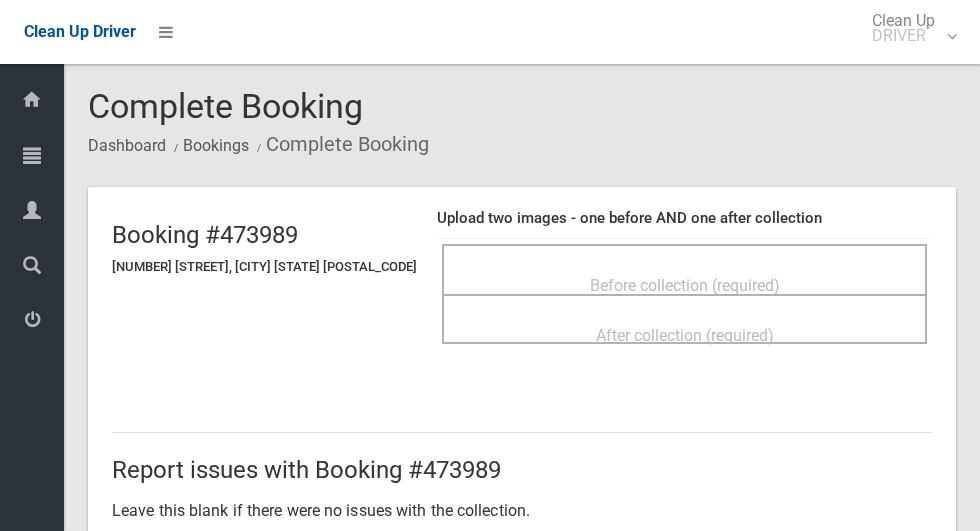 scroll, scrollTop: 0, scrollLeft: 0, axis: both 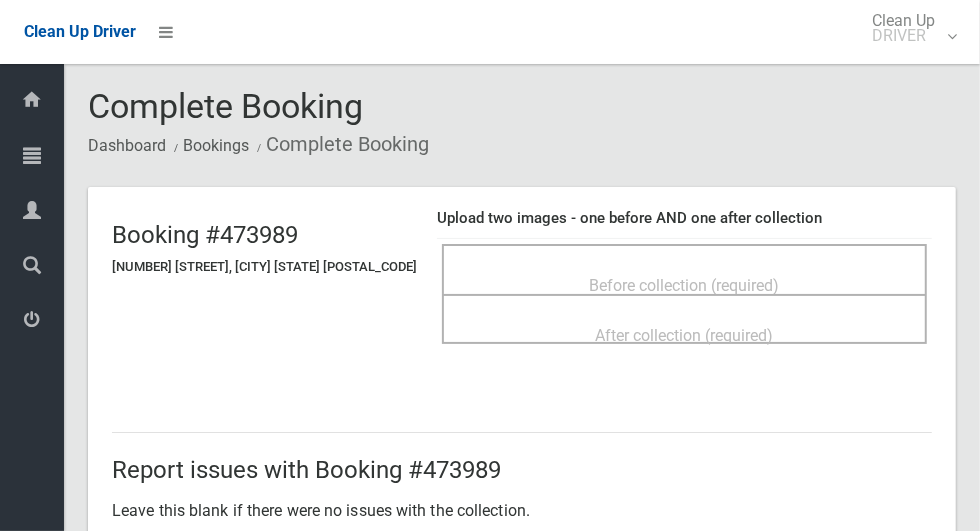 click on "Before collection (required)" at bounding box center (684, 284) 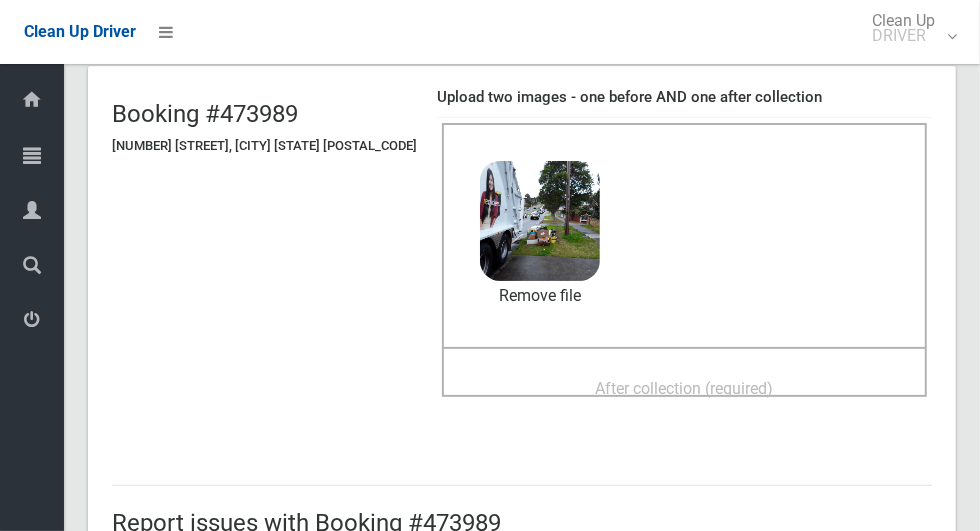 scroll, scrollTop: 125, scrollLeft: 0, axis: vertical 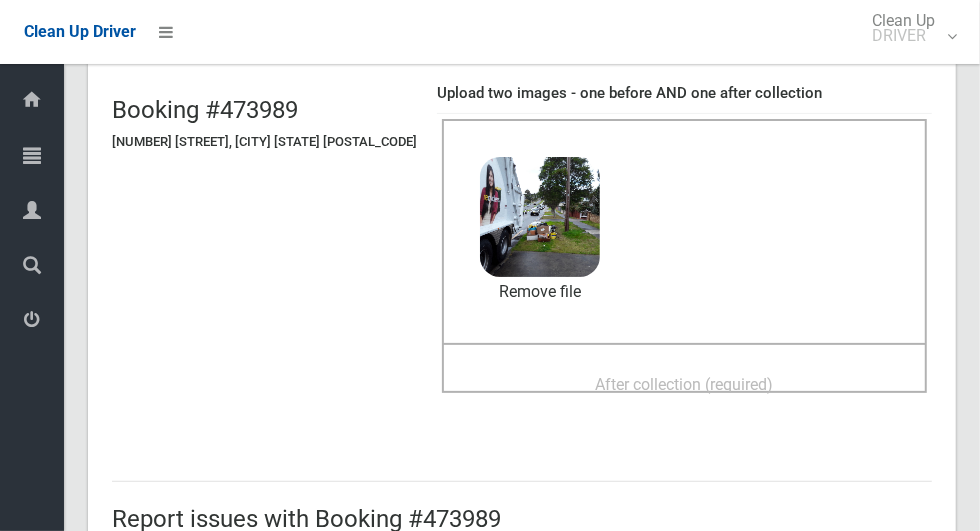 click on "After collection (required)" at bounding box center [685, 384] 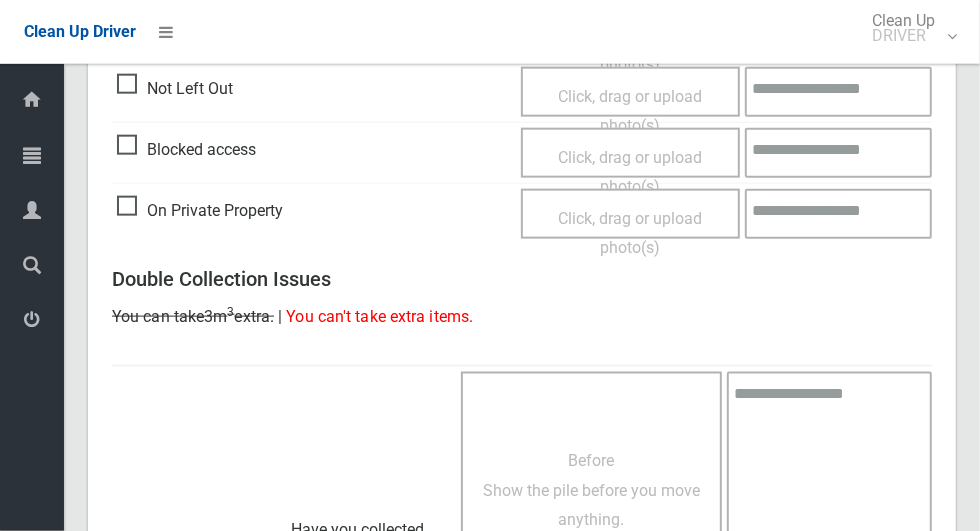 scroll, scrollTop: 1636, scrollLeft: 0, axis: vertical 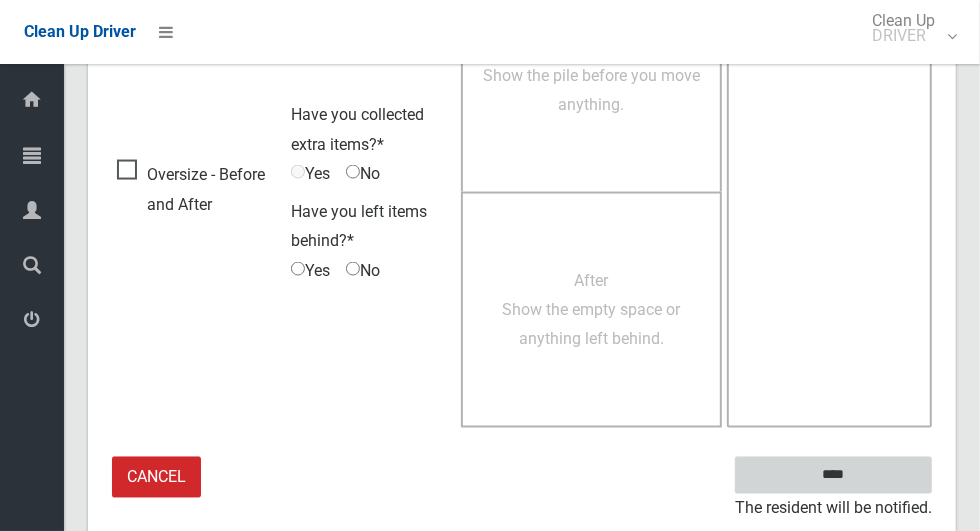 click on "****" at bounding box center (833, 475) 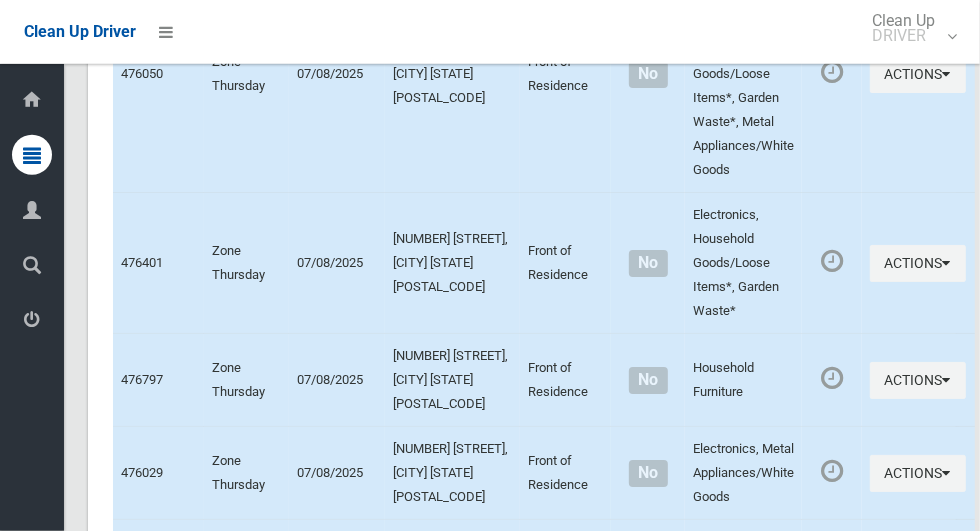 scroll, scrollTop: 7777, scrollLeft: 0, axis: vertical 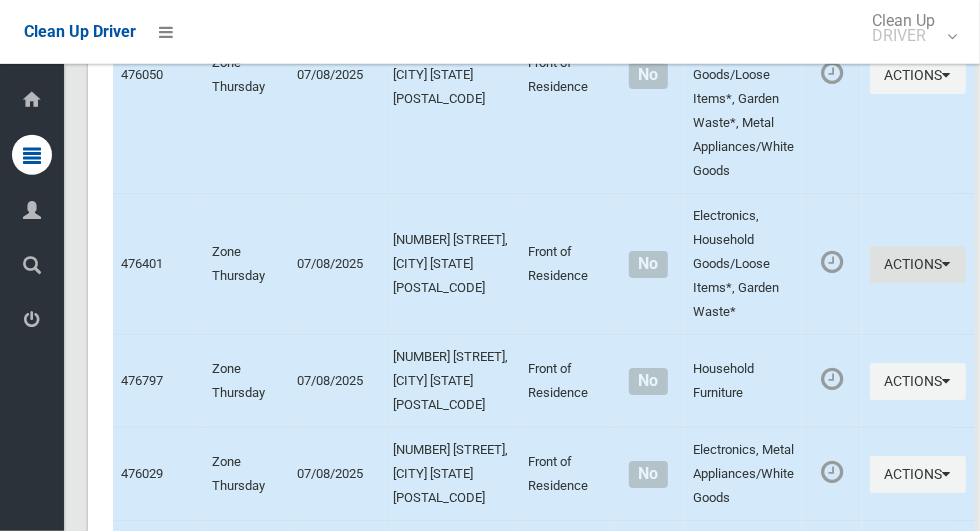 click on "Actions" at bounding box center (918, 264) 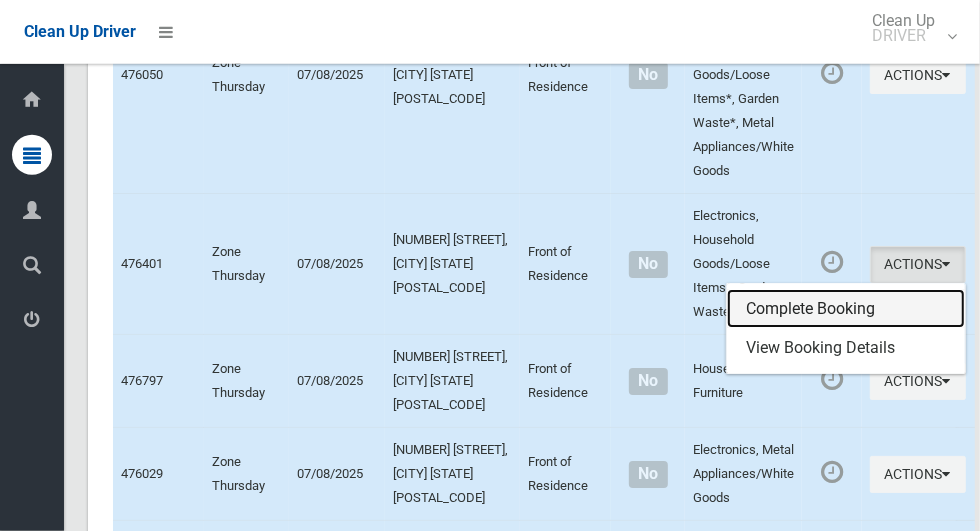 click on "Complete Booking" at bounding box center (846, 309) 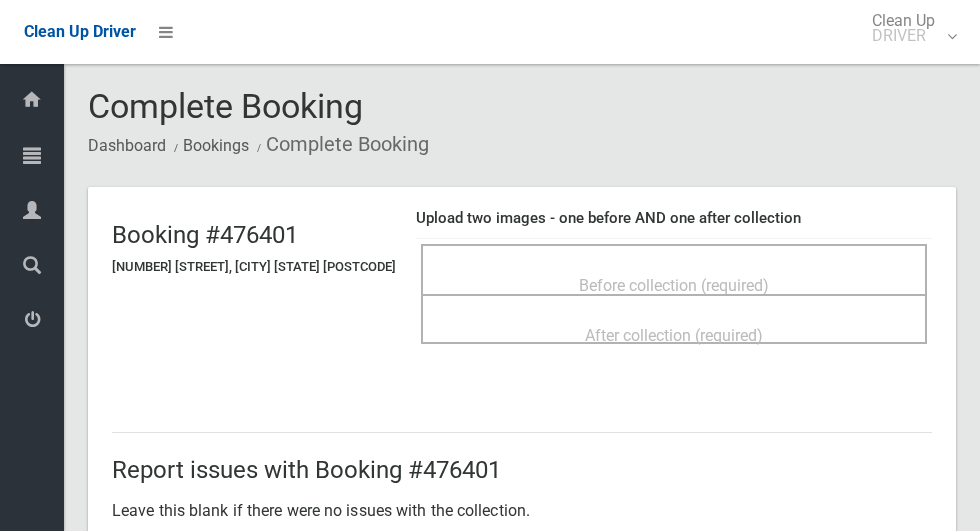 scroll, scrollTop: 0, scrollLeft: 0, axis: both 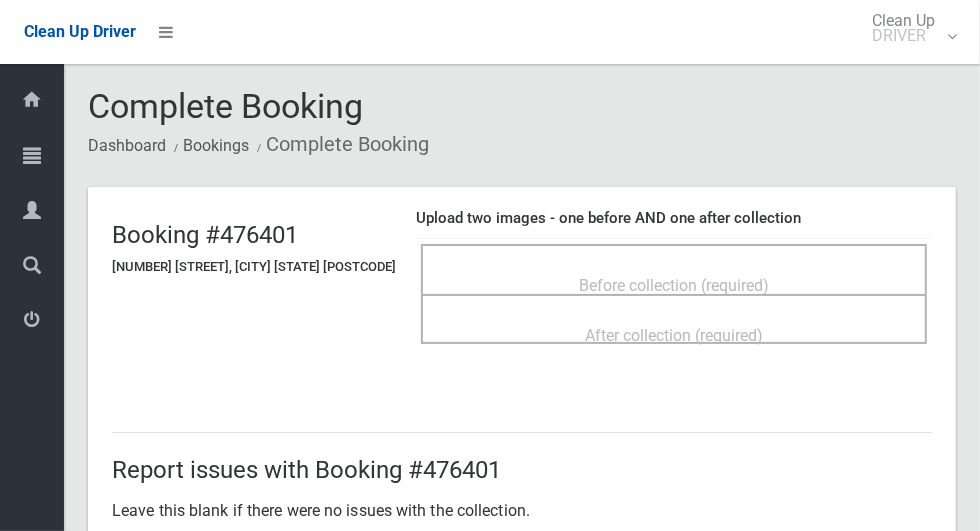 click on "Before collection (required)" at bounding box center [674, 284] 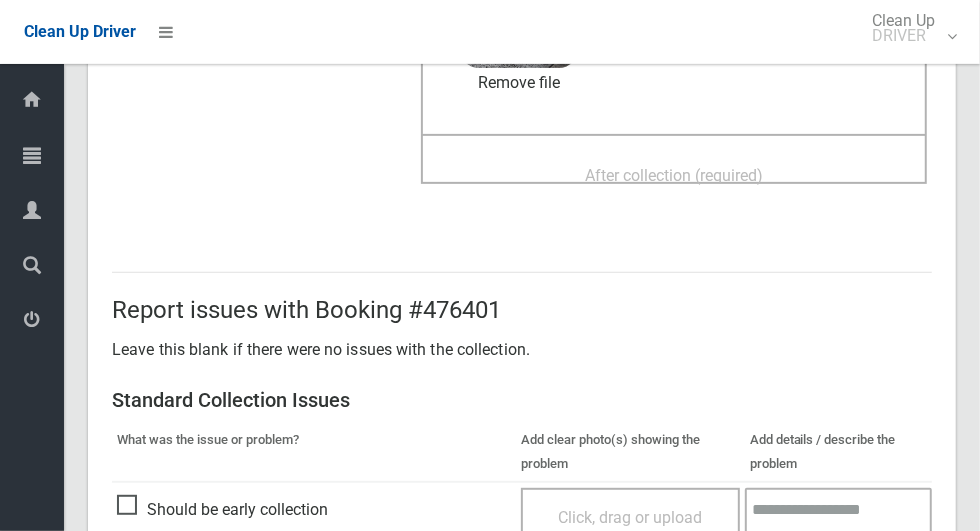 scroll, scrollTop: 331, scrollLeft: 0, axis: vertical 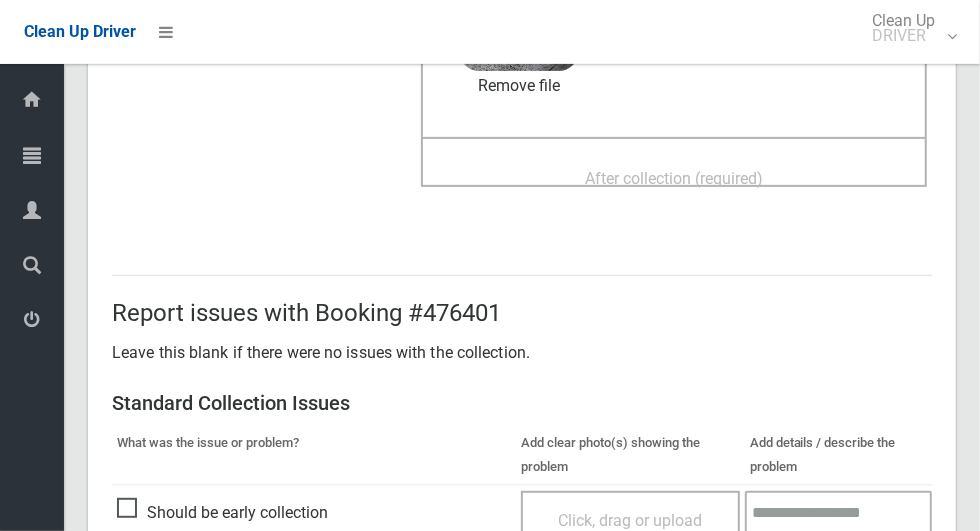click on "After collection (required)" at bounding box center (674, 177) 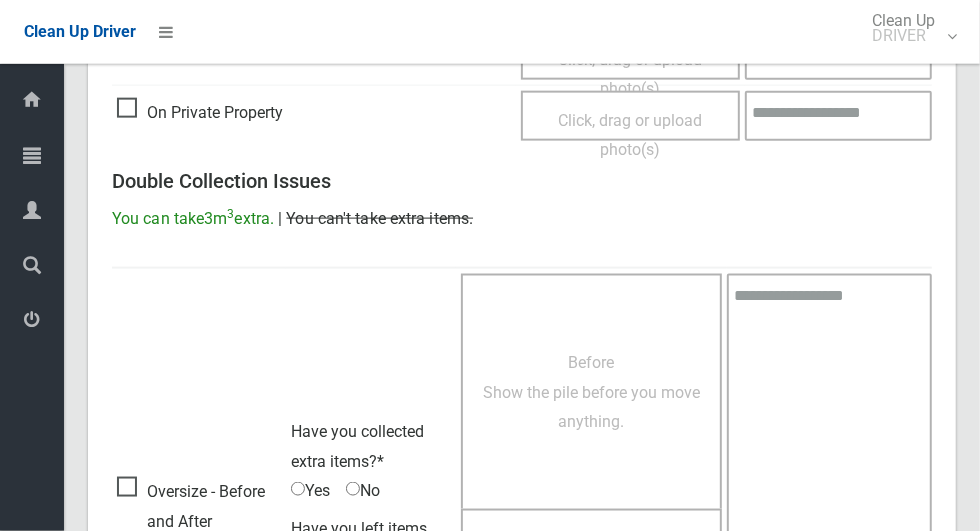 scroll, scrollTop: 1636, scrollLeft: 0, axis: vertical 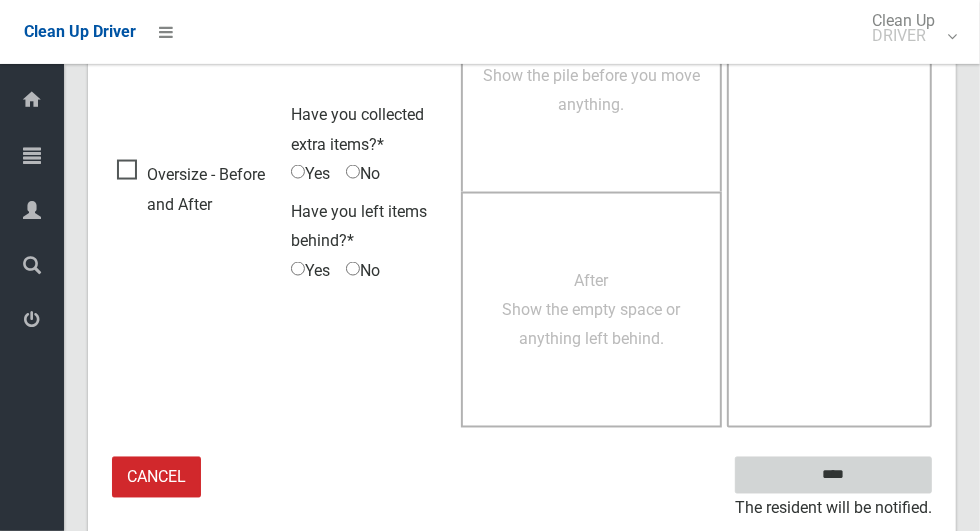 click on "****" at bounding box center [833, 475] 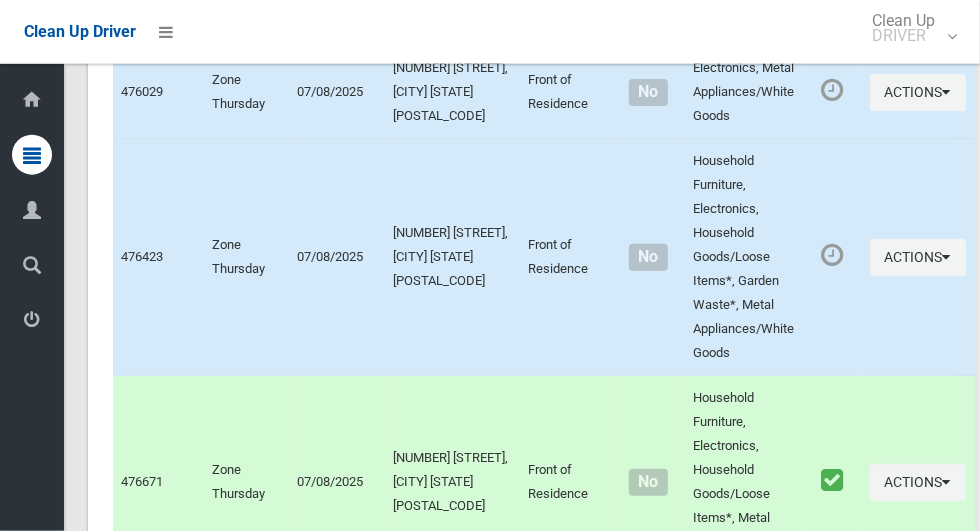 scroll, scrollTop: 8098, scrollLeft: 0, axis: vertical 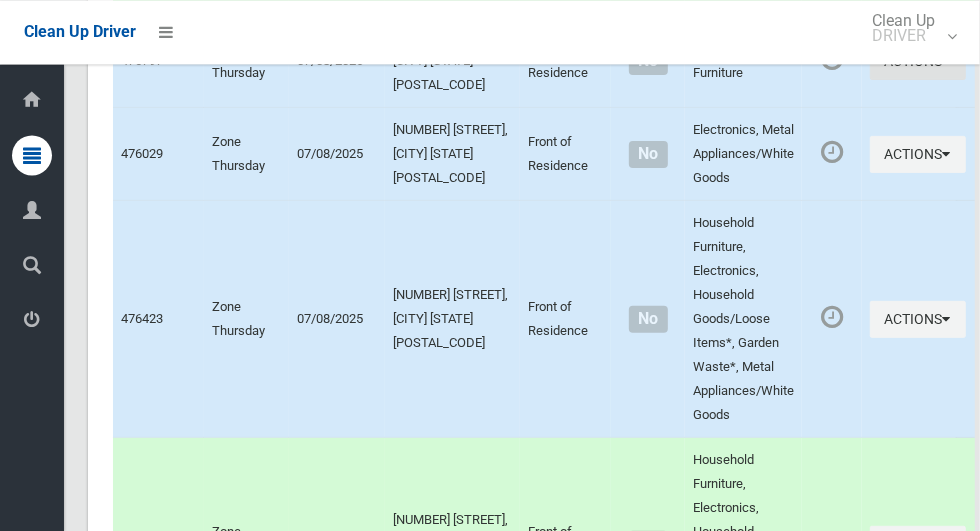 click on "Actions" at bounding box center [918, 60] 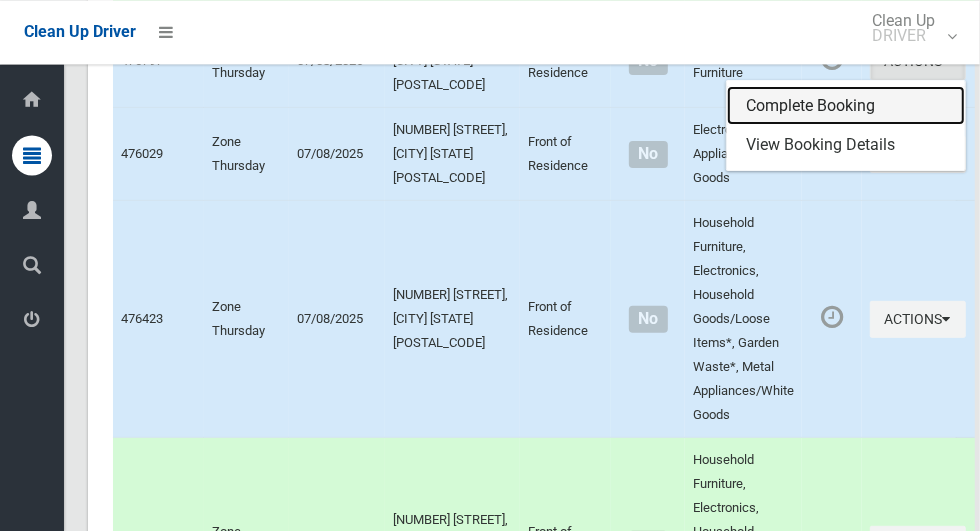 click on "Complete Booking" at bounding box center (846, 105) 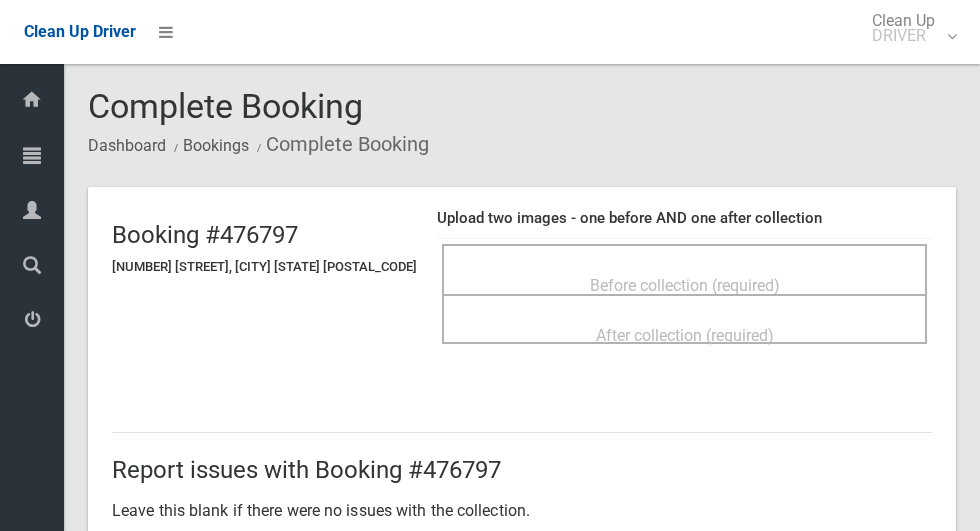 scroll, scrollTop: 0, scrollLeft: 0, axis: both 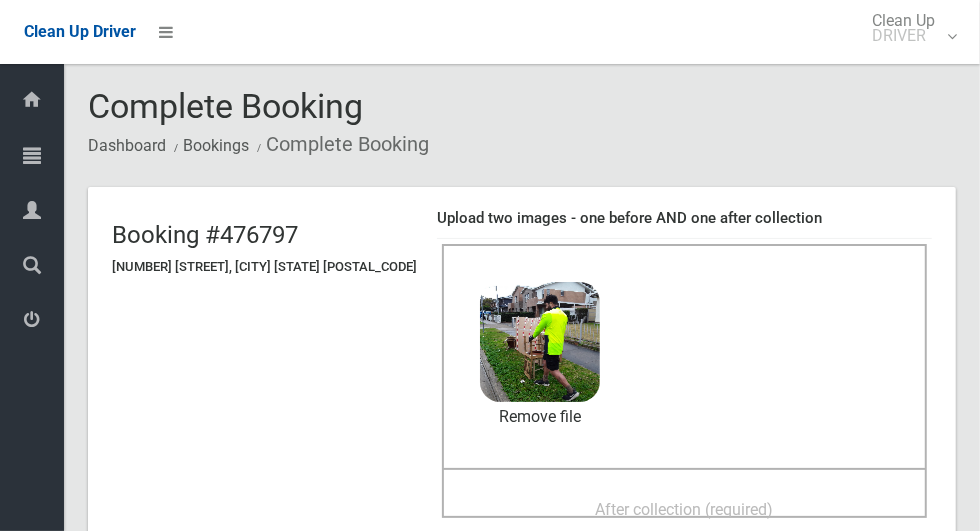click on "After collection (required)" at bounding box center (685, 509) 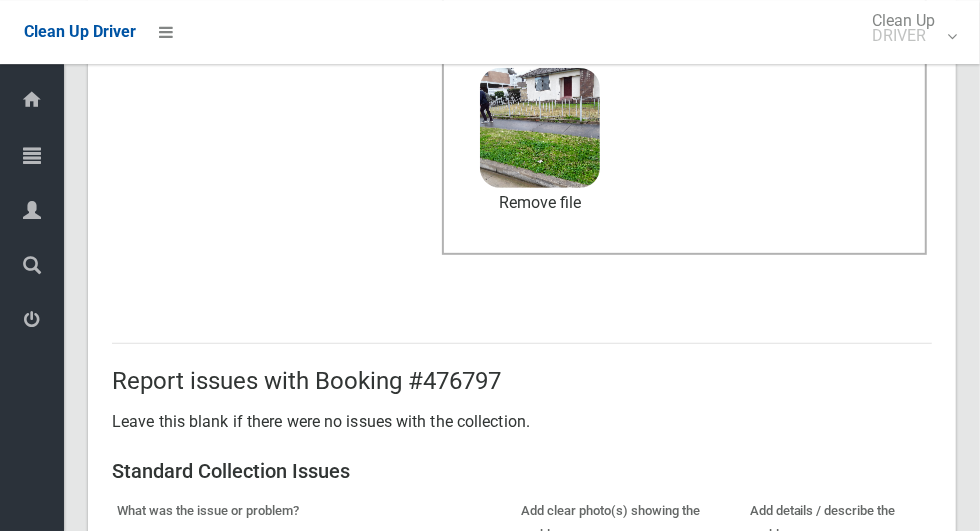 scroll, scrollTop: 1636, scrollLeft: 0, axis: vertical 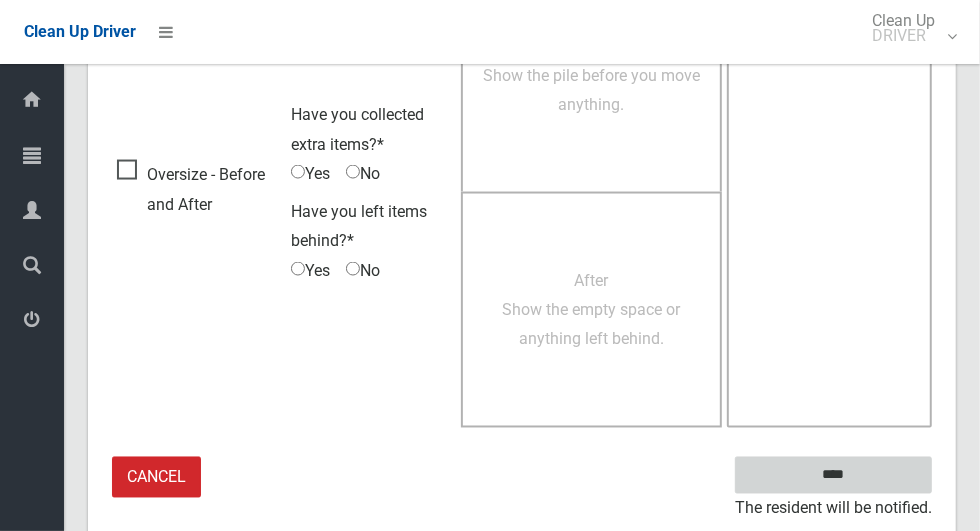 click on "****" at bounding box center (833, 475) 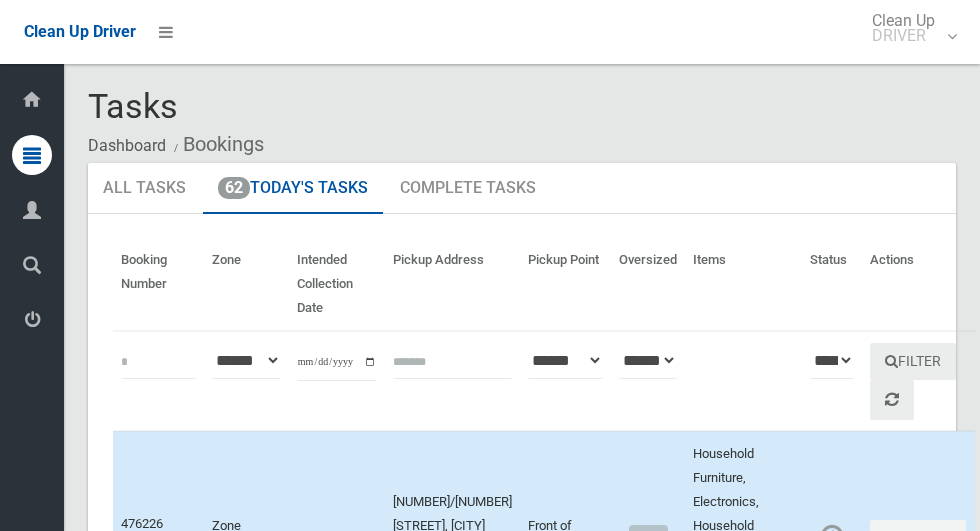 scroll, scrollTop: 0, scrollLeft: 0, axis: both 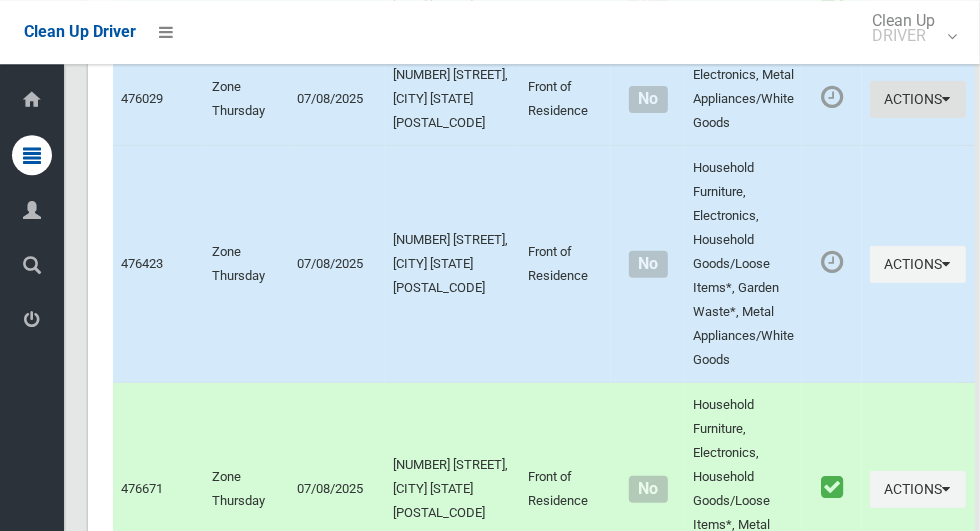 click on "Actions" at bounding box center (918, 99) 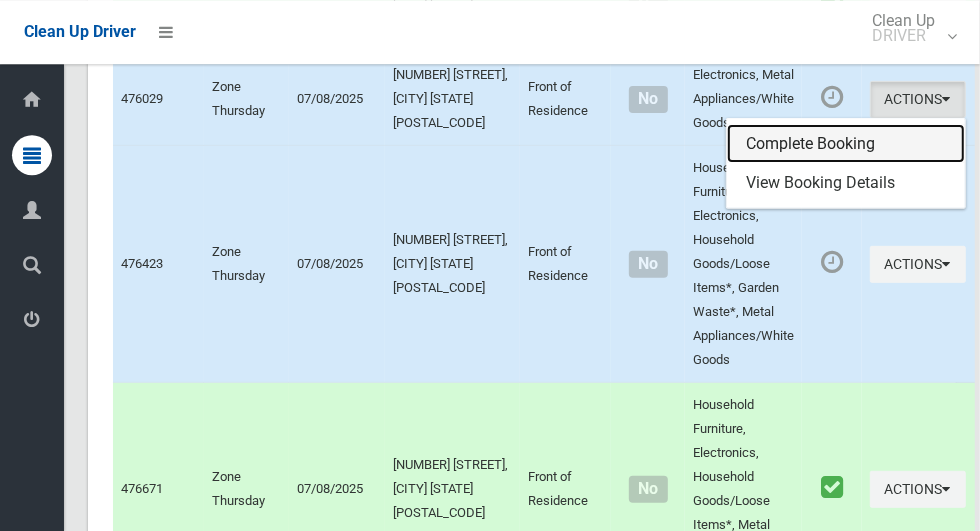 click on "Complete Booking" at bounding box center (846, 144) 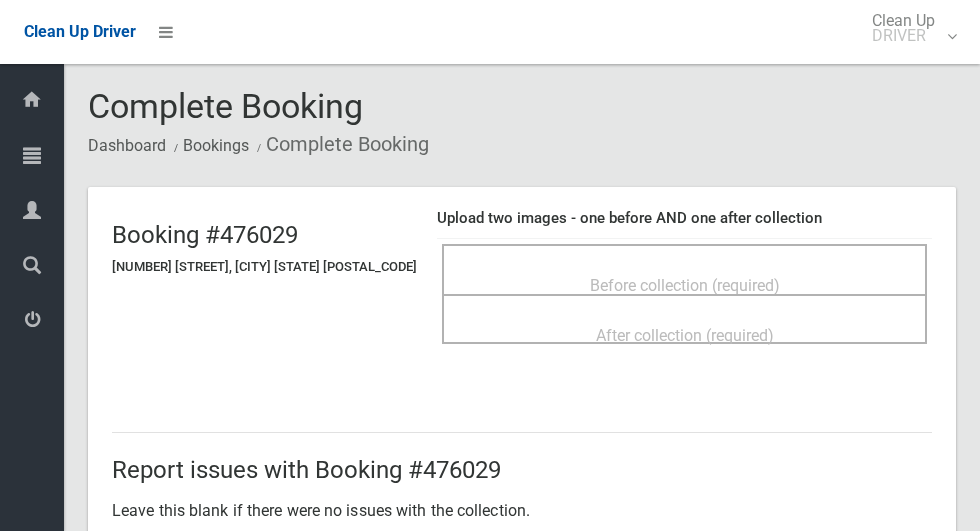 click on "Before collection (required)" at bounding box center [685, 285] 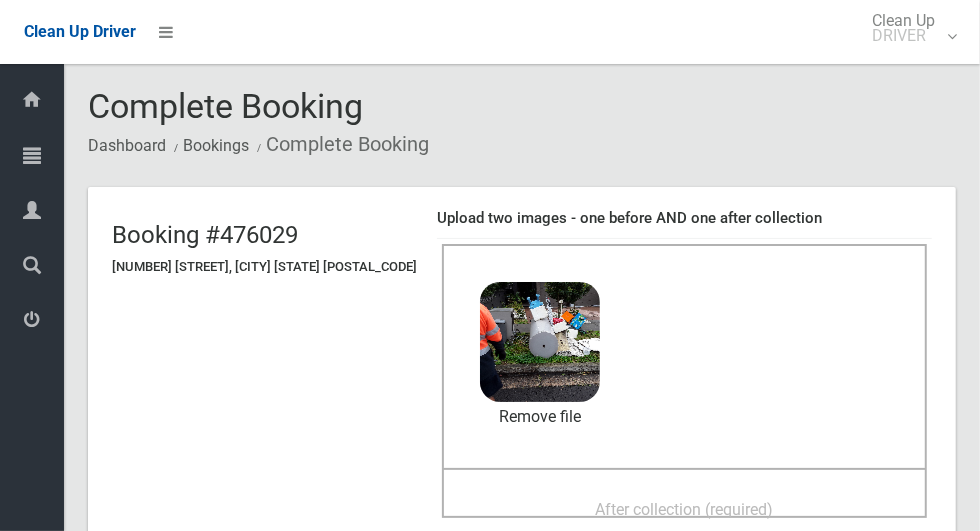 click on "After collection (required)" at bounding box center [685, 509] 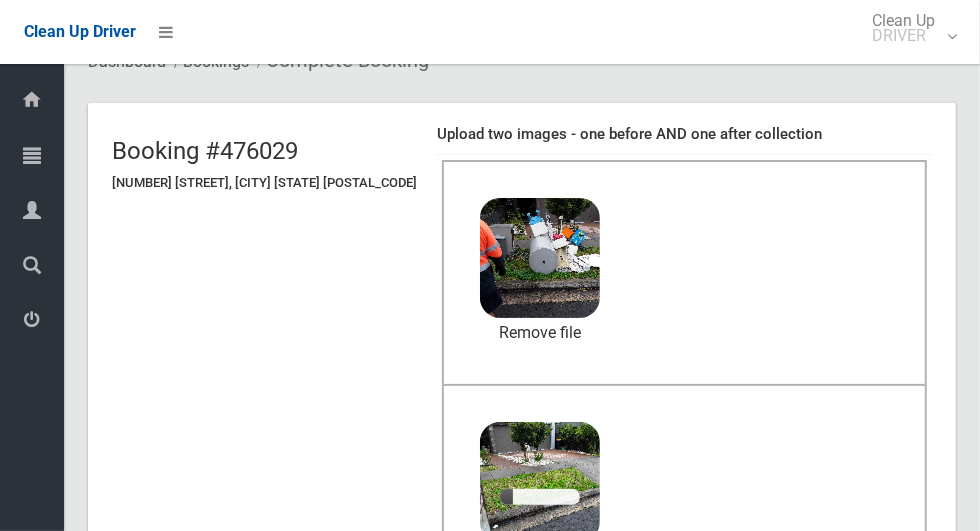 scroll, scrollTop: 83, scrollLeft: 0, axis: vertical 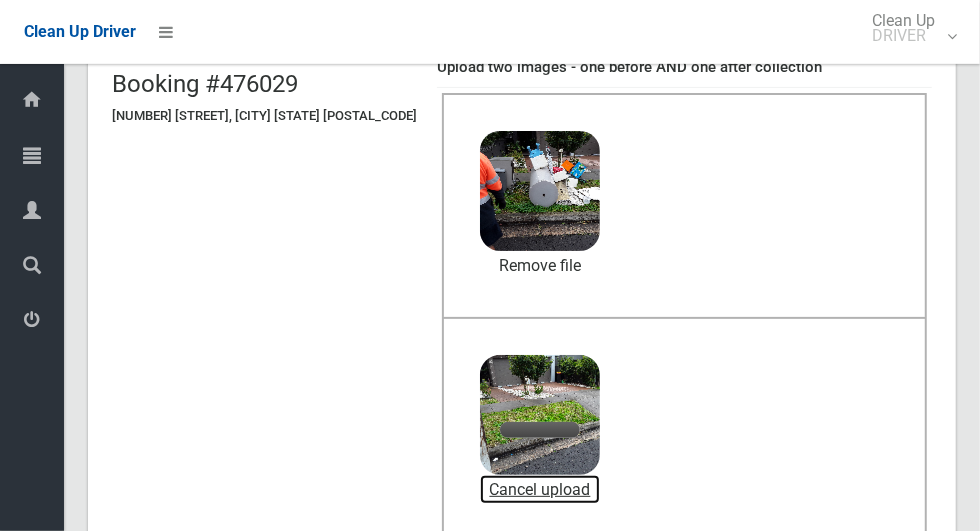click on "Cancel upload" at bounding box center [540, 490] 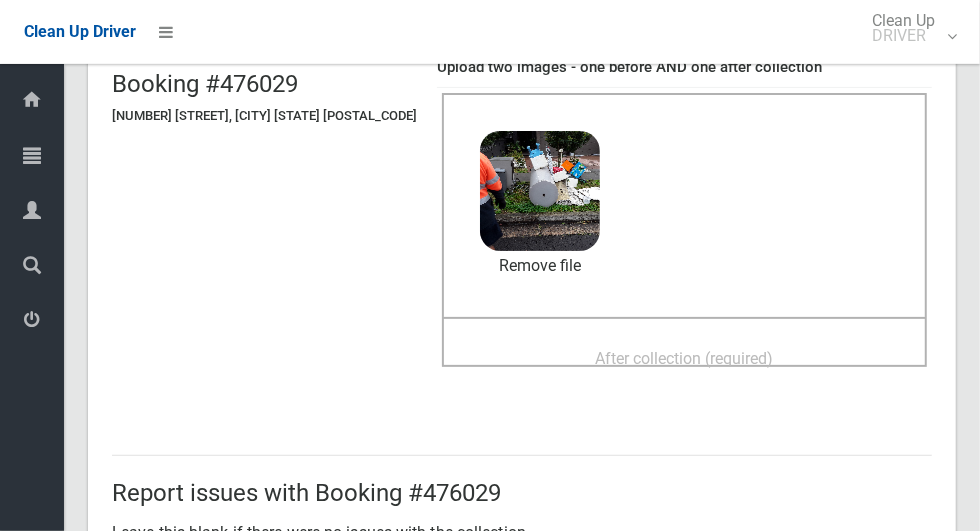 click on "After collection (required)" at bounding box center (685, 358) 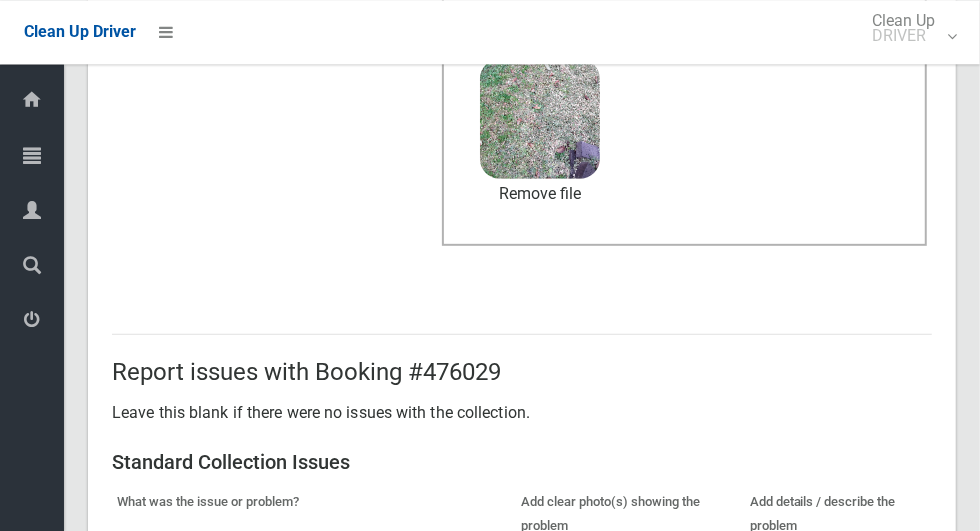 scroll, scrollTop: 1636, scrollLeft: 0, axis: vertical 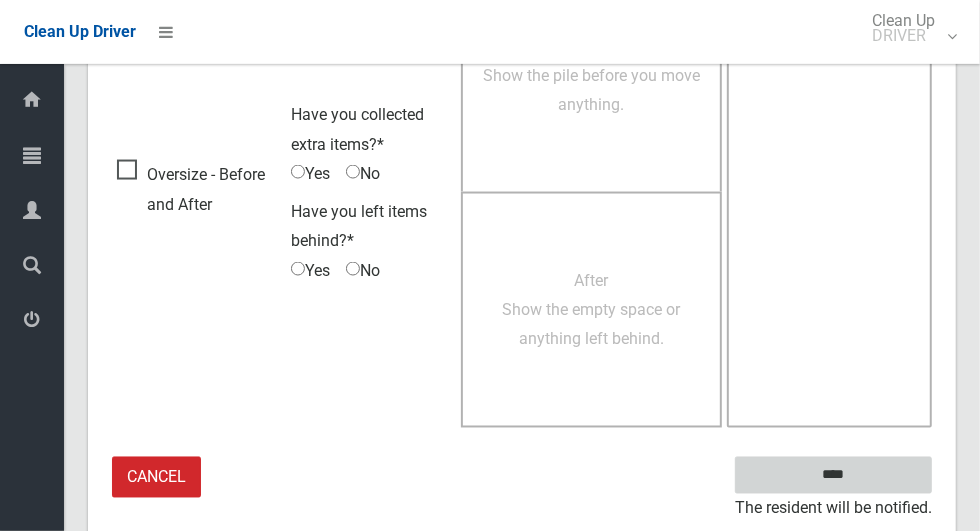 click on "****" at bounding box center (833, 475) 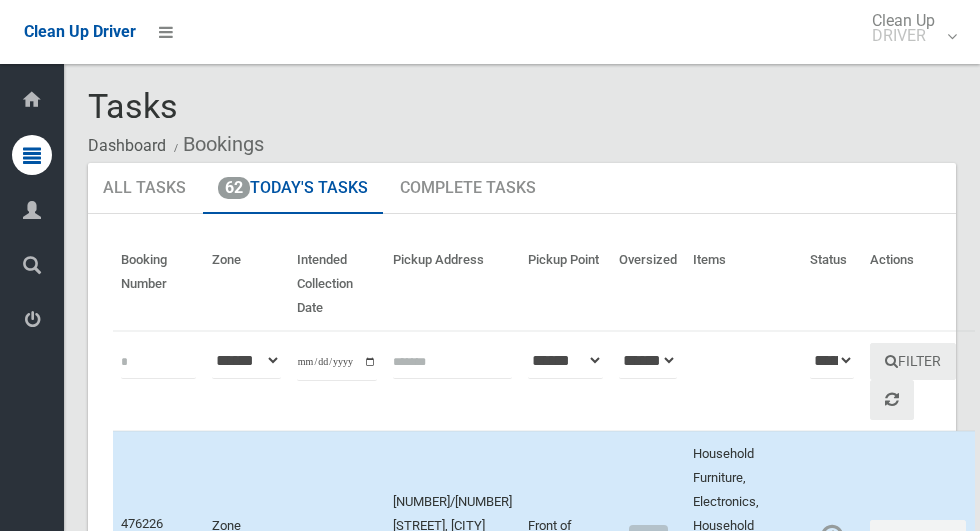 scroll, scrollTop: 0, scrollLeft: 0, axis: both 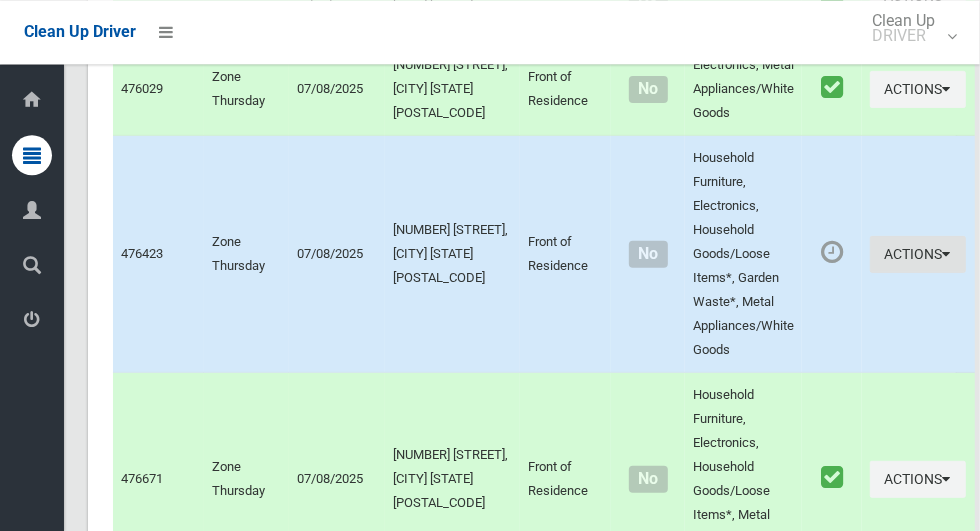 click on "Actions" at bounding box center [918, 254] 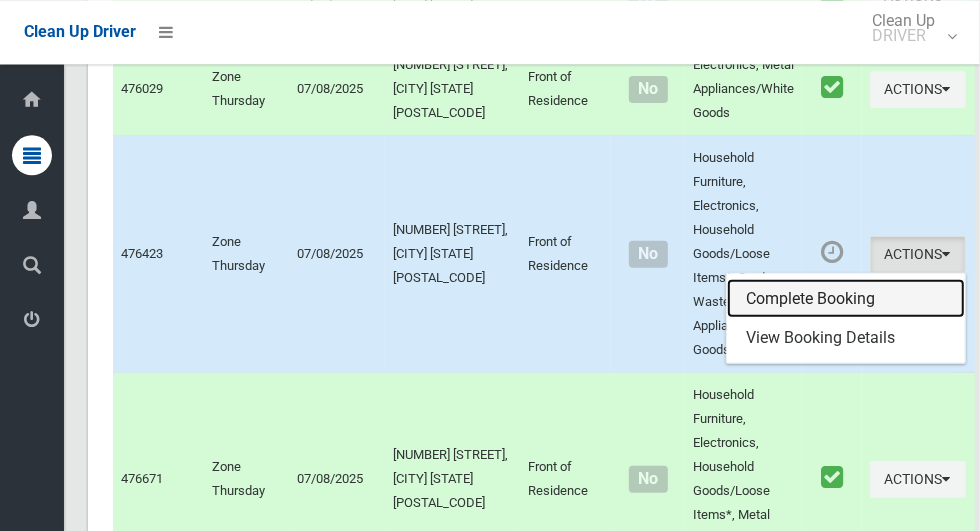 click on "Complete Booking" at bounding box center [846, 299] 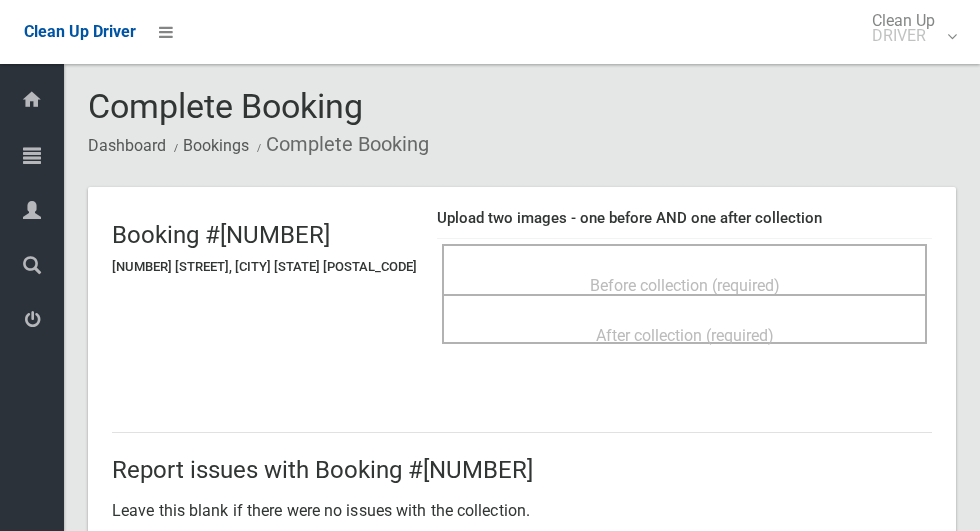 click on "Before collection (required)" at bounding box center (685, 285) 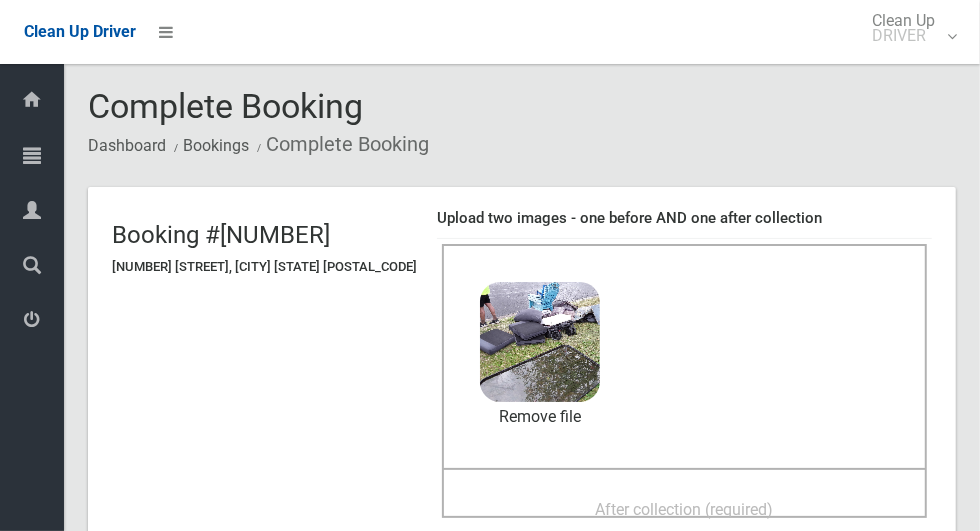 click on "After collection (required)" at bounding box center [685, 509] 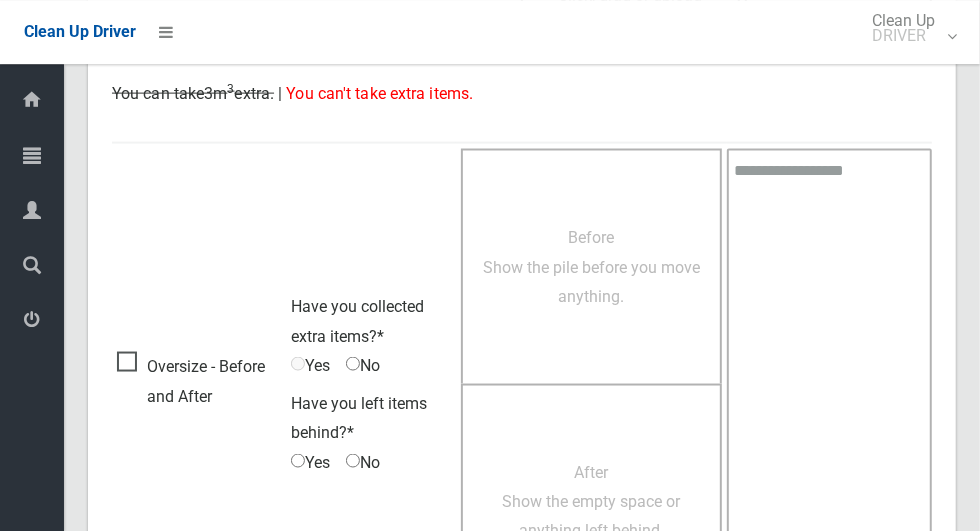 scroll, scrollTop: 1636, scrollLeft: 0, axis: vertical 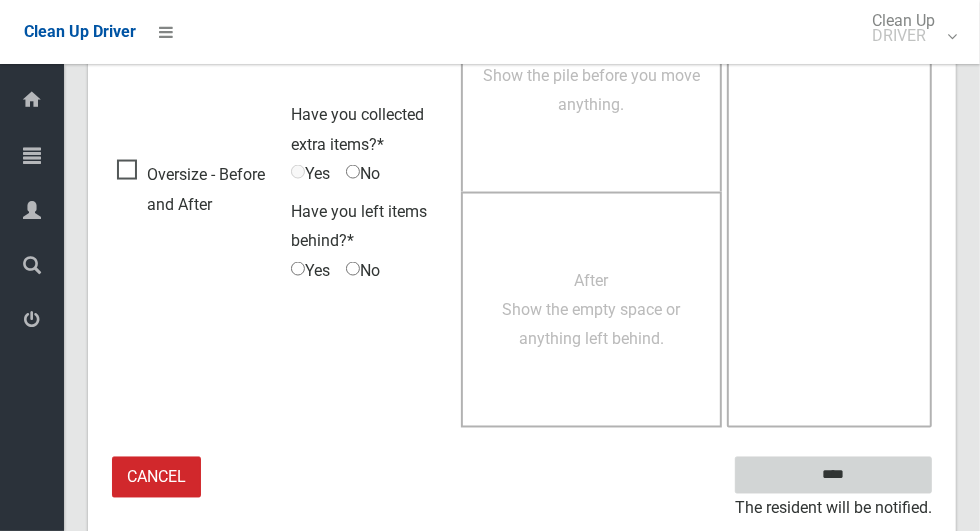 click on "****" at bounding box center (833, 475) 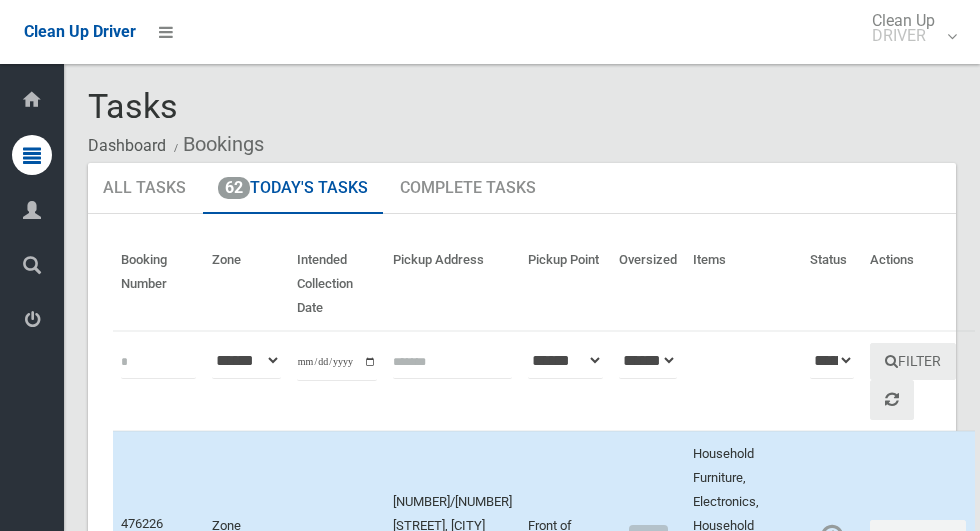 scroll, scrollTop: 0, scrollLeft: 0, axis: both 